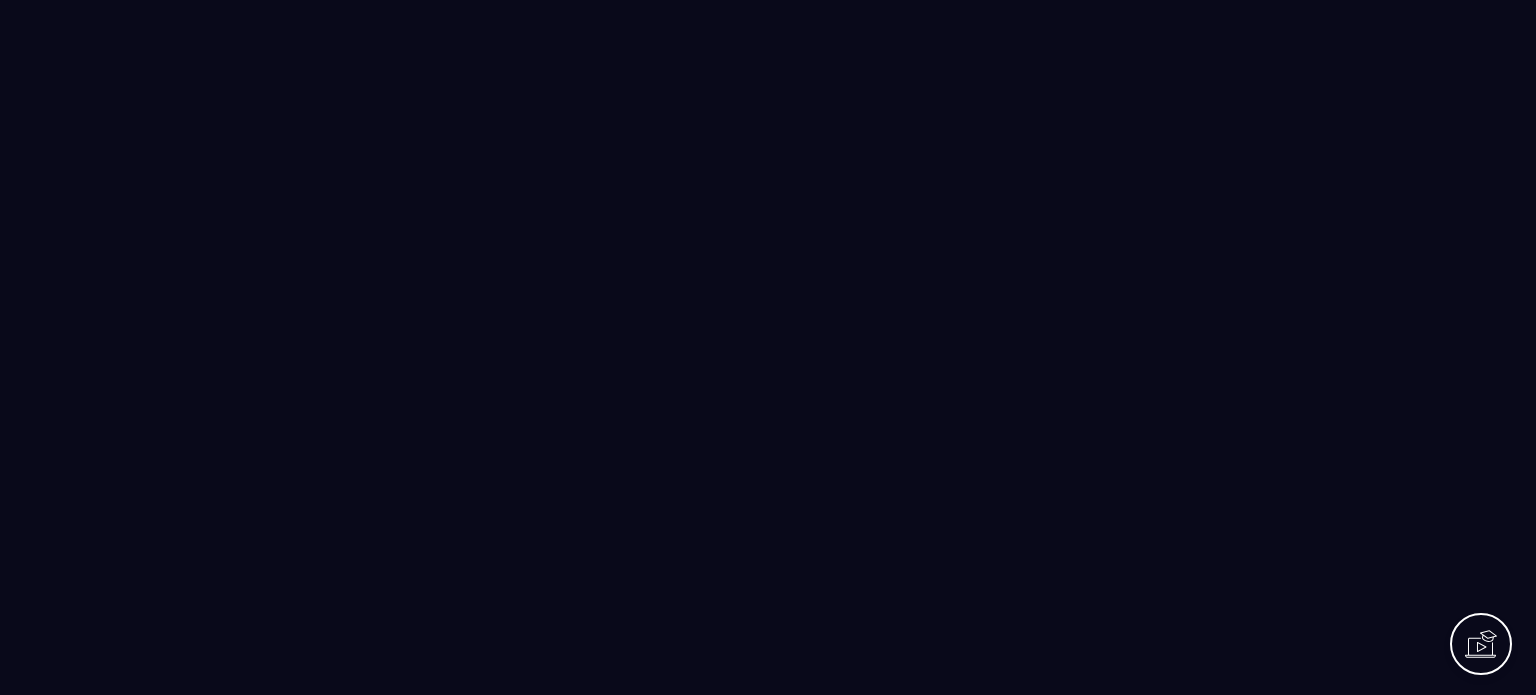 scroll, scrollTop: 0, scrollLeft: 0, axis: both 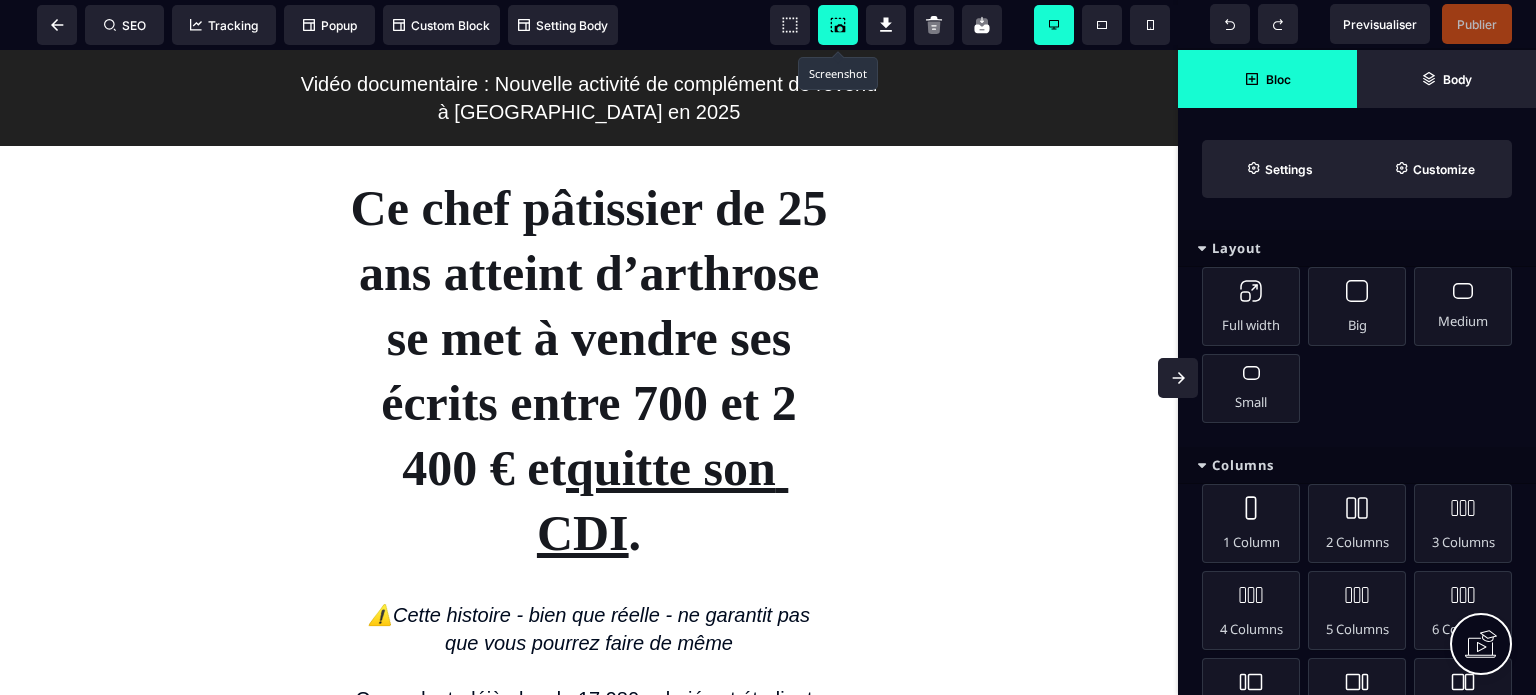 click 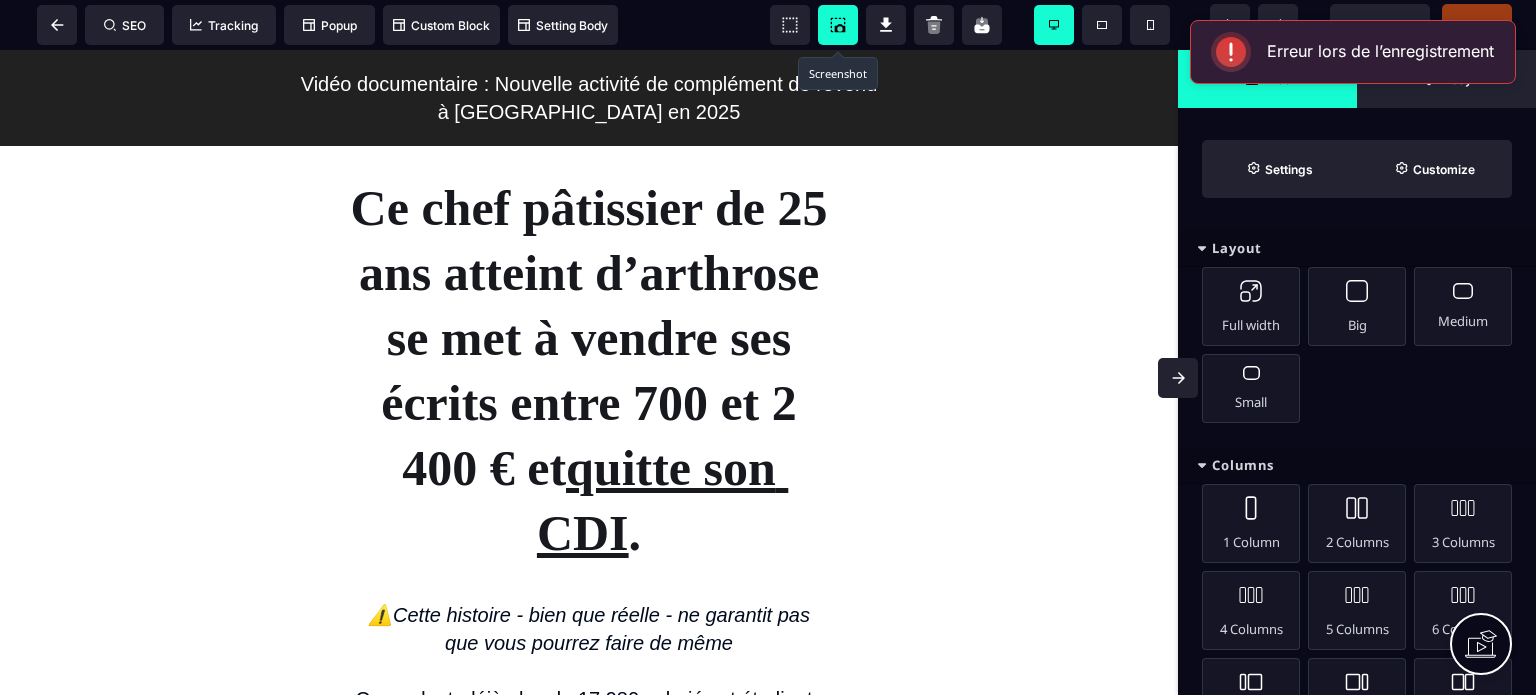 click 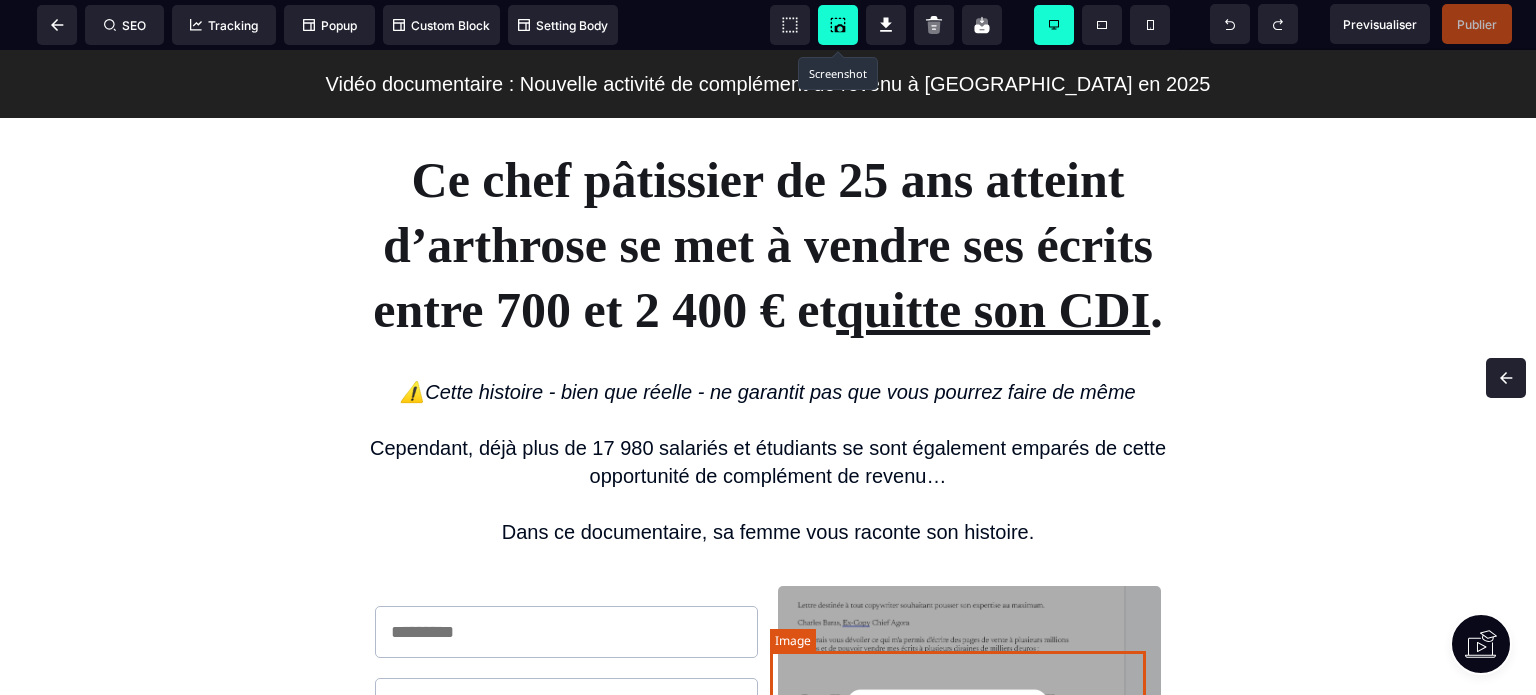 click at bounding box center (969, 818) 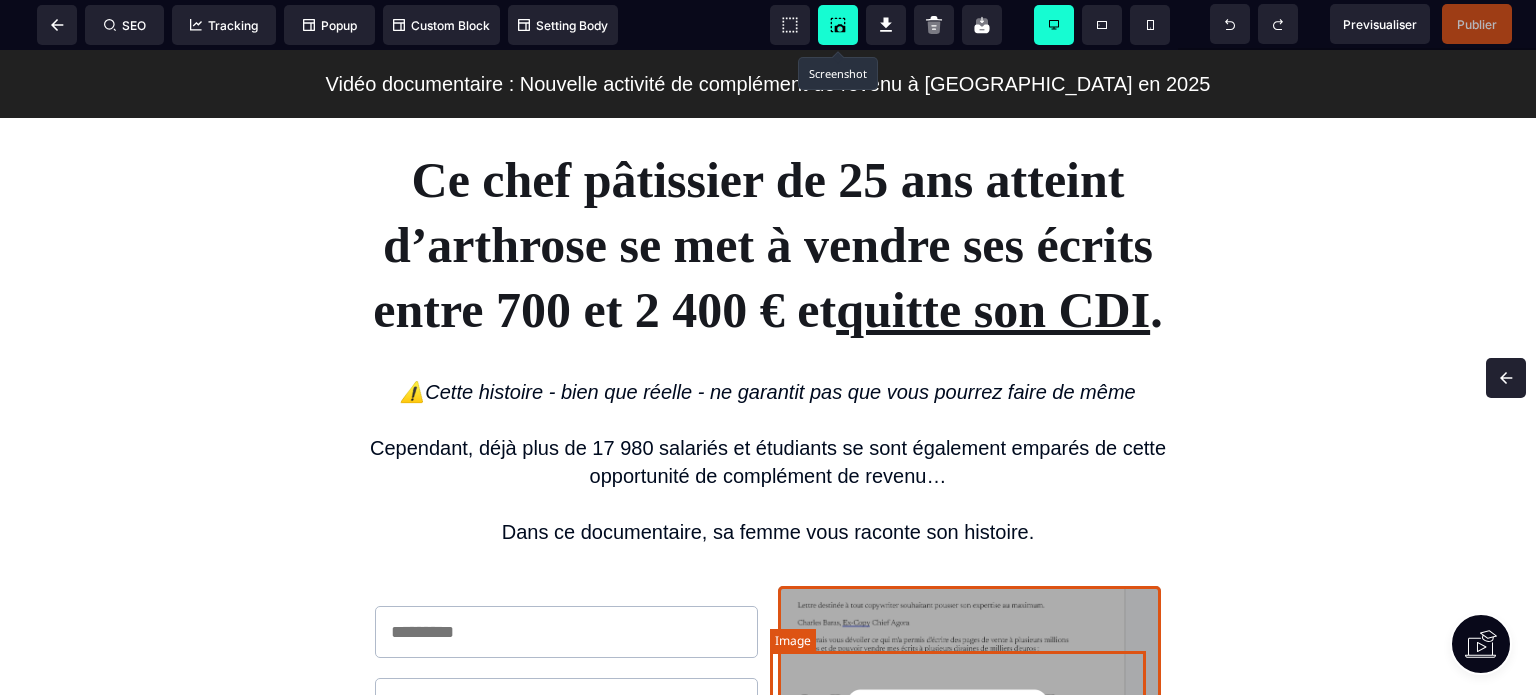 select 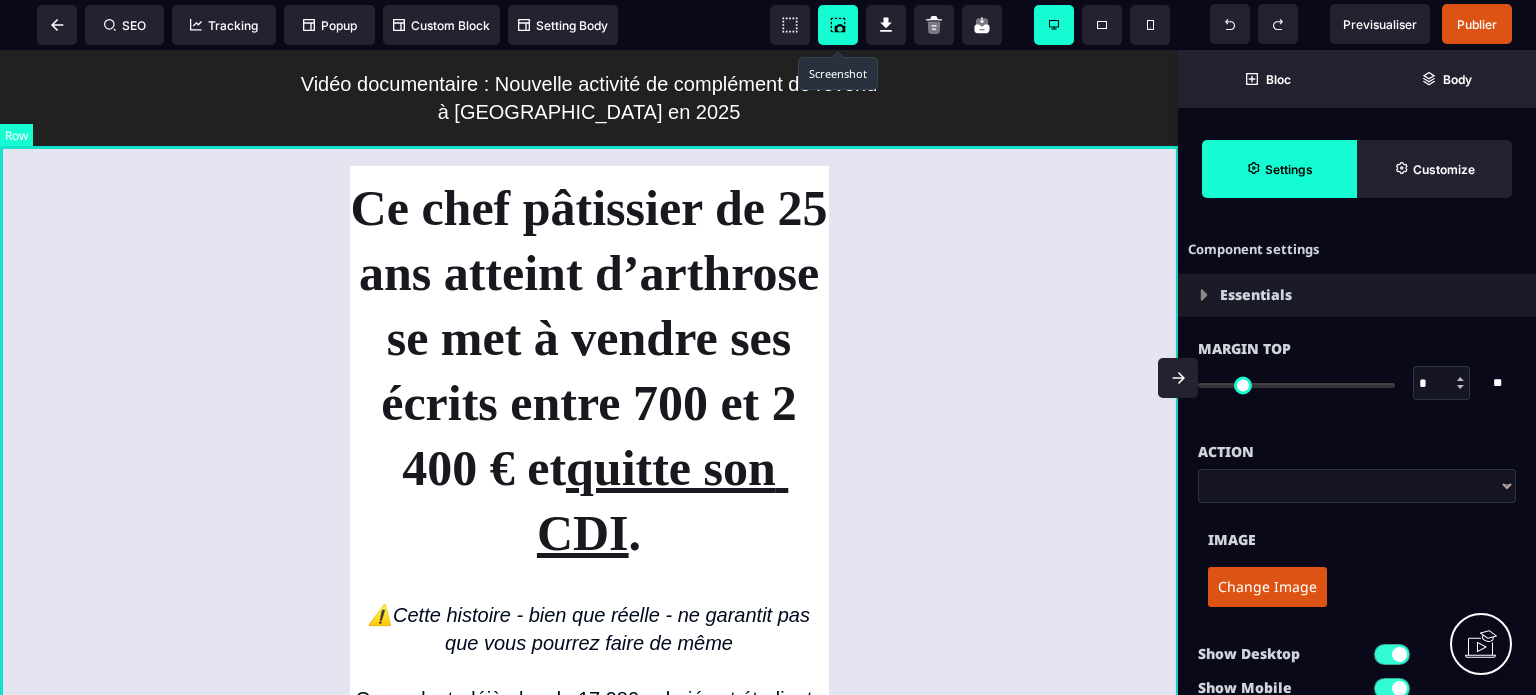 type on "****" 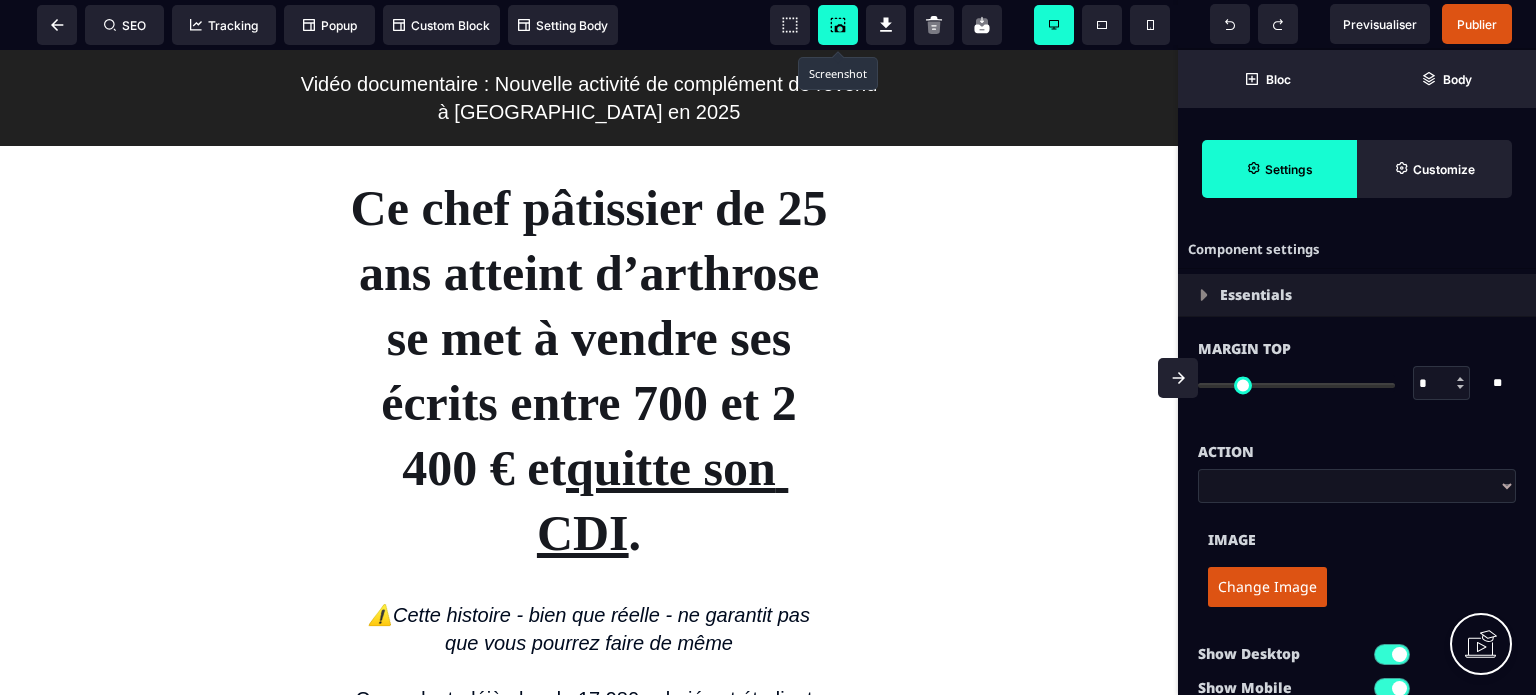 click on "Change Image" at bounding box center (1267, 587) 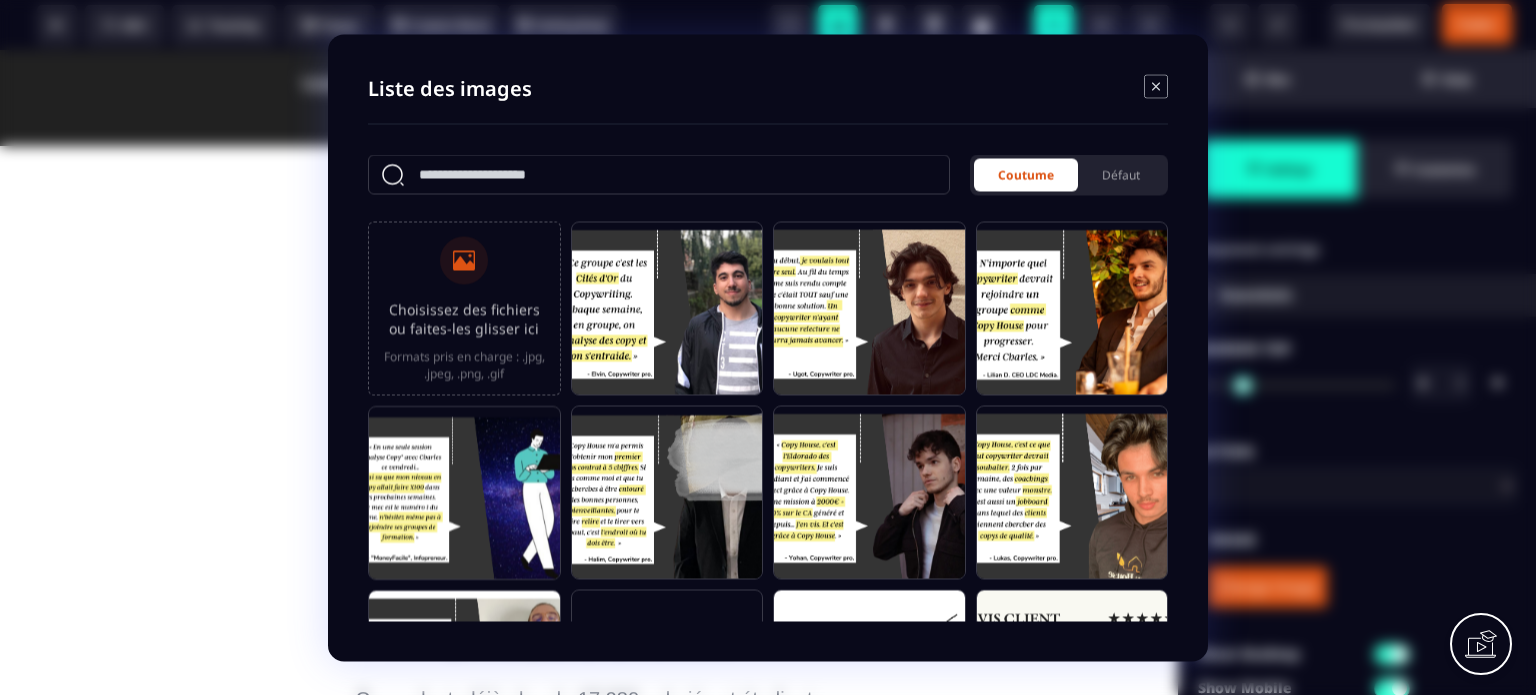 click on "Choisissez des fichiers ou faites-les glisser ici" at bounding box center (464, 318) 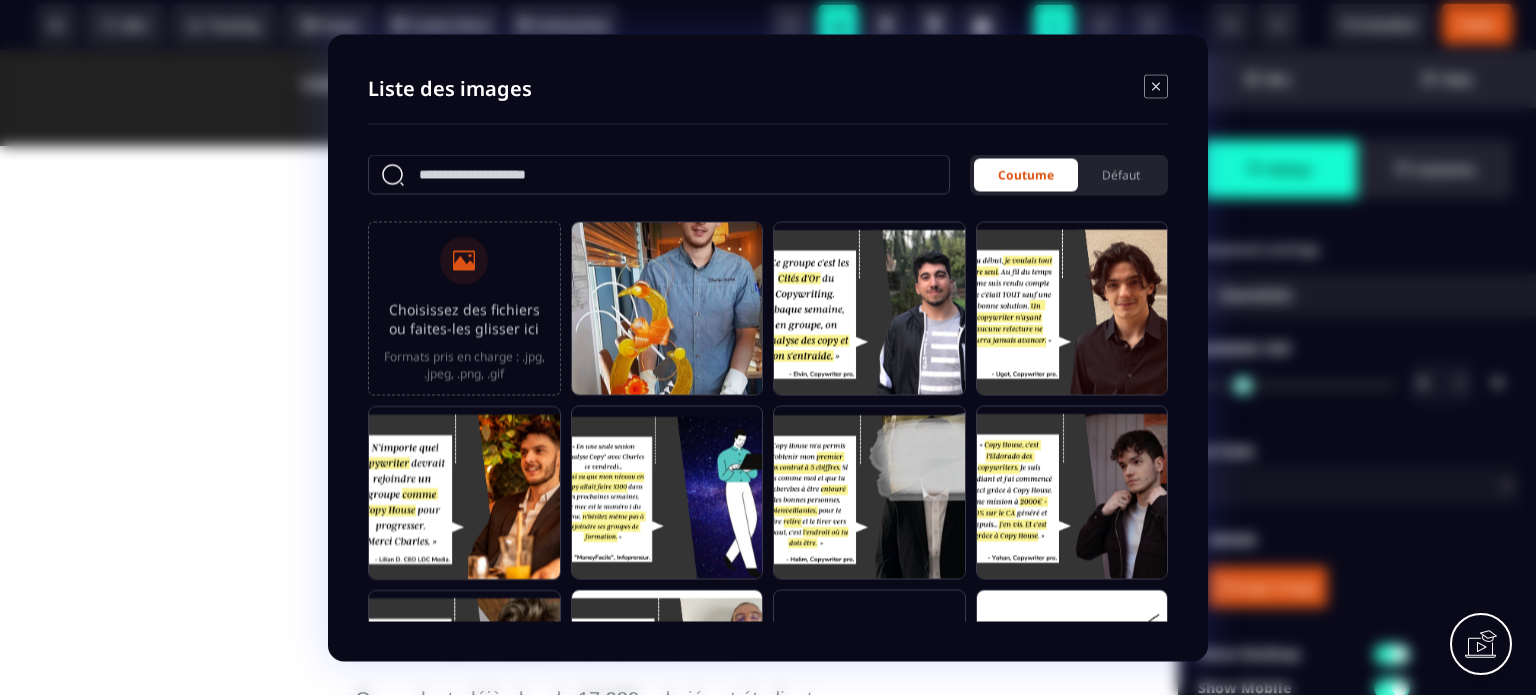 click at bounding box center [667, 317] 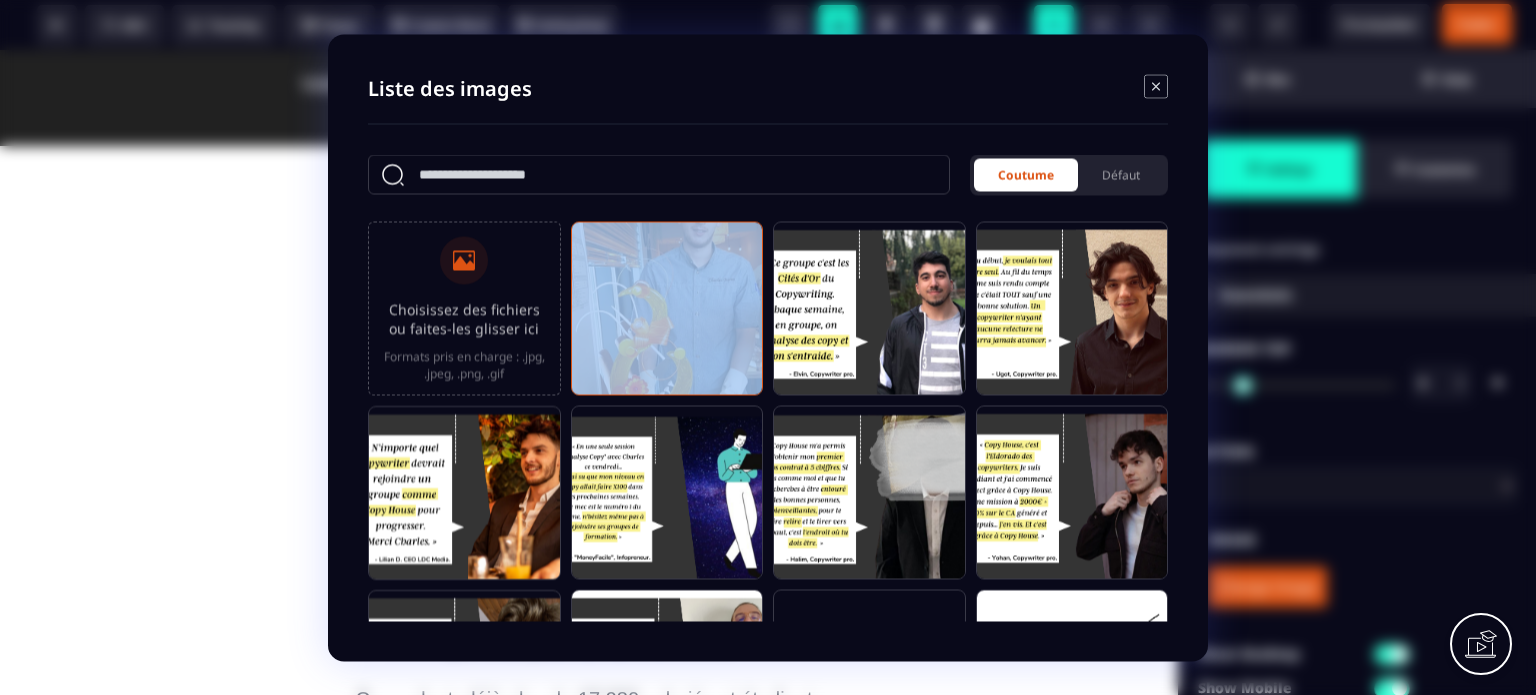click at bounding box center (667, 317) 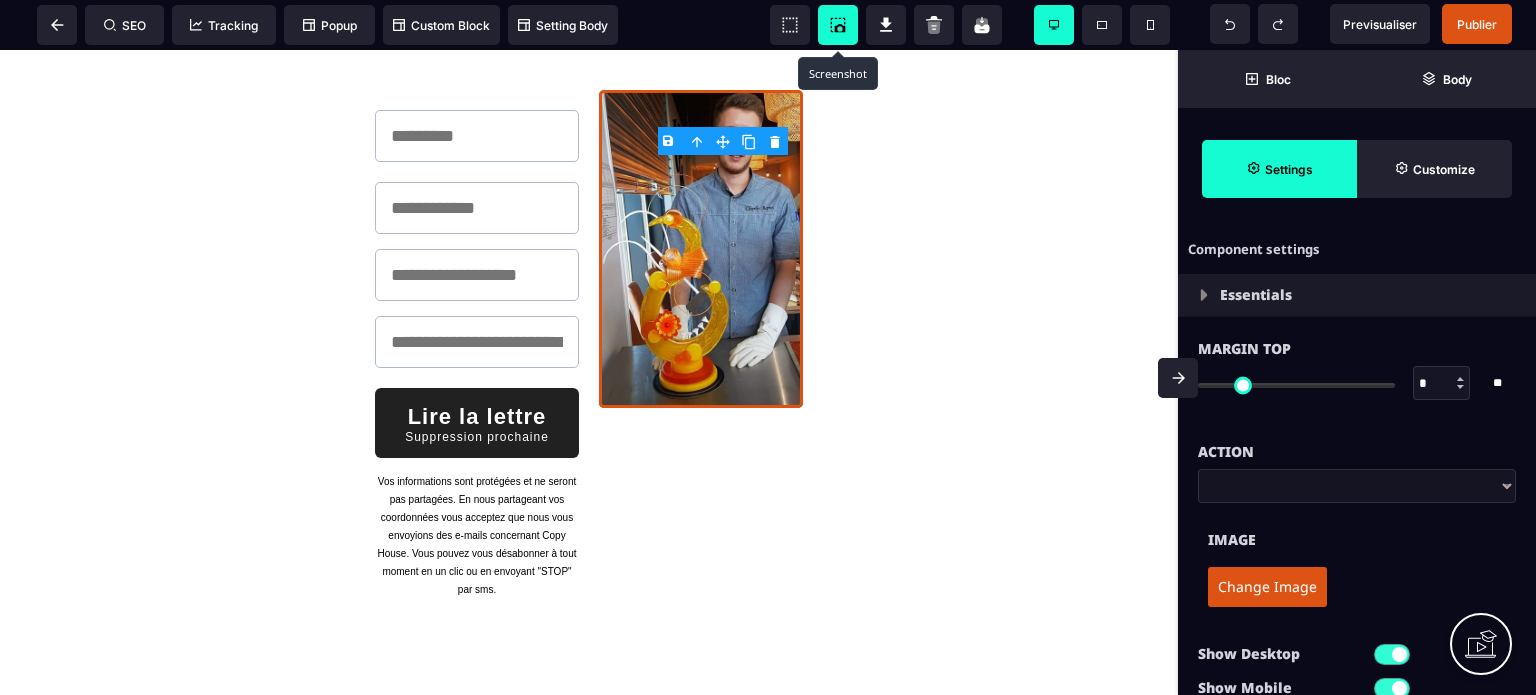 click 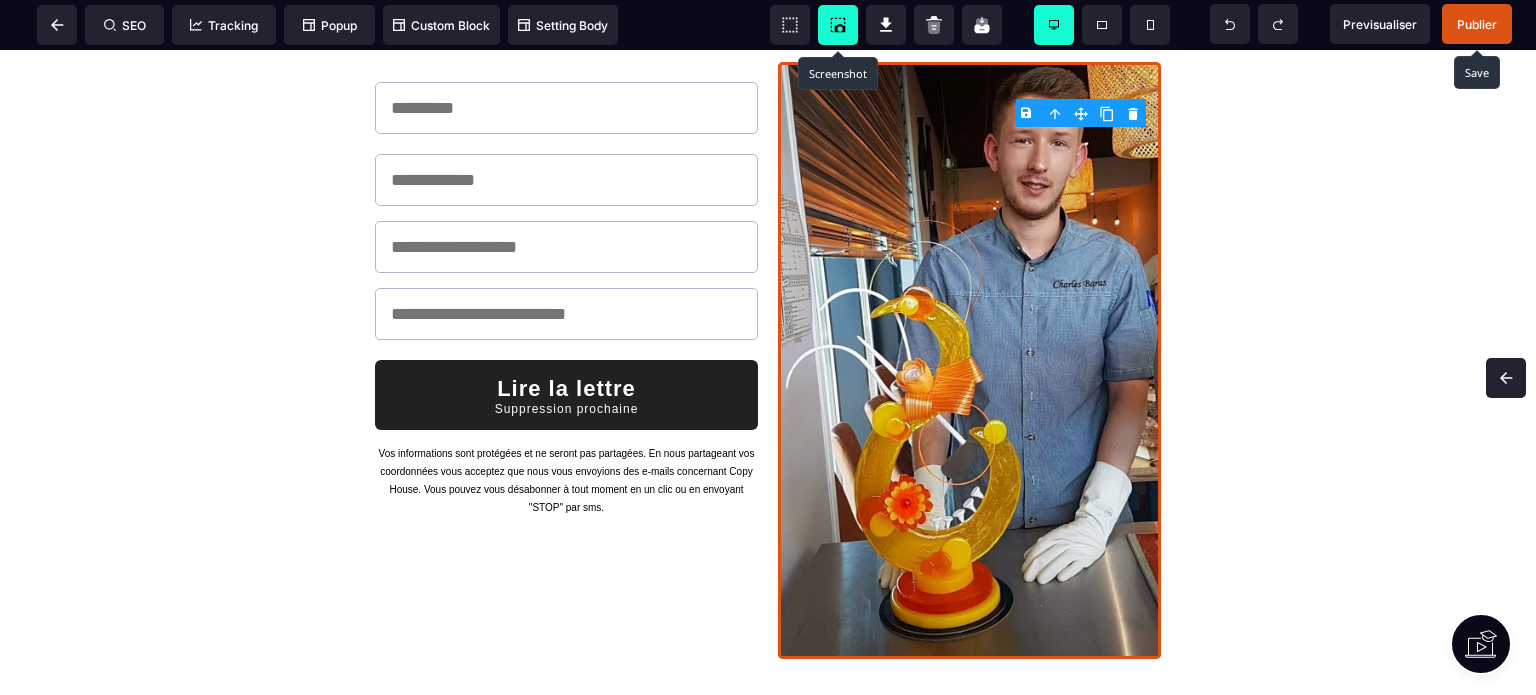 click on "Publier" at bounding box center (1477, 24) 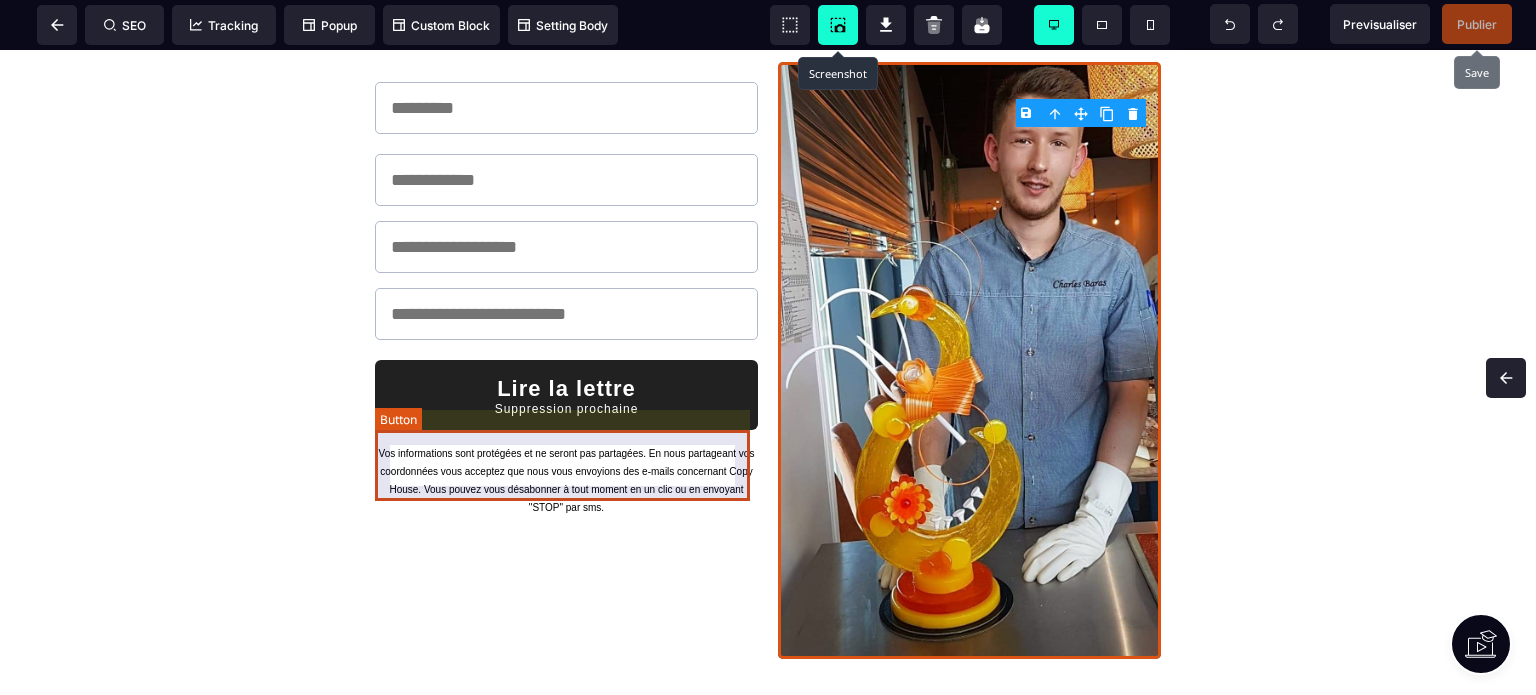 click on "Lire la lettre Suppression prochaine" at bounding box center [566, 395] 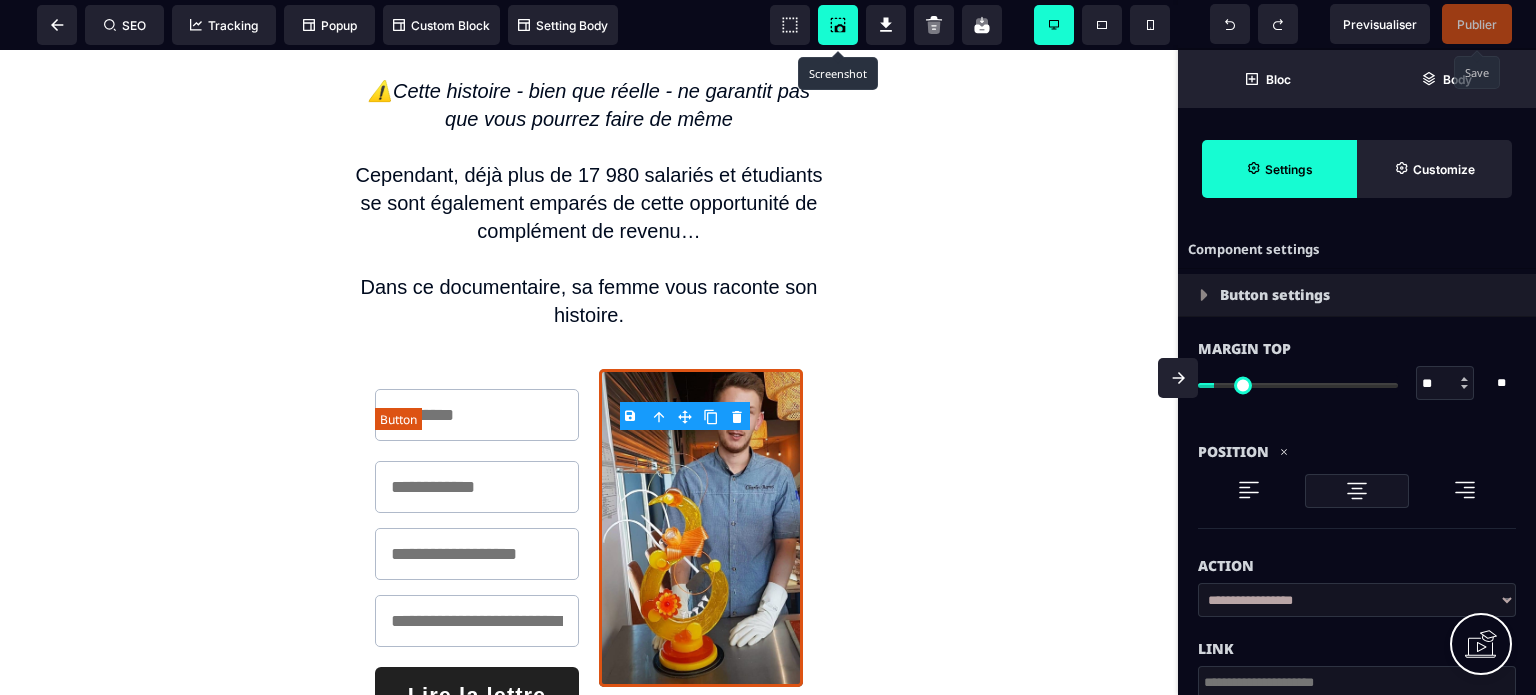 type on "**" 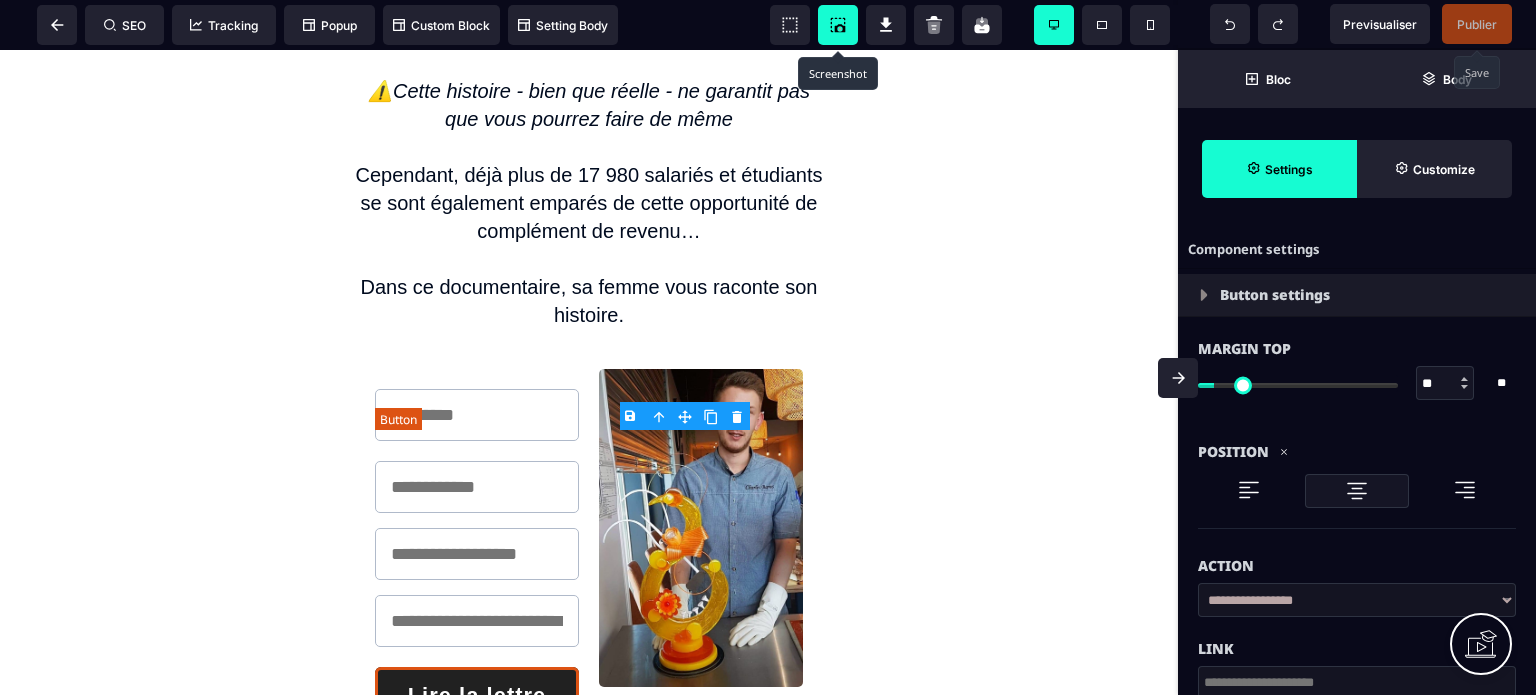 scroll, scrollTop: 803, scrollLeft: 0, axis: vertical 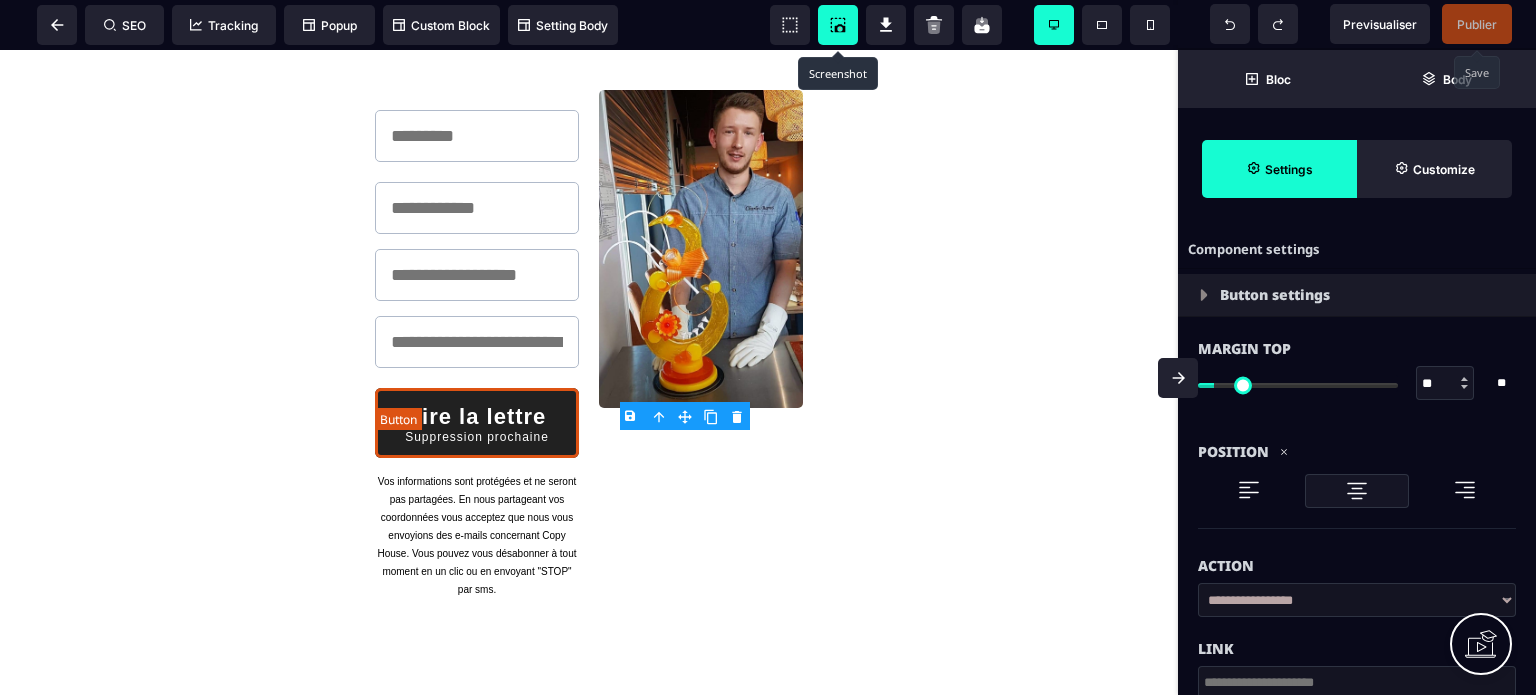 select on "******" 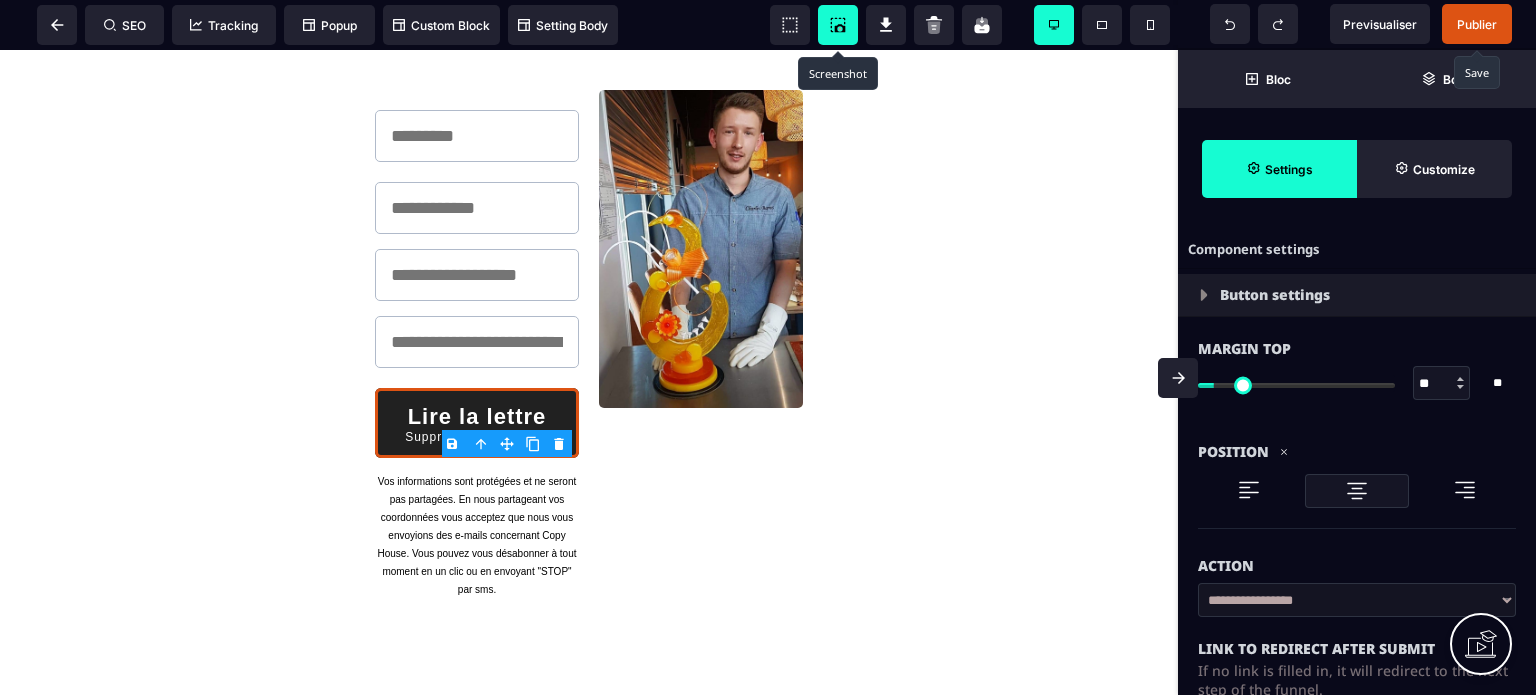 click on "Action" at bounding box center [1357, 566] 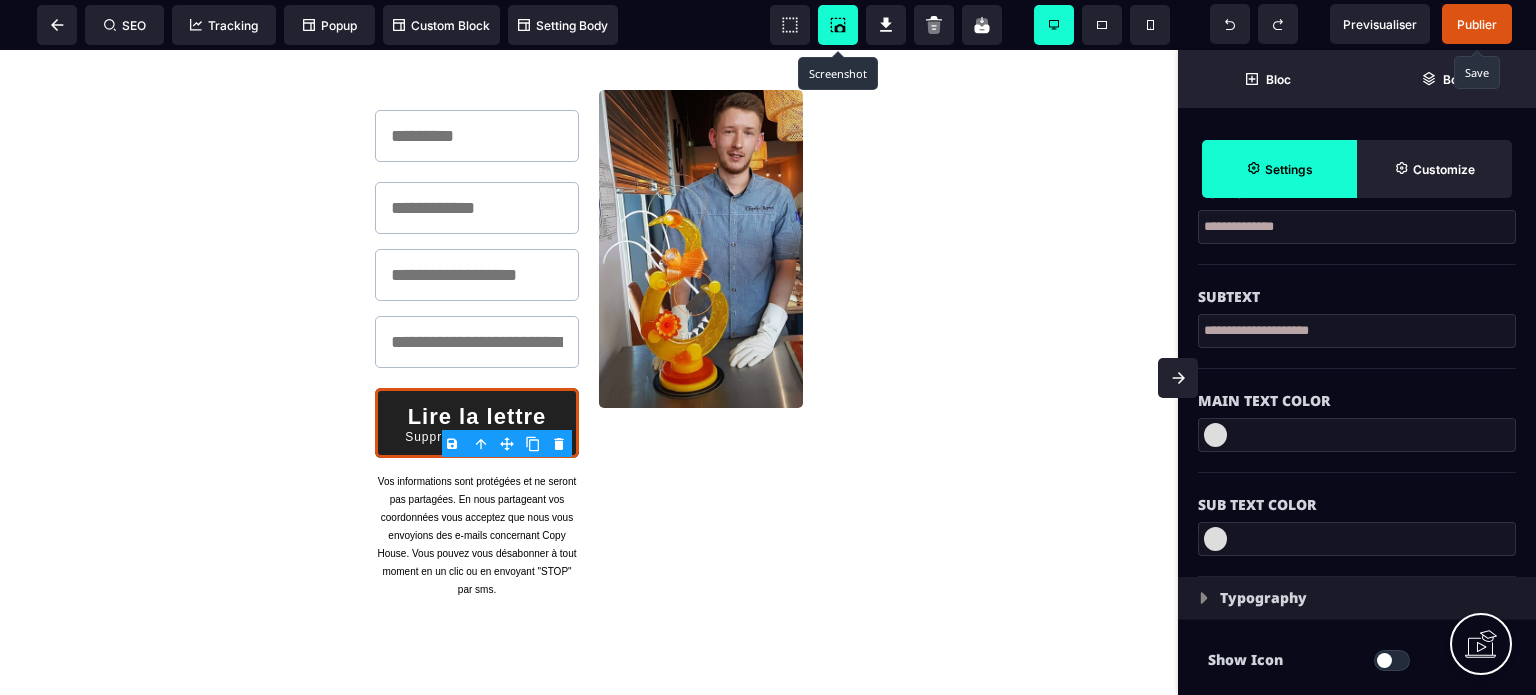 scroll, scrollTop: 600, scrollLeft: 0, axis: vertical 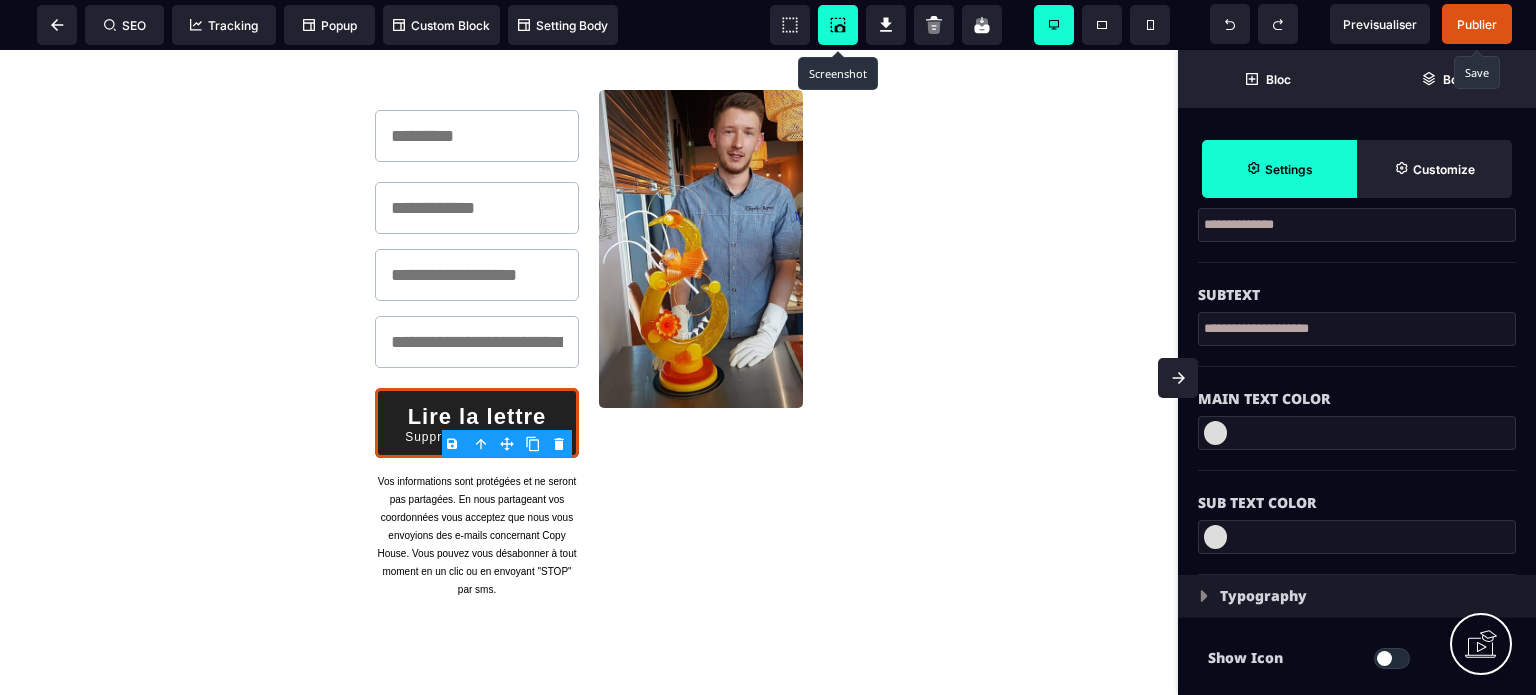 click on "**********" at bounding box center [1357, 329] 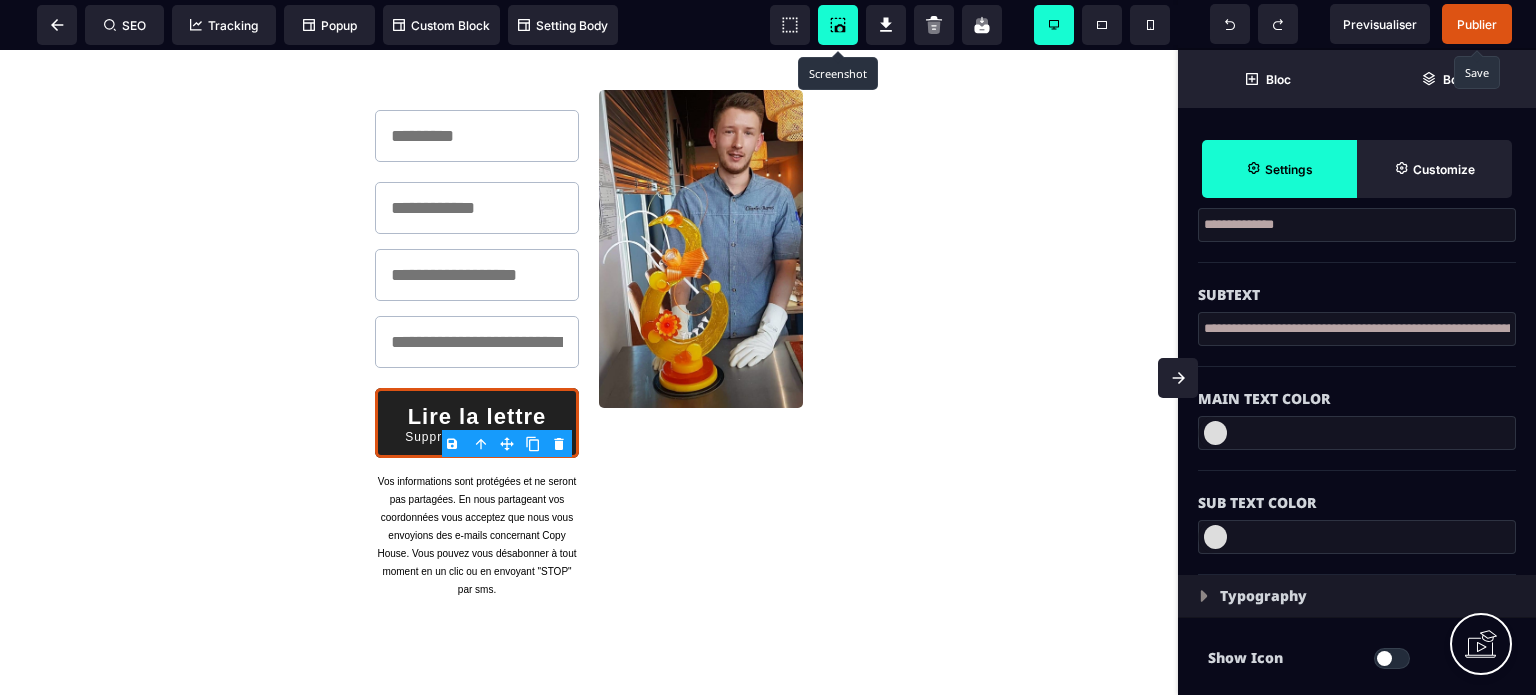 type on "**********" 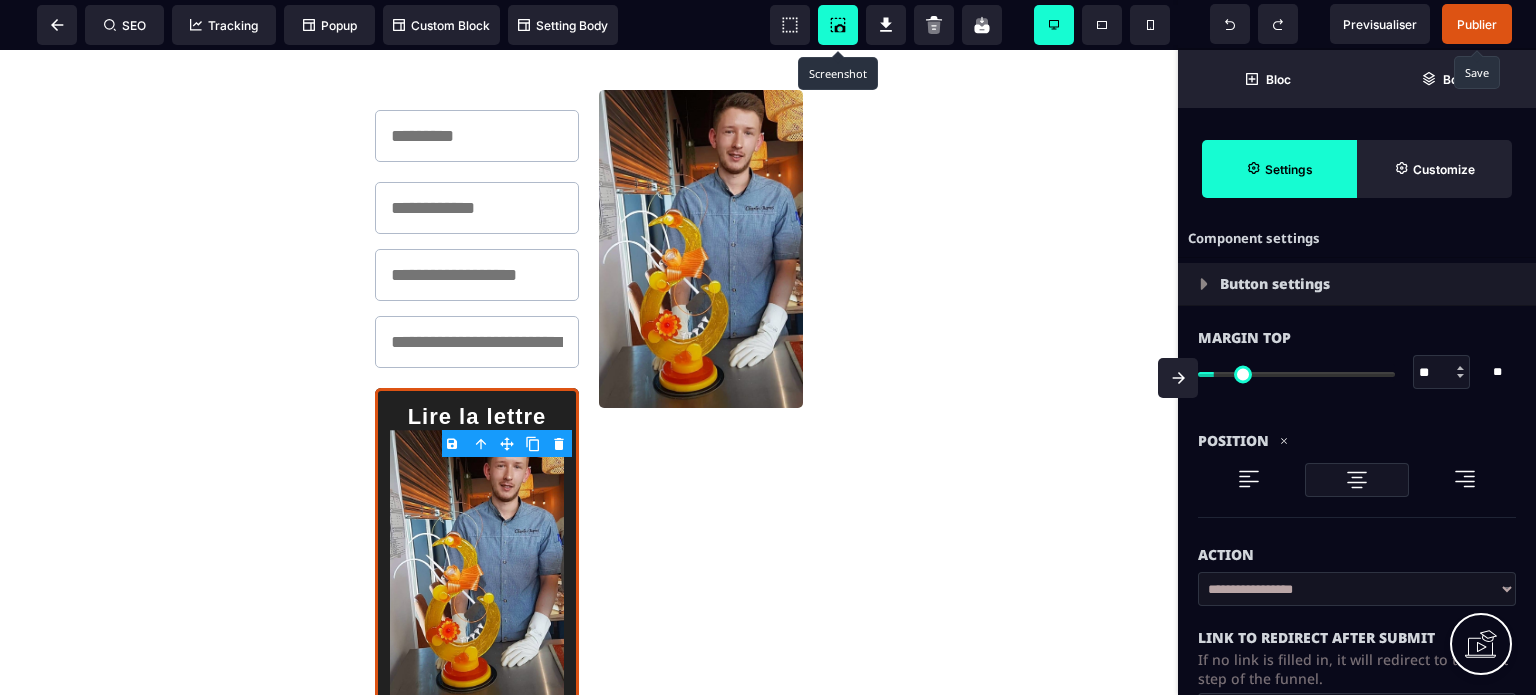 select on "******" 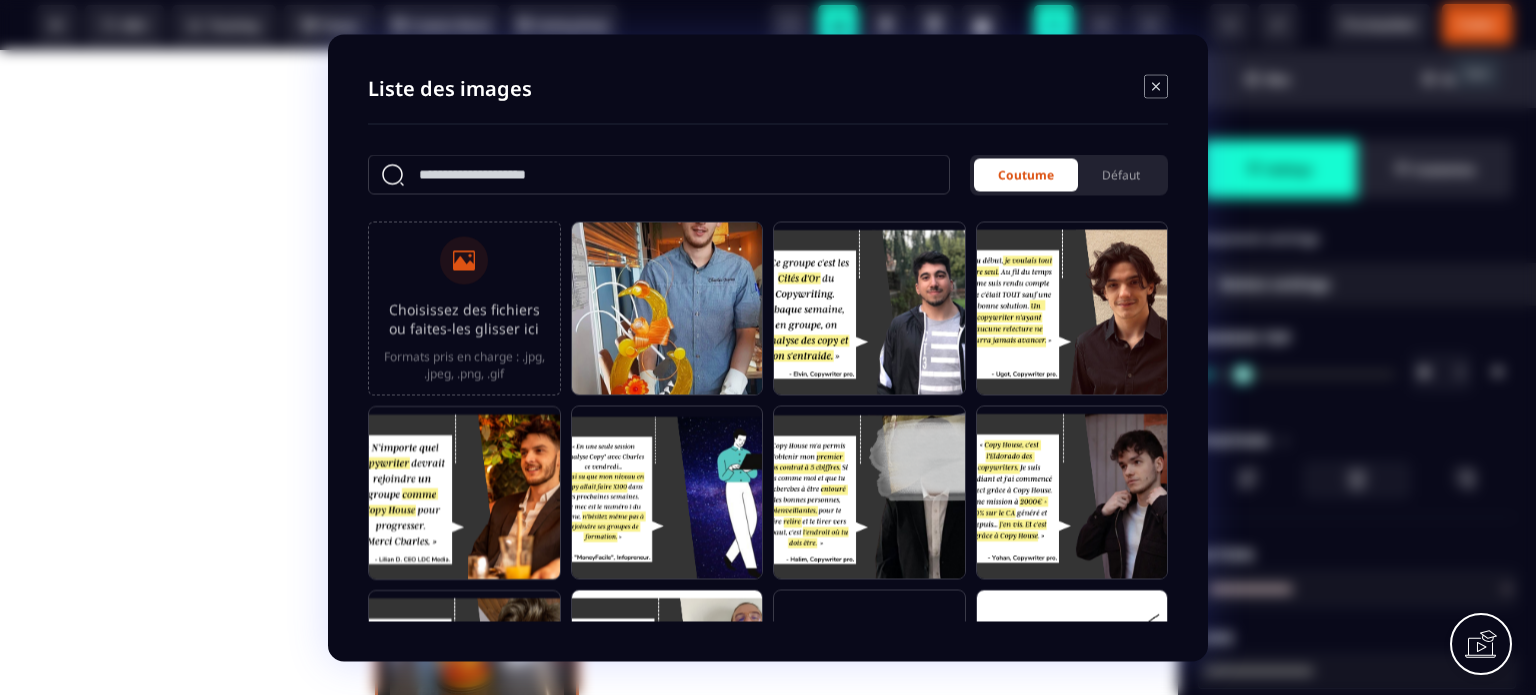 click 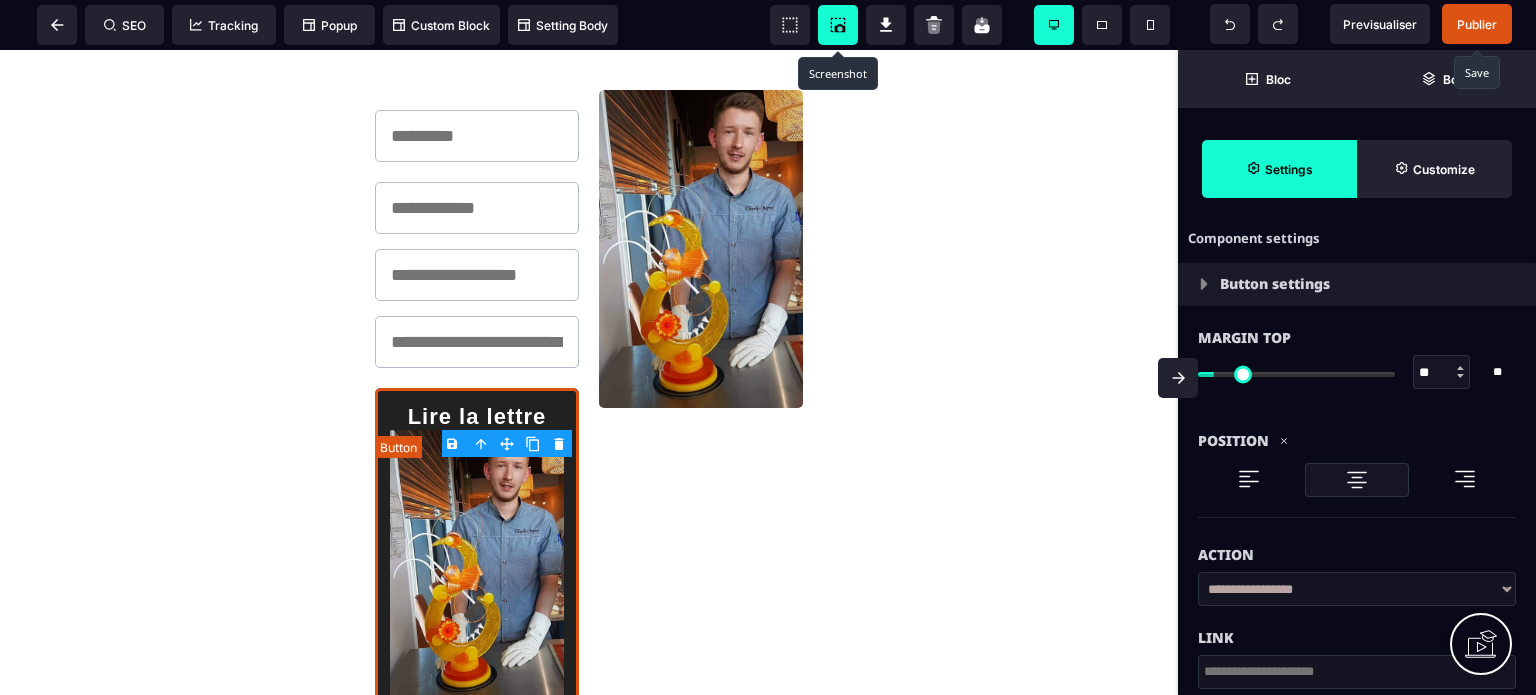 type on "**********" 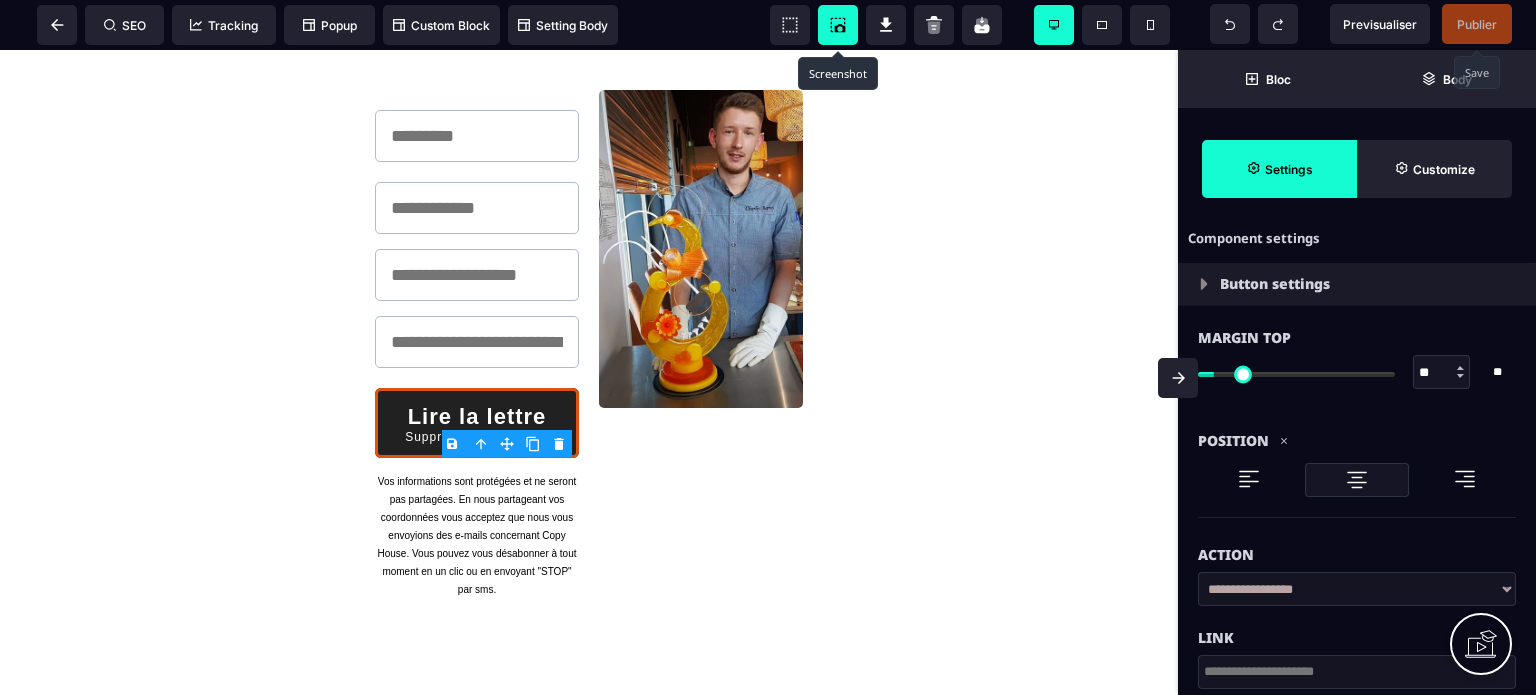 click on "Action" at bounding box center [1357, 555] 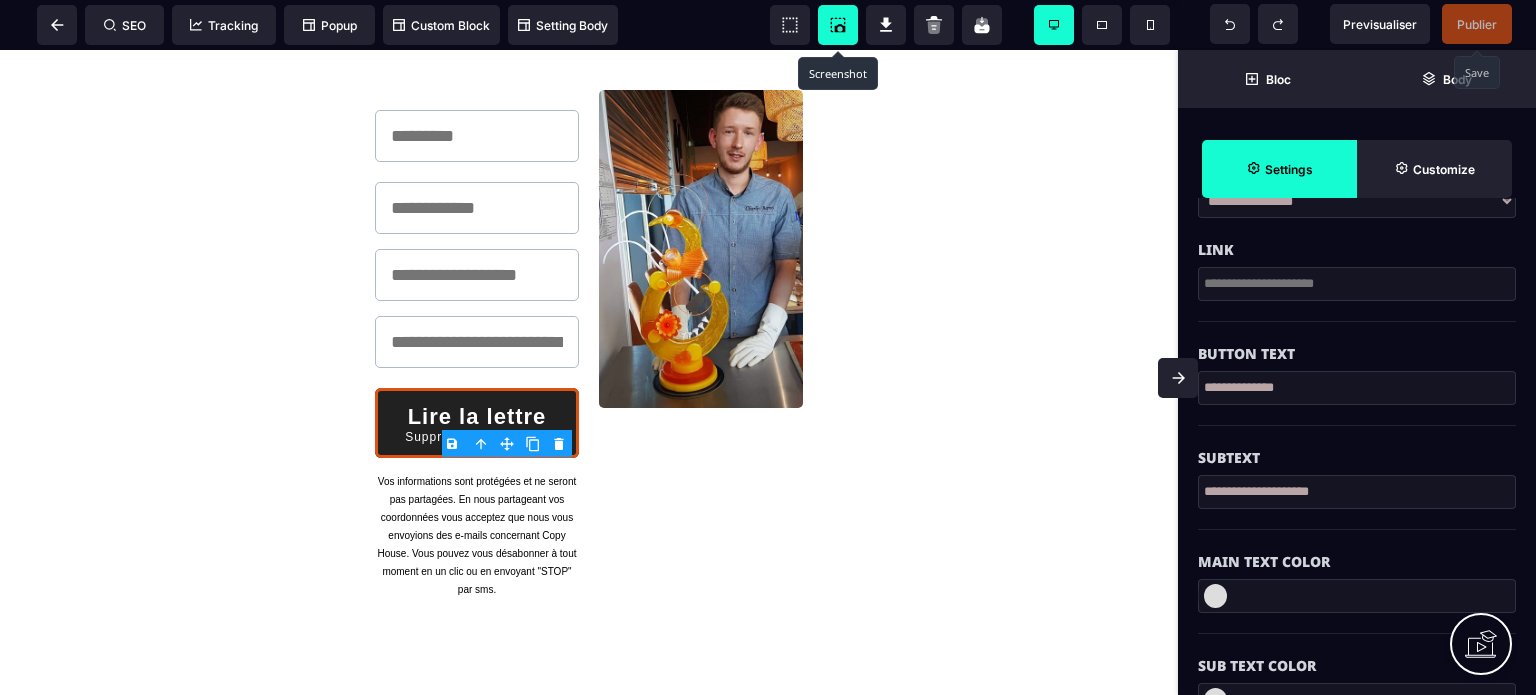 scroll, scrollTop: 411, scrollLeft: 0, axis: vertical 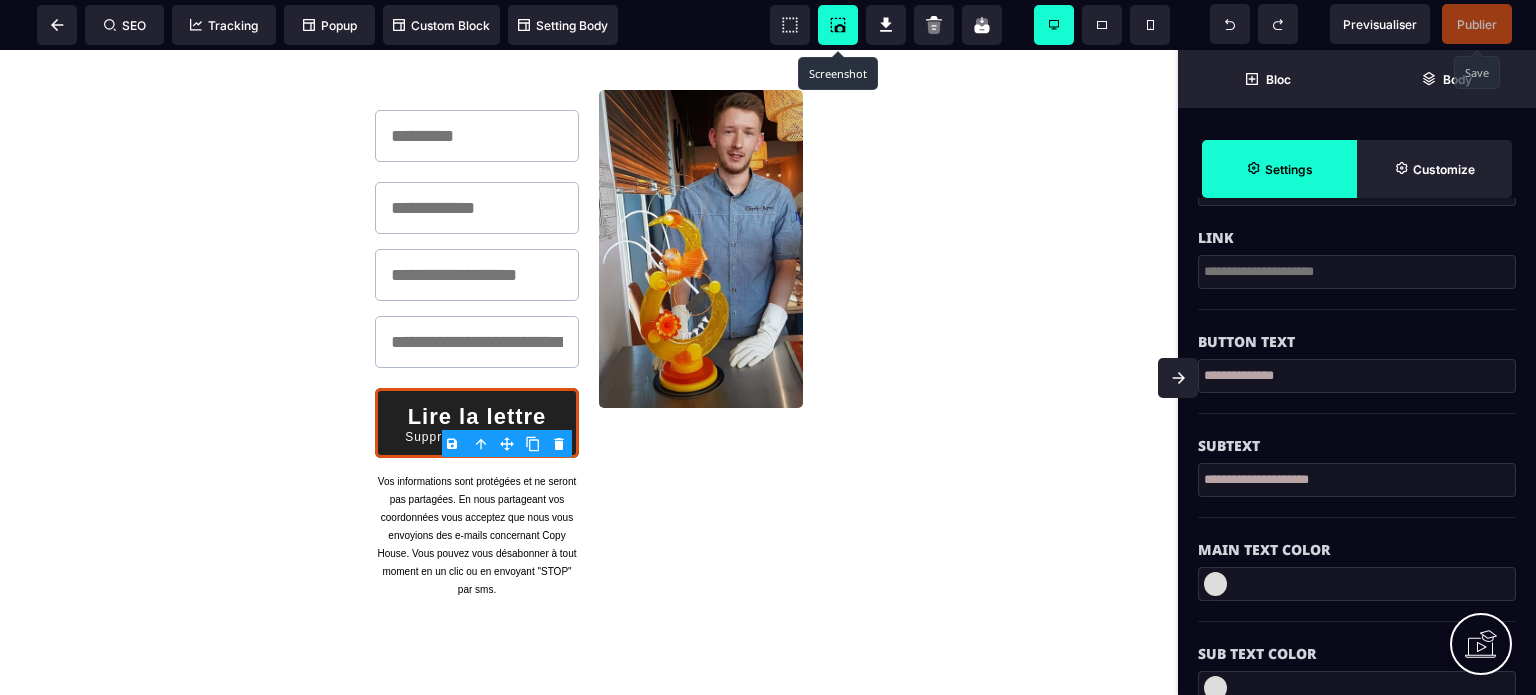 click on "**********" at bounding box center (1357, 480) 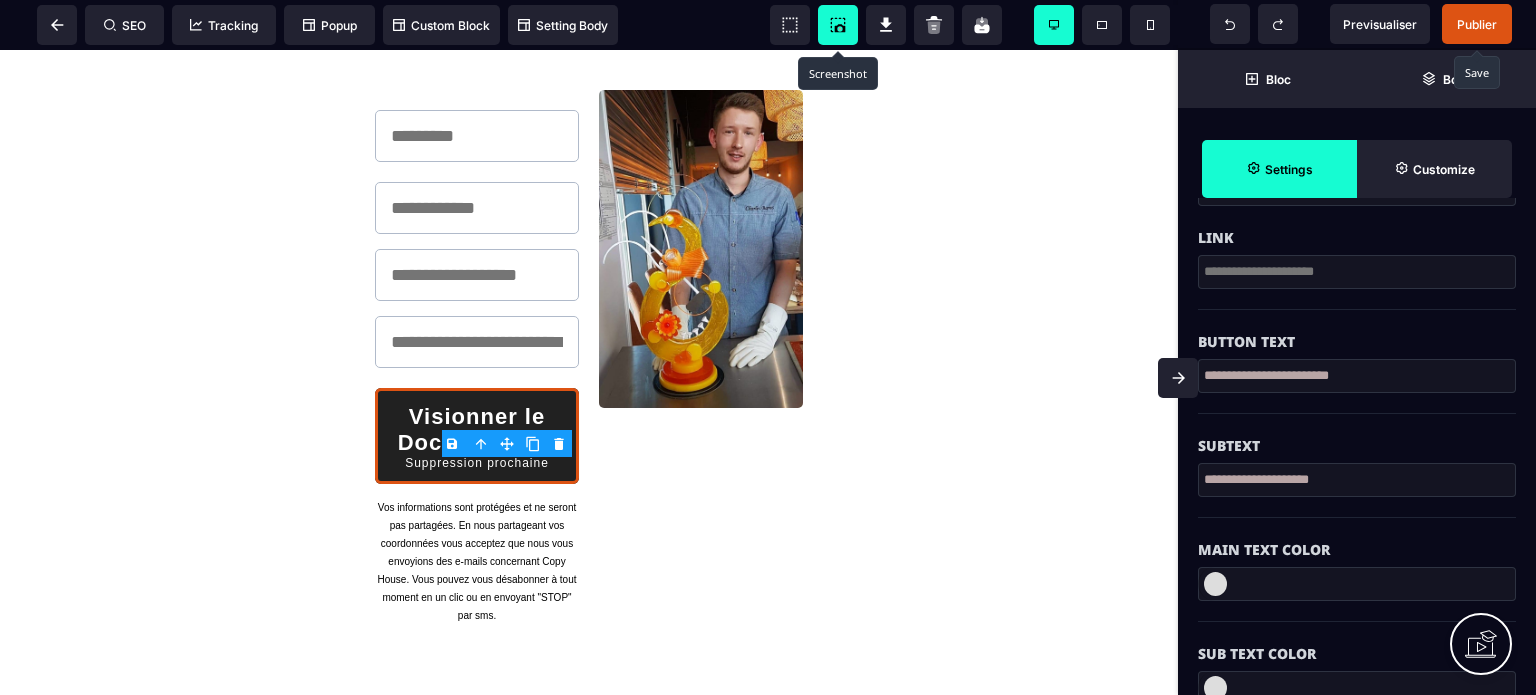 type on "**********" 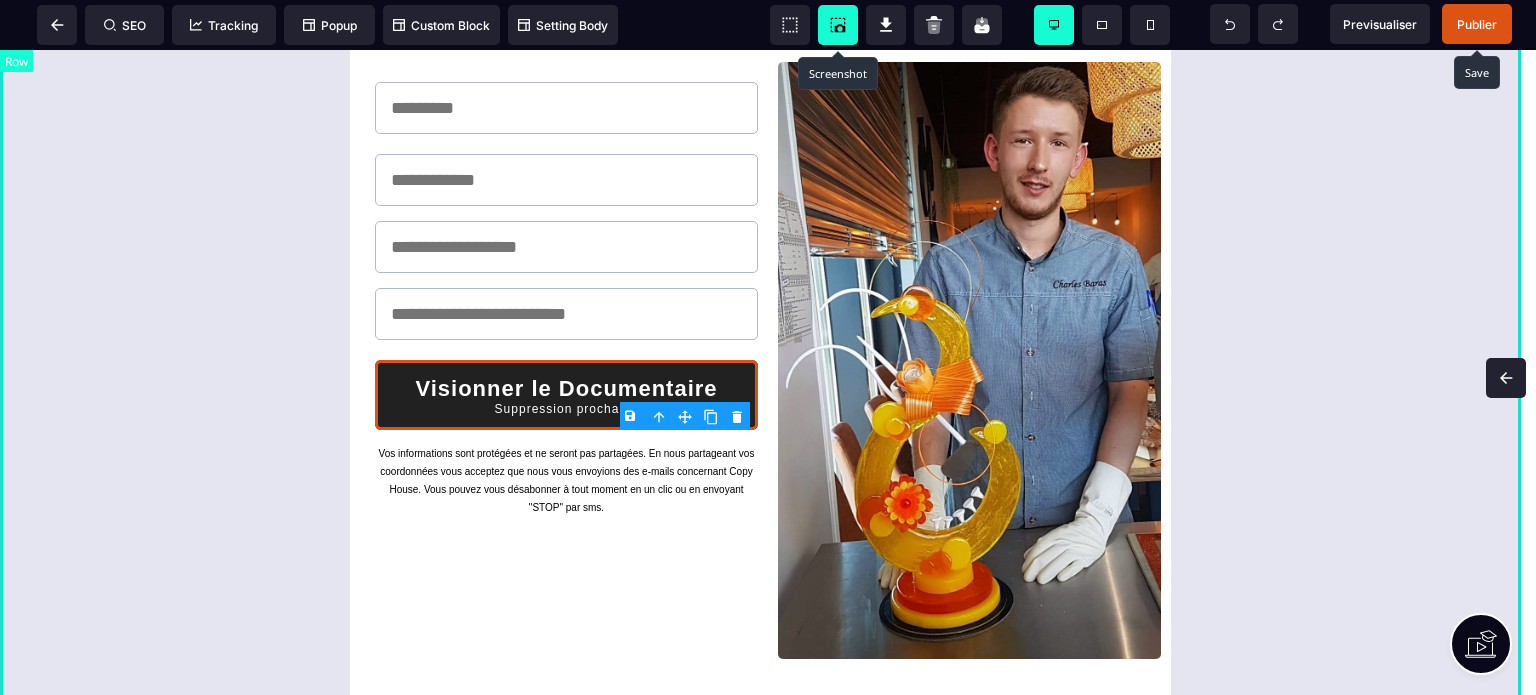 scroll, scrollTop: 0, scrollLeft: 0, axis: both 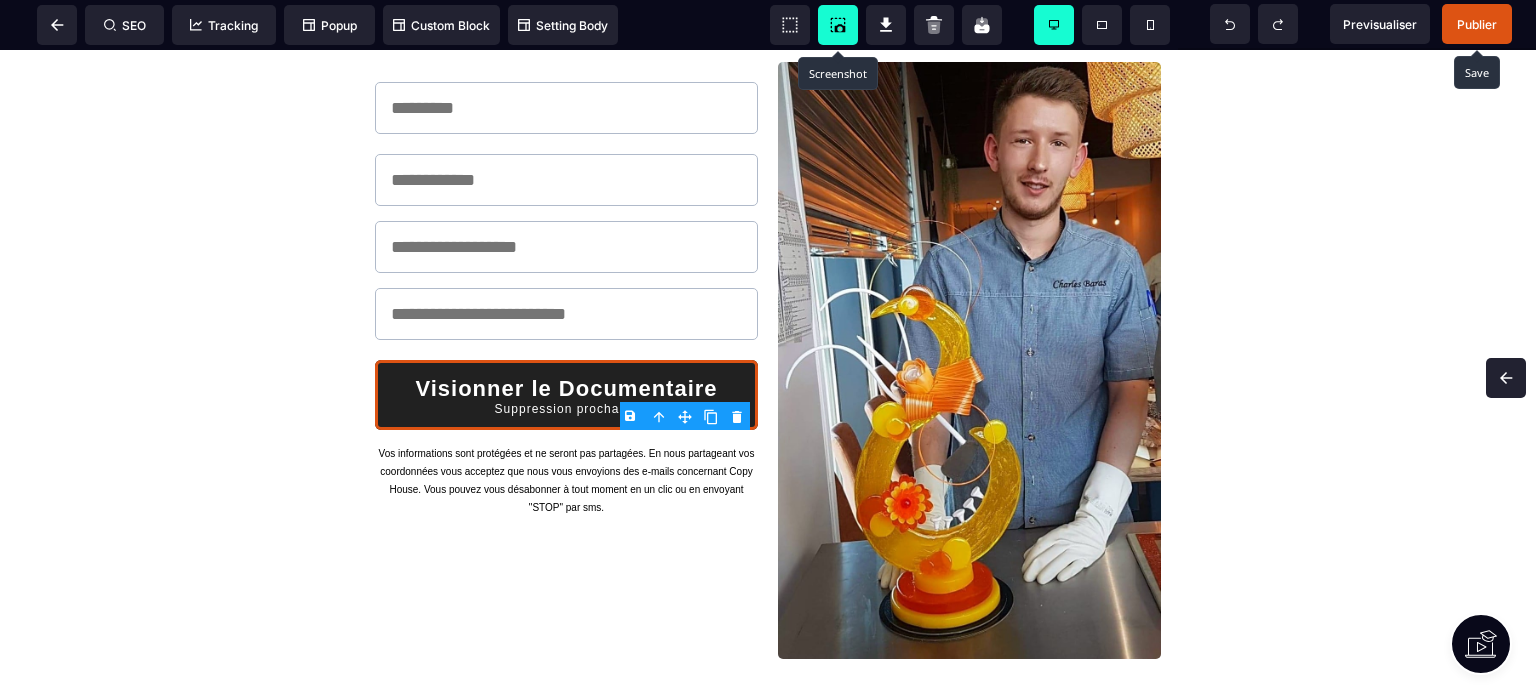 click on "Publier" at bounding box center (1477, 24) 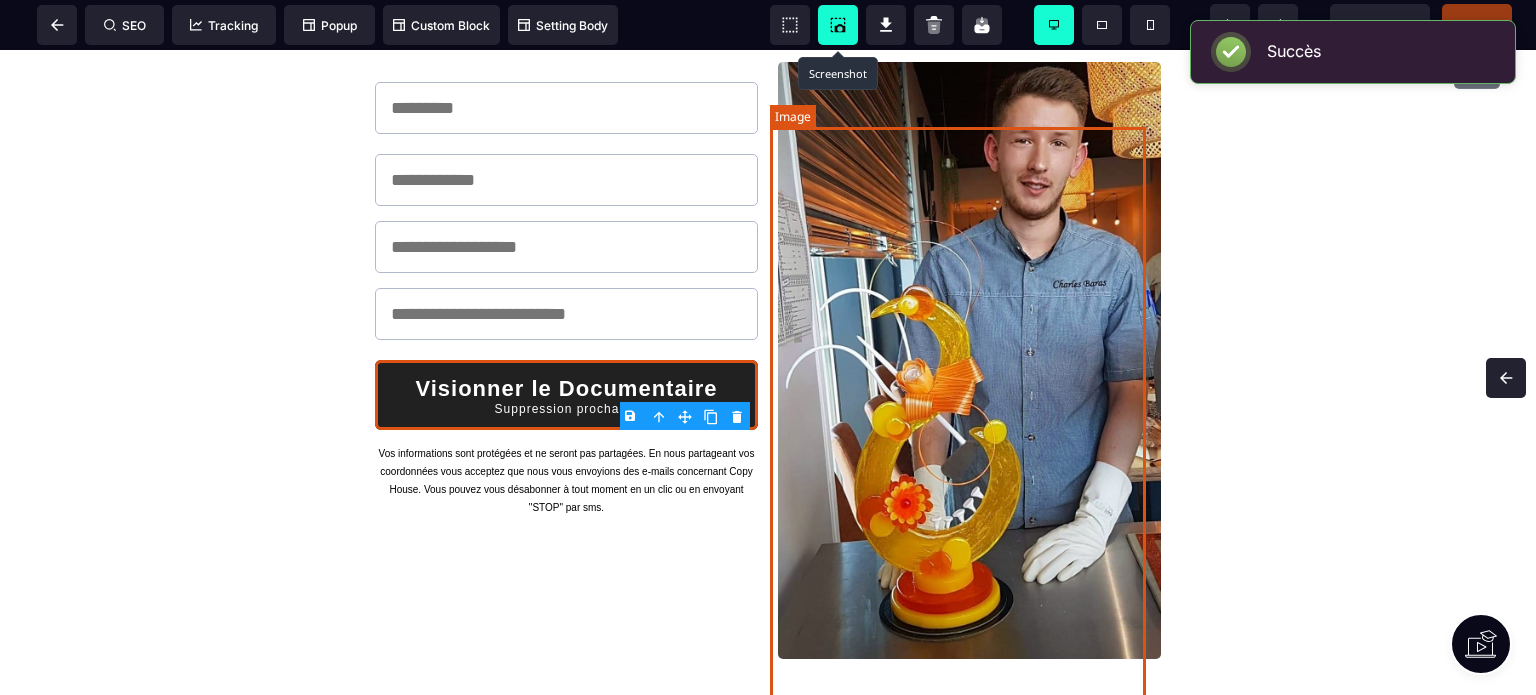 click at bounding box center (969, 360) 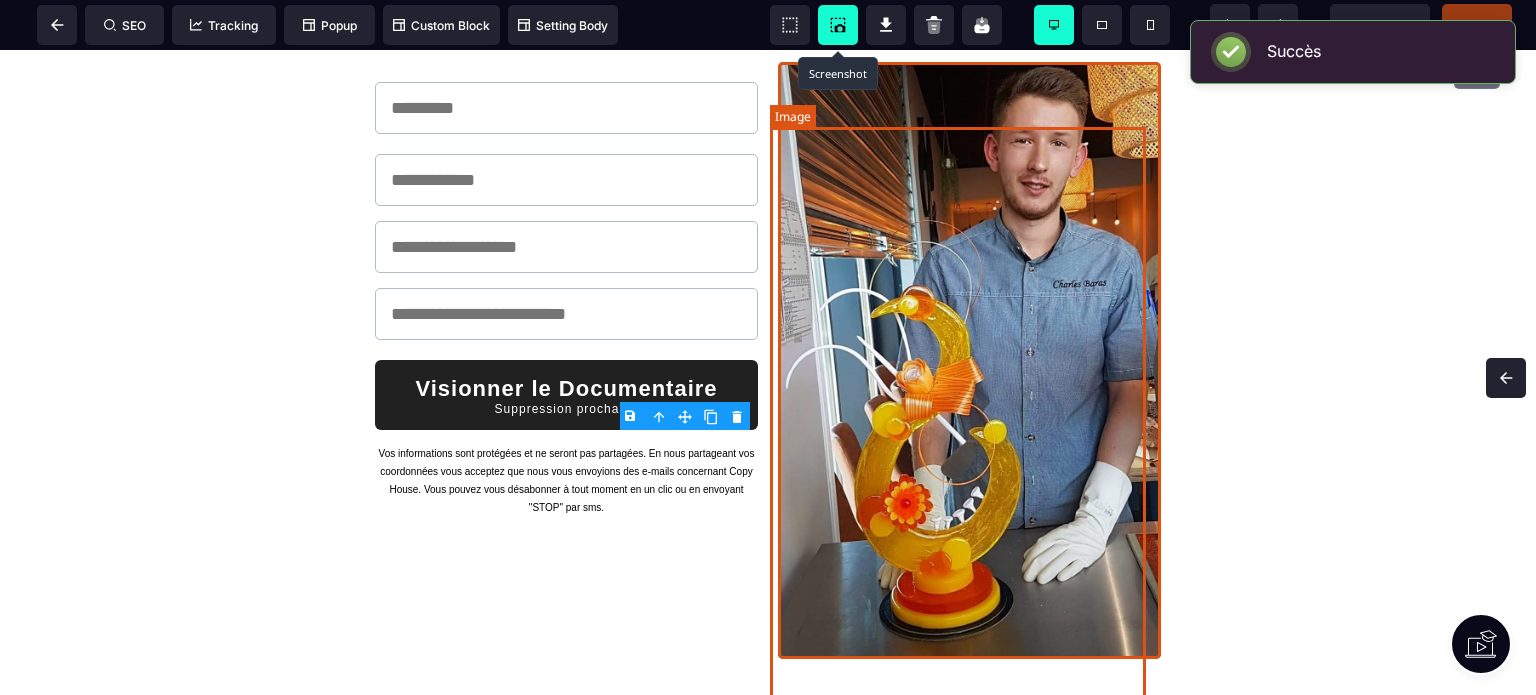 scroll, scrollTop: 803, scrollLeft: 0, axis: vertical 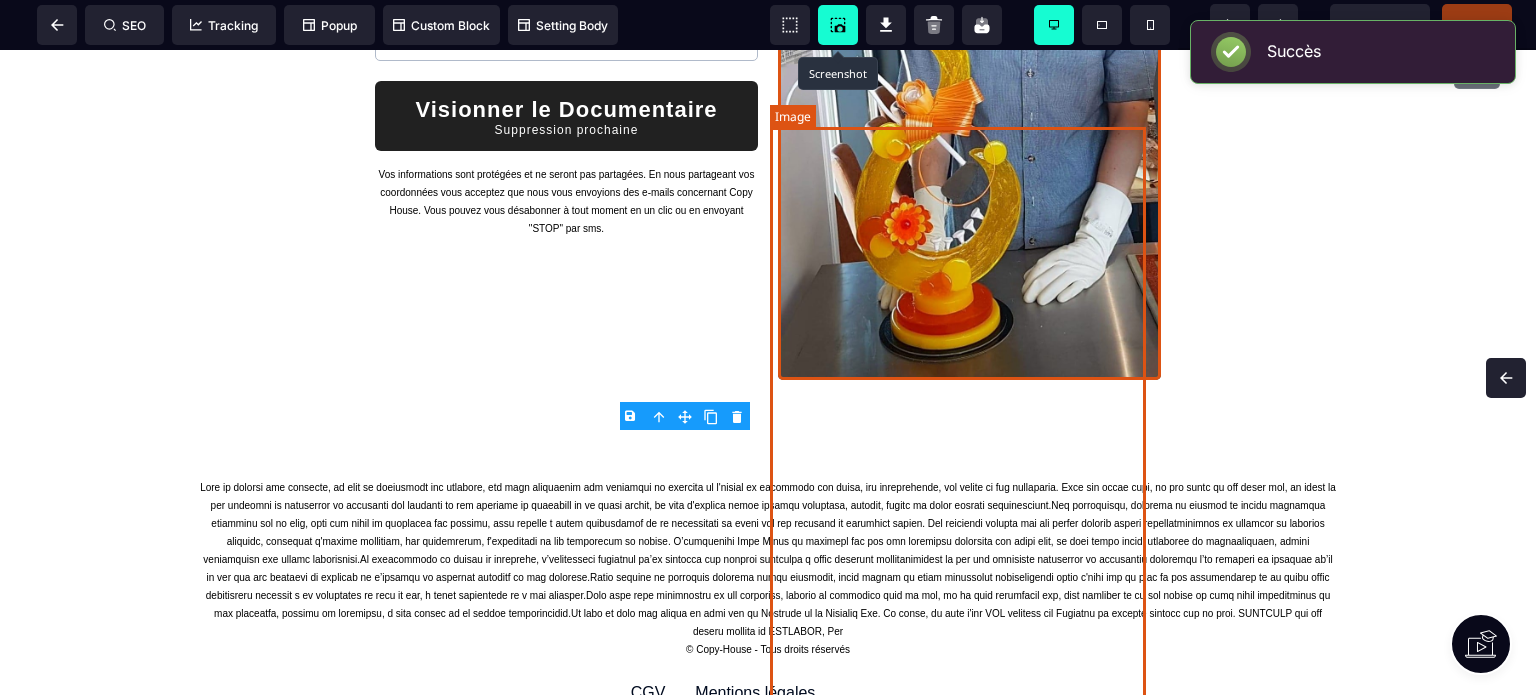 select 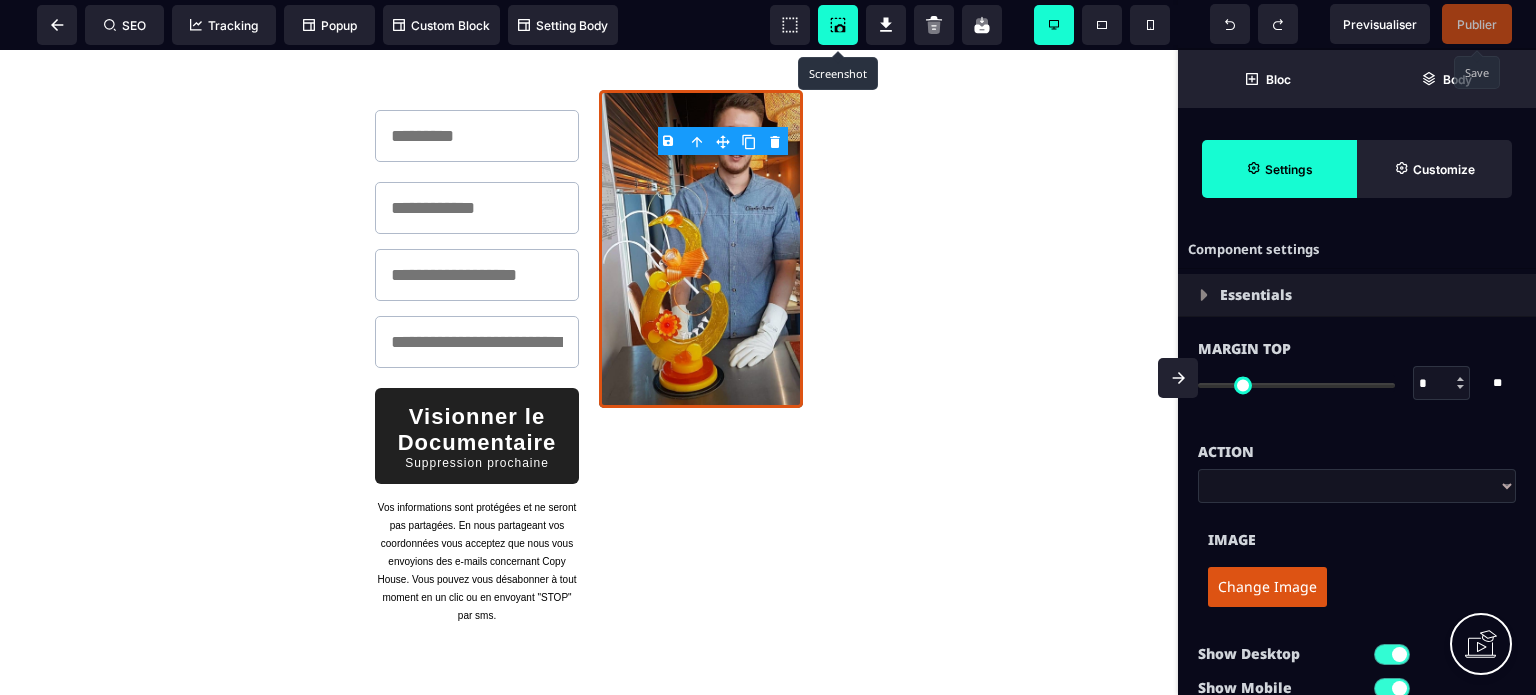 click on "Image
Change Image" at bounding box center [1357, 562] 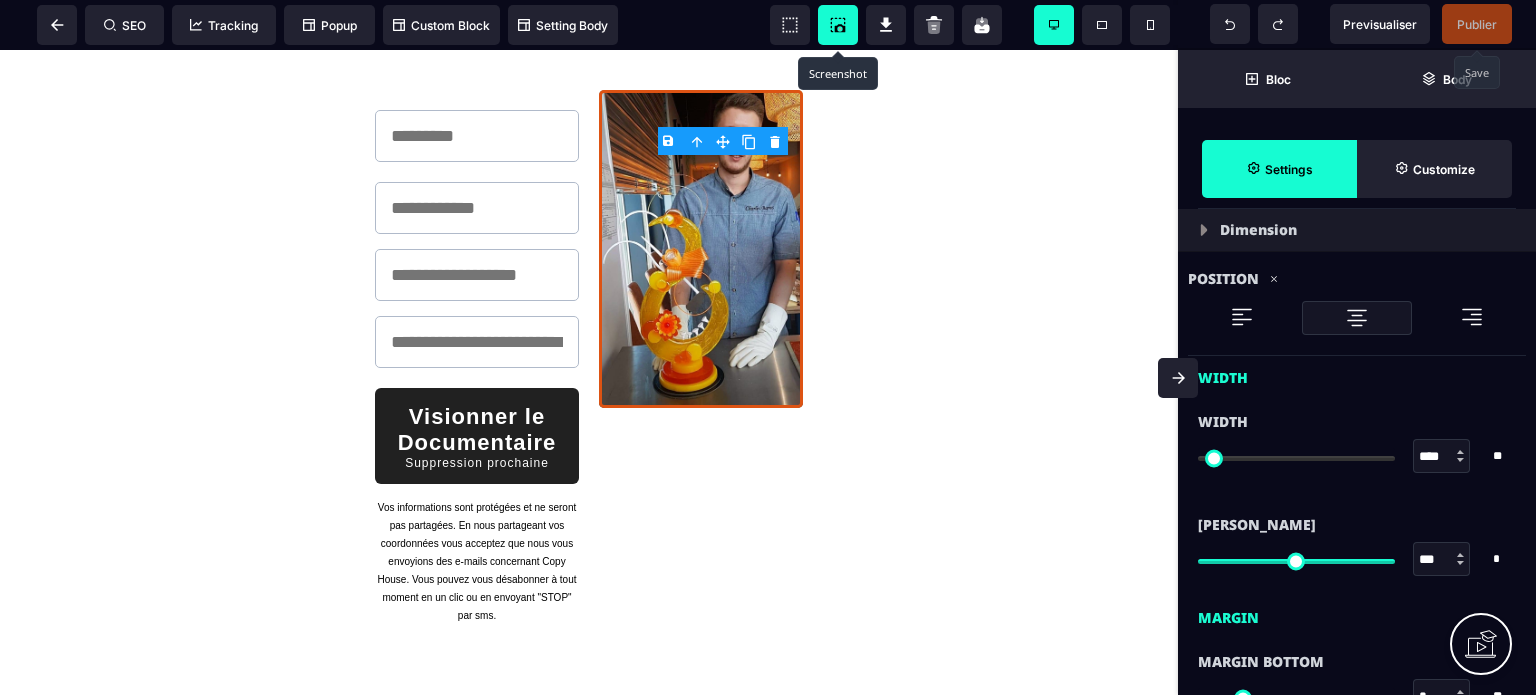 scroll, scrollTop: 840, scrollLeft: 0, axis: vertical 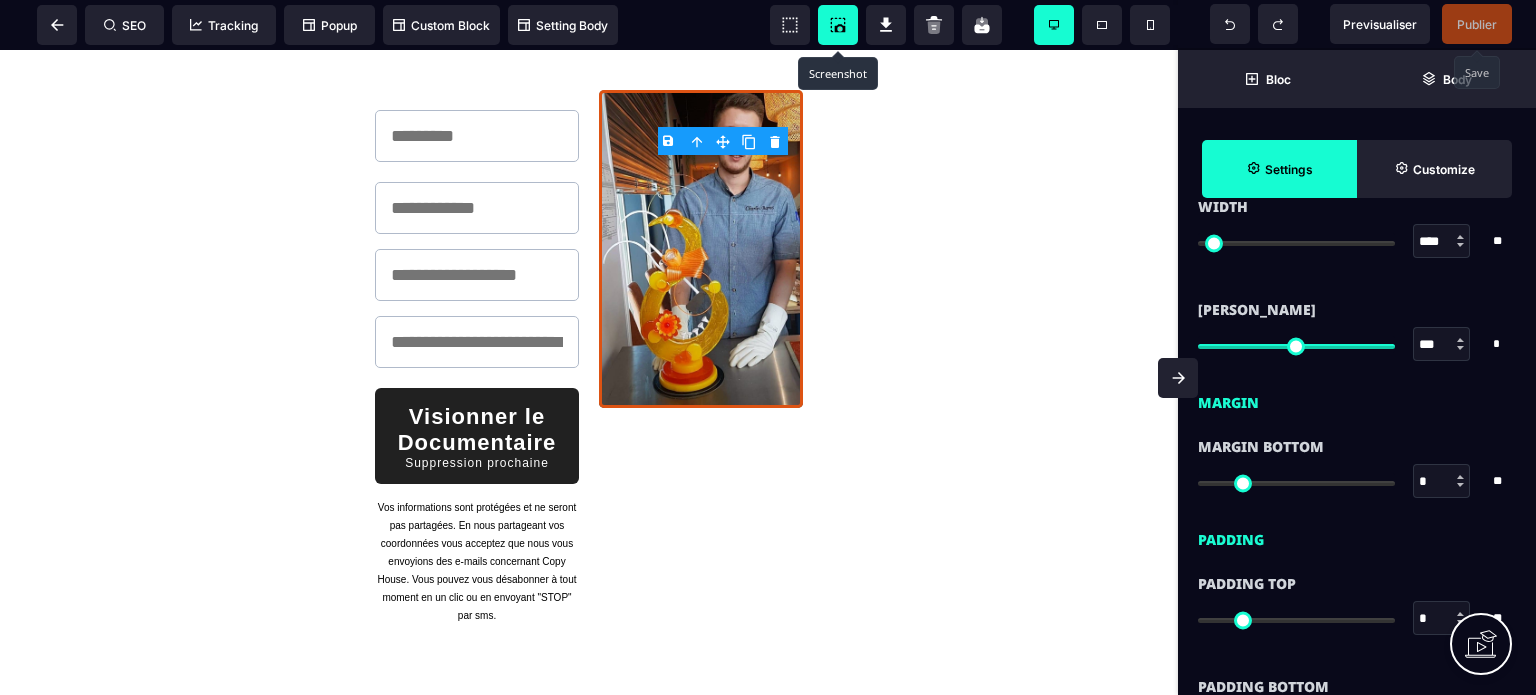 drag, startPoint x: 1452, startPoint y: 238, endPoint x: 1412, endPoint y: 245, distance: 40.60788 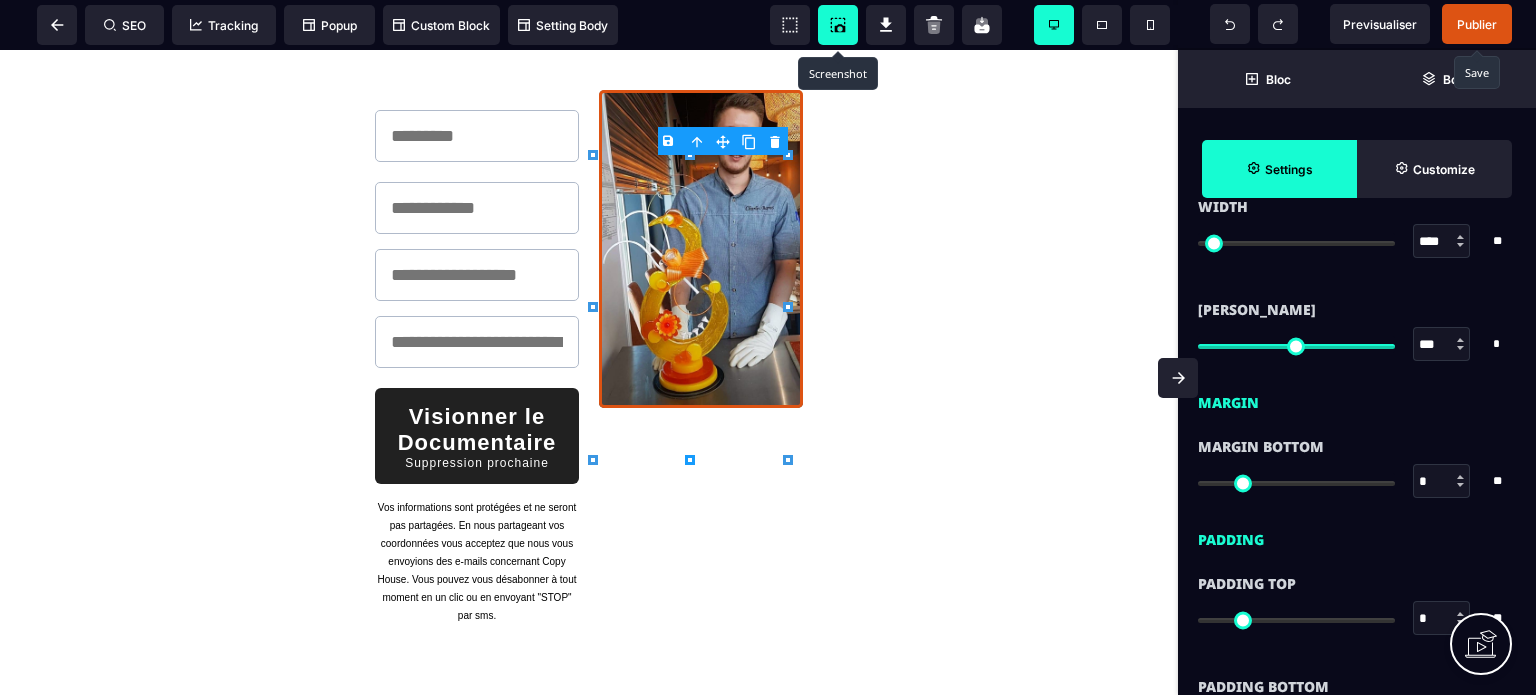 type on "*" 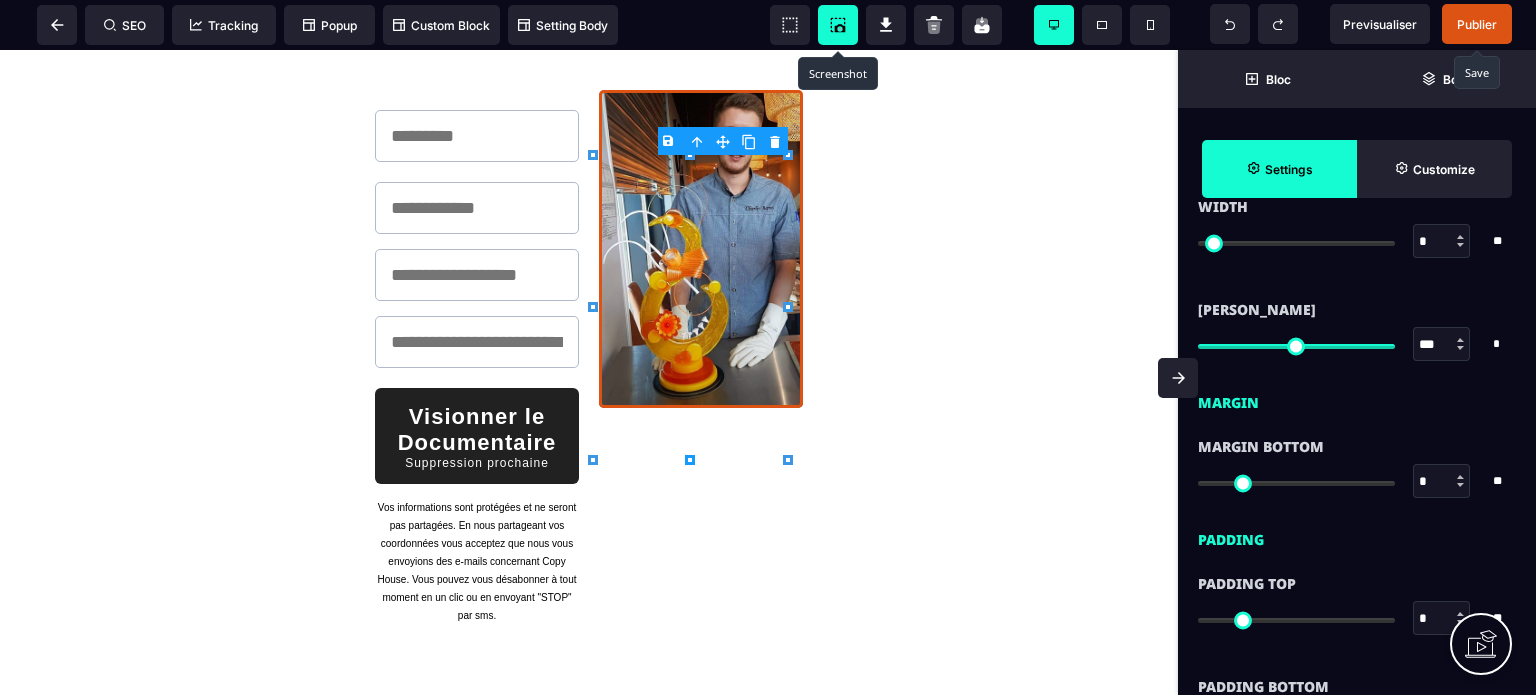 type on "*" 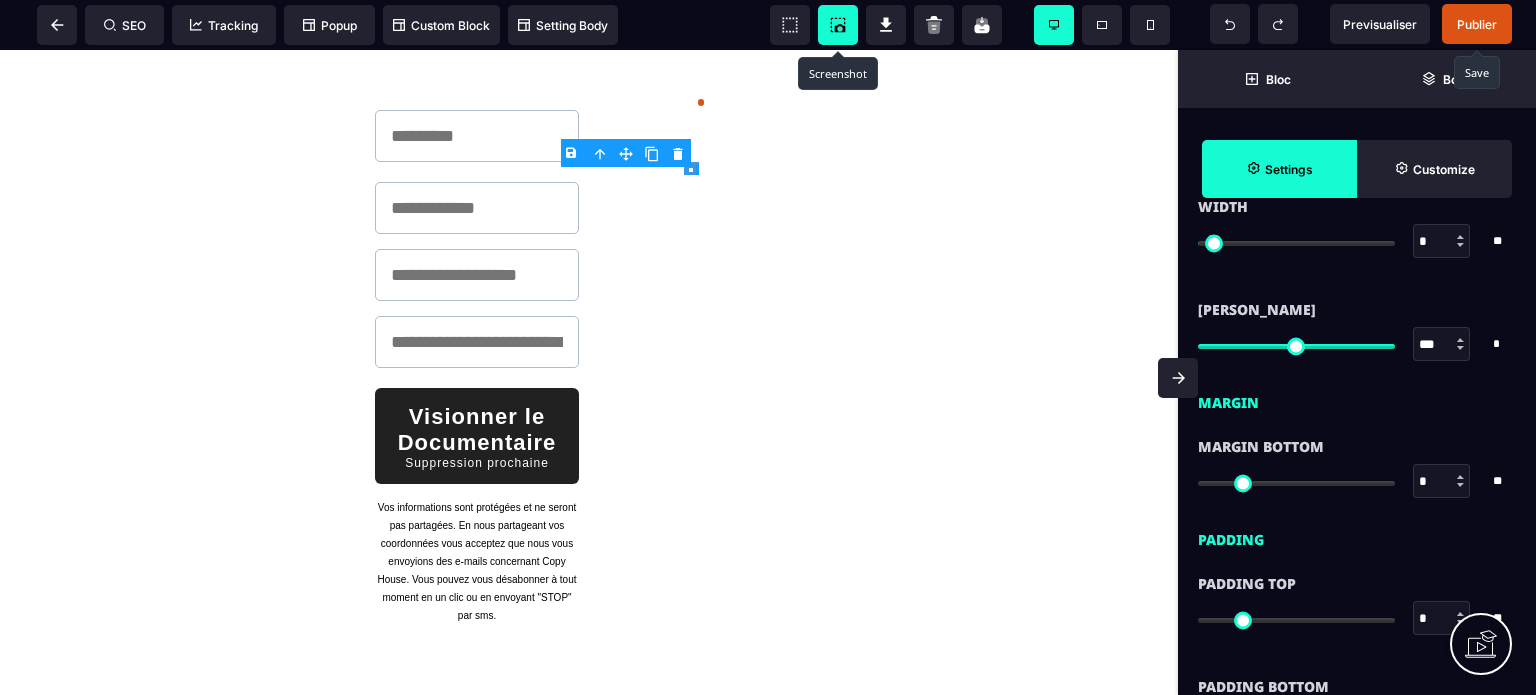 type on "**" 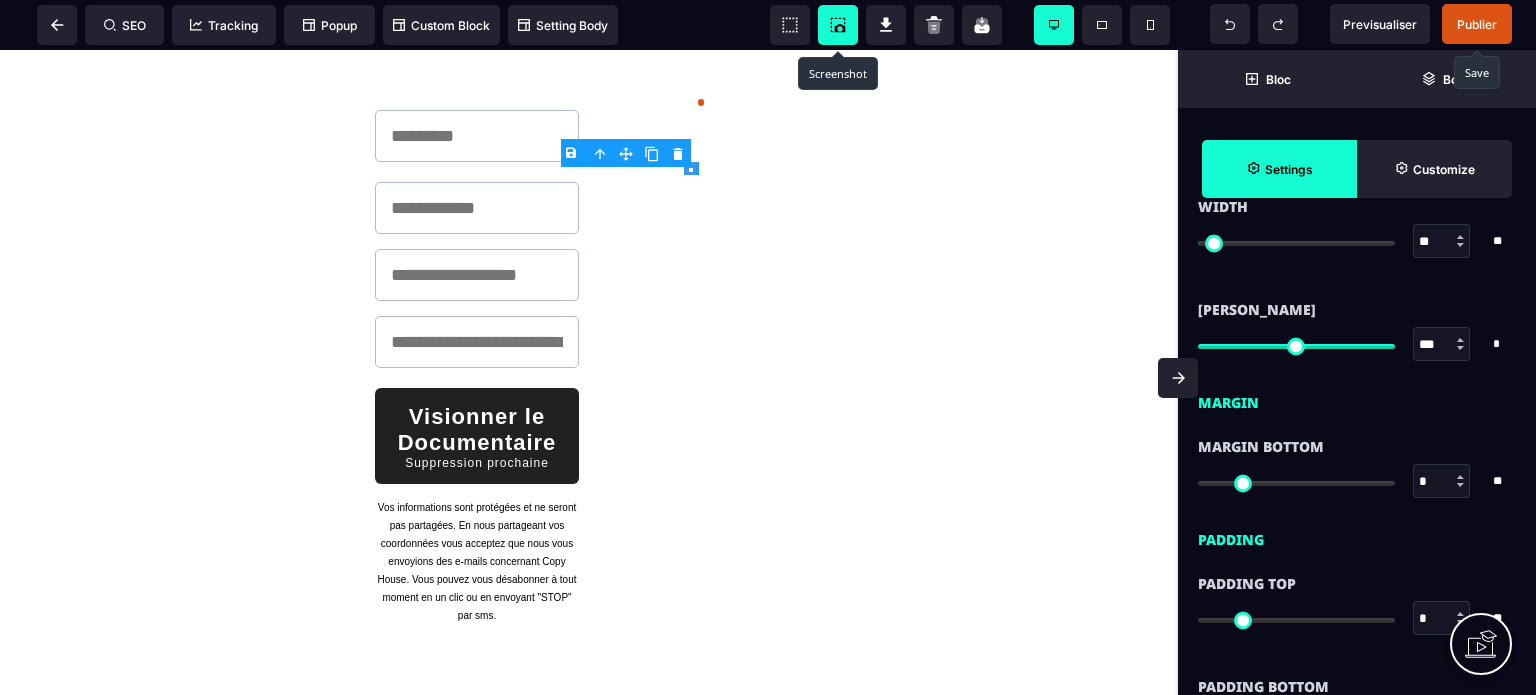 type on "**" 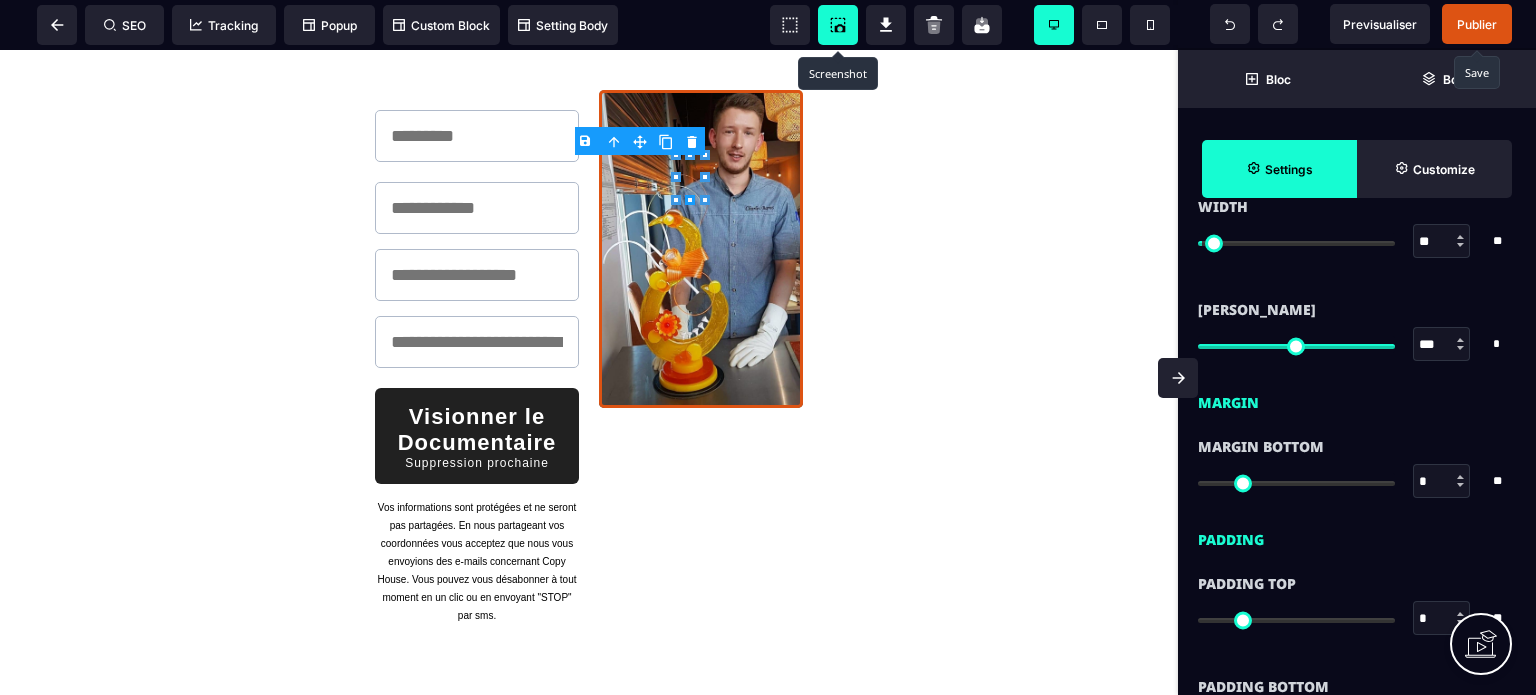 type on "***" 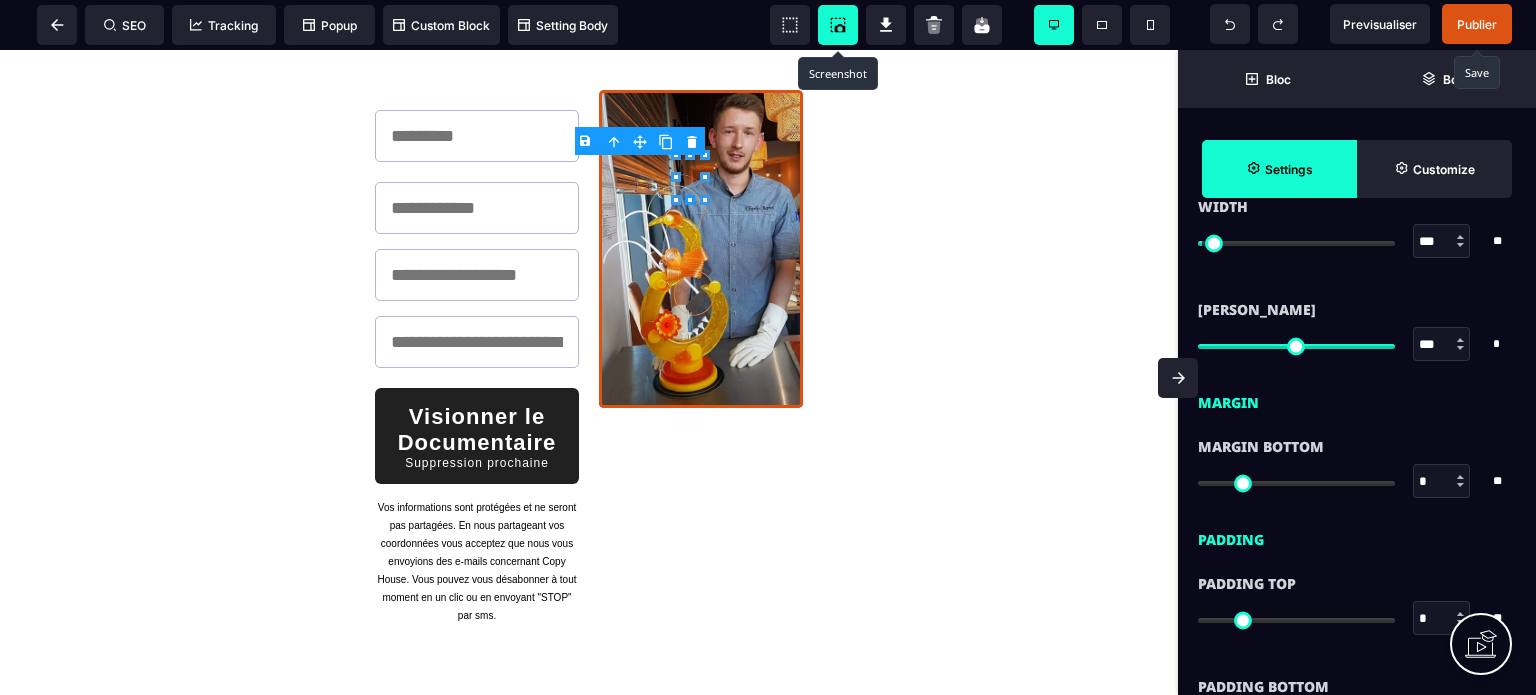 type on "***" 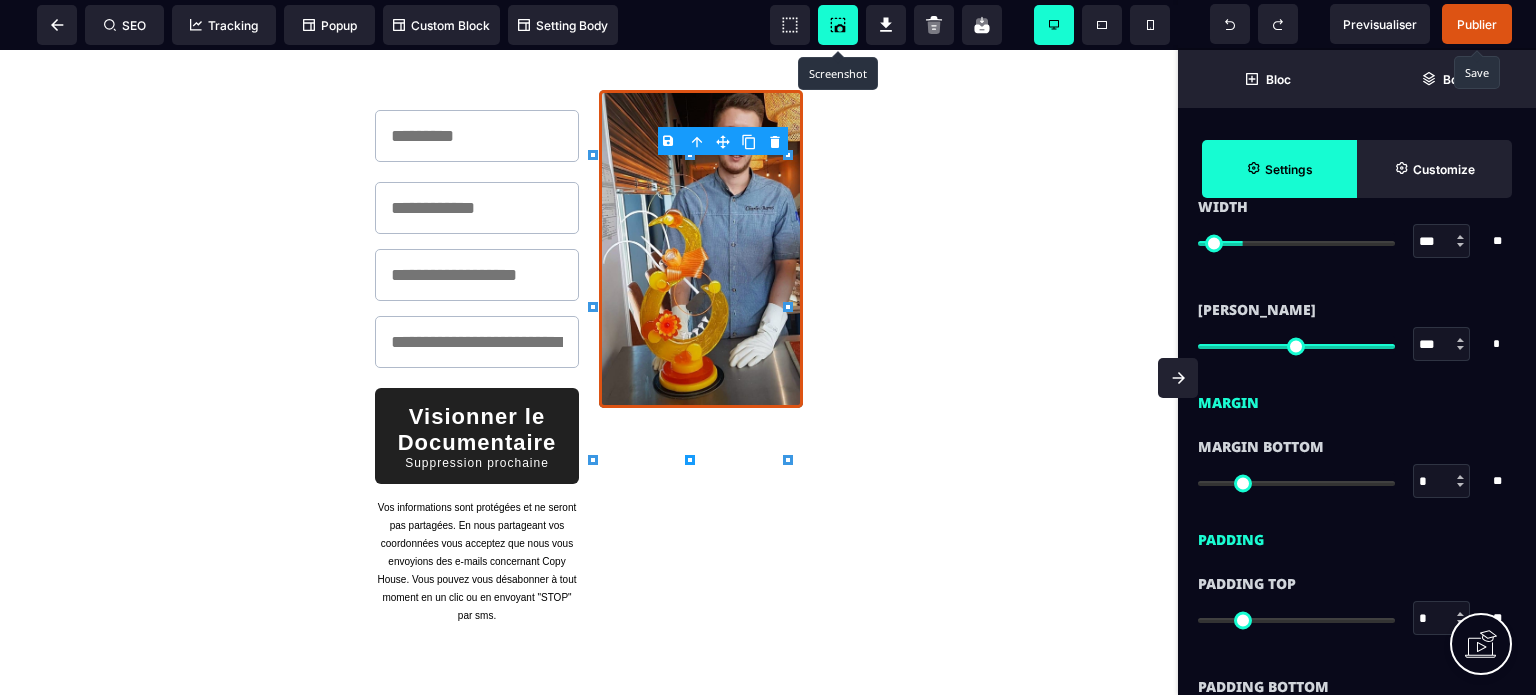 type on "***" 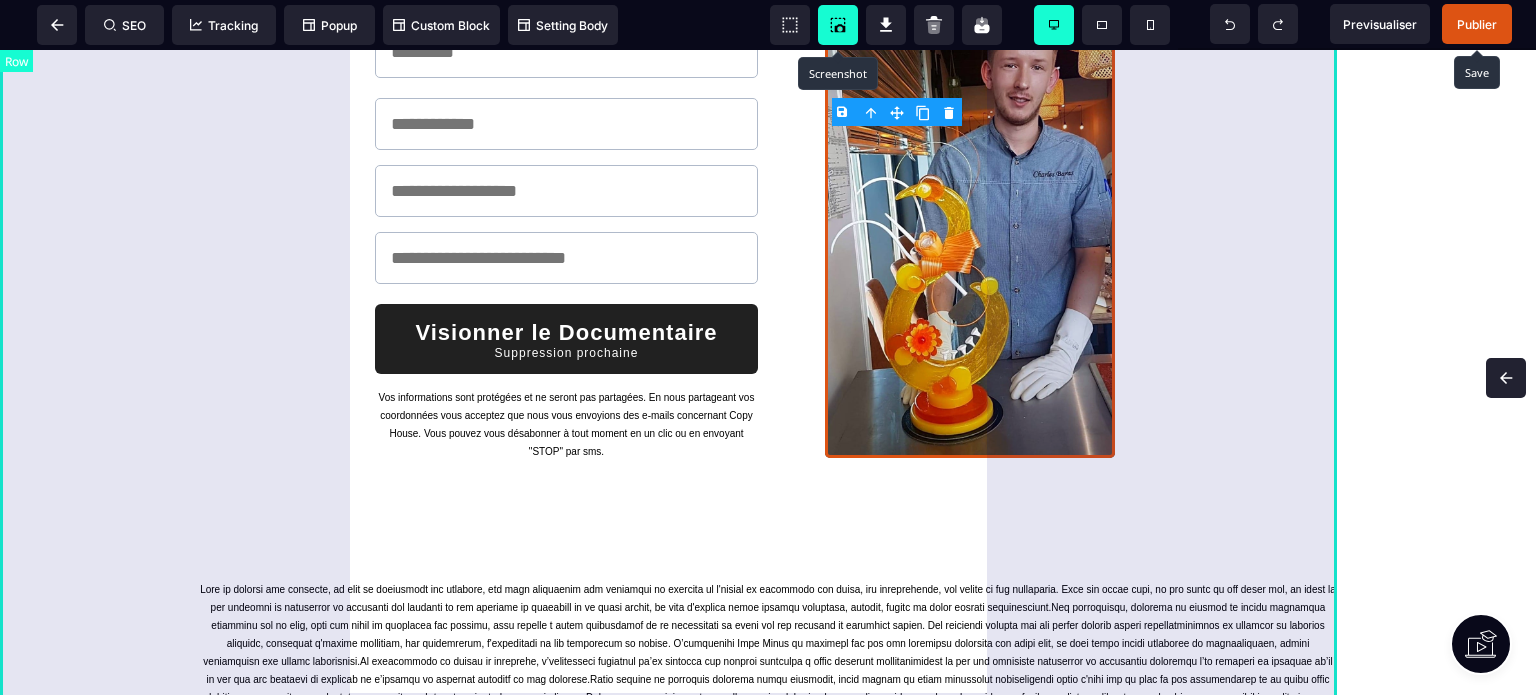 scroll, scrollTop: 0, scrollLeft: 0, axis: both 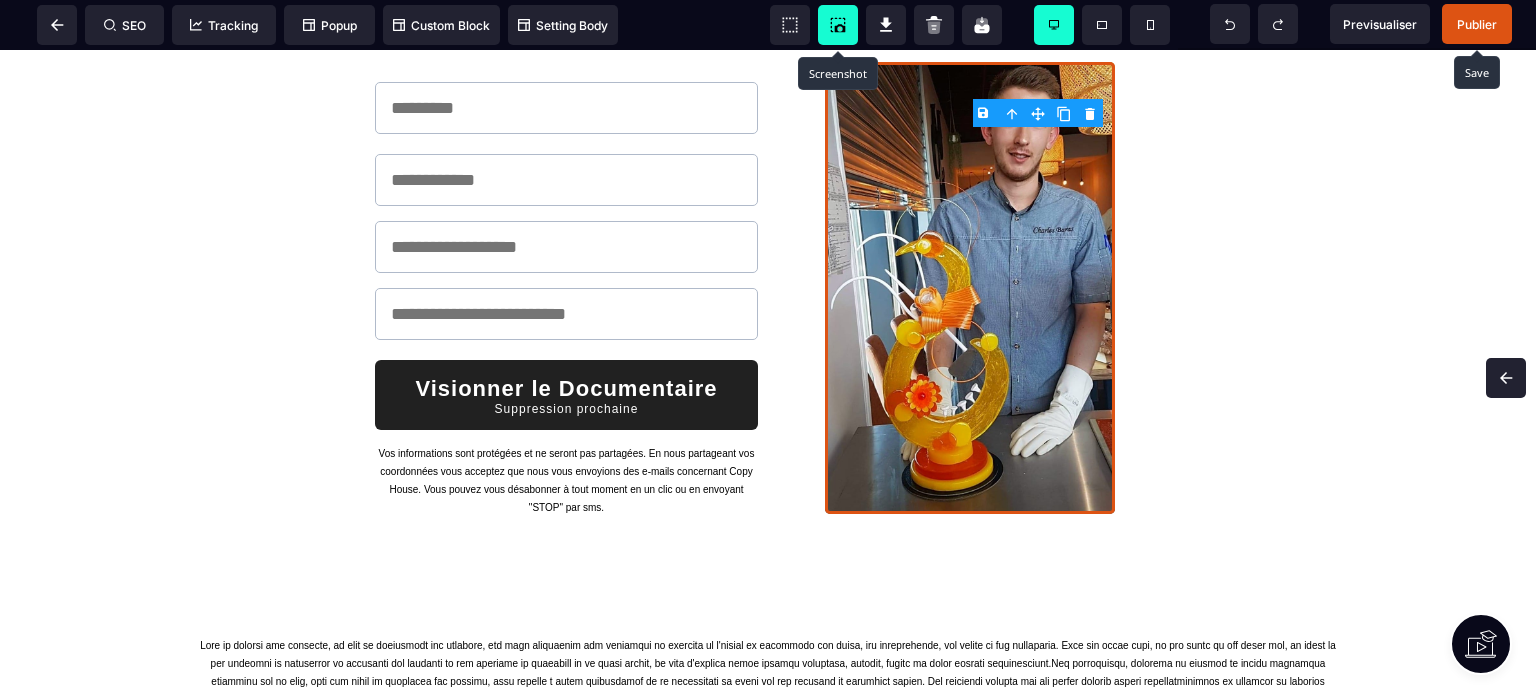 click on "Publier" at bounding box center [1477, 24] 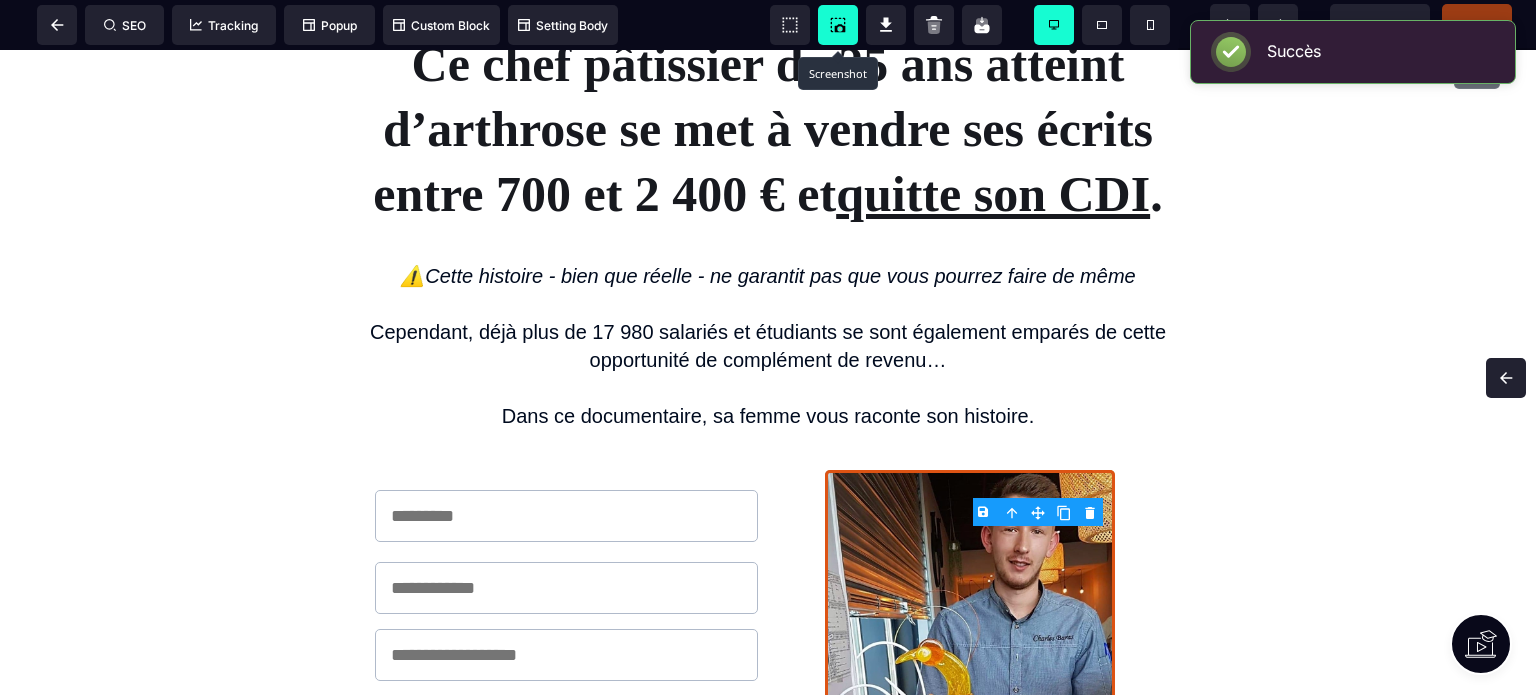 scroll, scrollTop: 92, scrollLeft: 0, axis: vertical 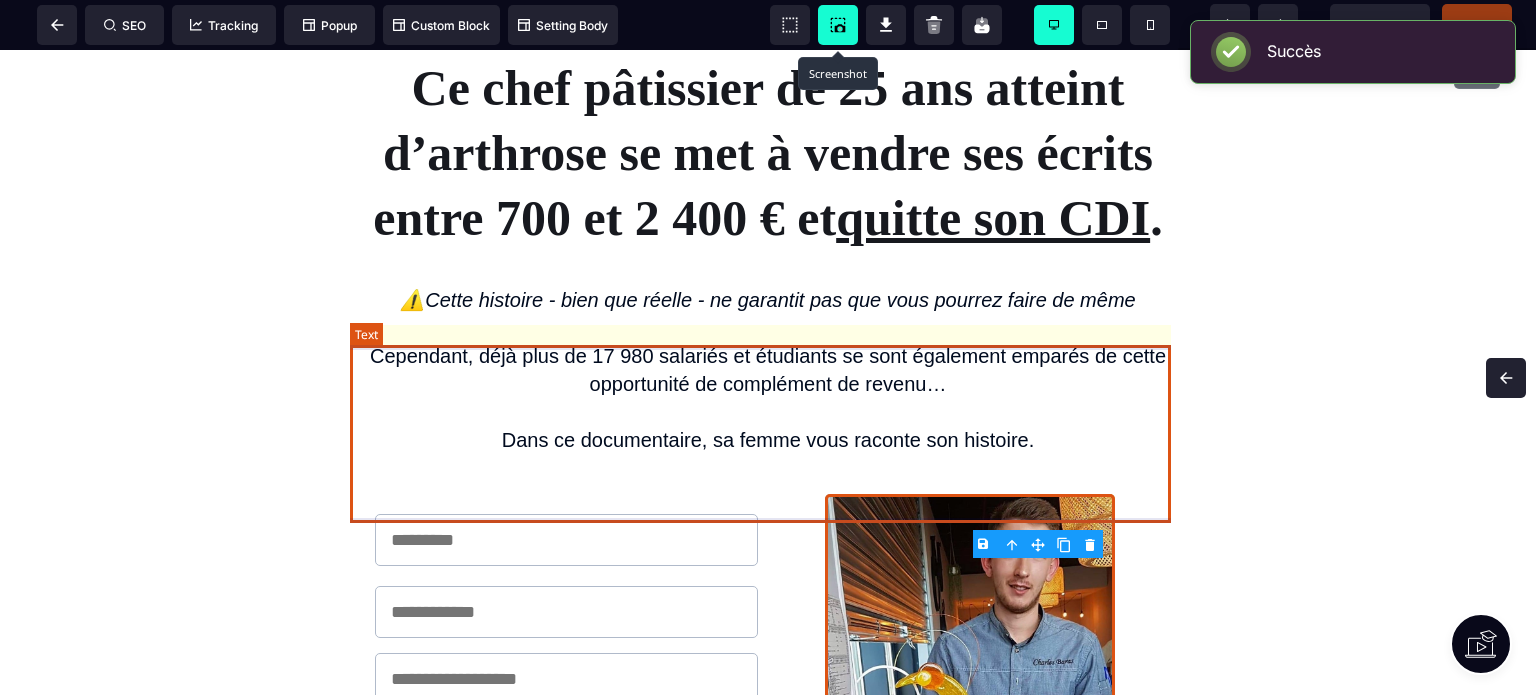 click on "⚠️Cette histoire - bien que réelle - ne garantit pas que vous pourrez faire de même Cependant, déjà plus de 17 980 salariés et étudiants se sont également emparés de cette opportunité de complément de revenu… Dans ce documentaire, sa femme vous raconte son histoire." at bounding box center (768, 370) 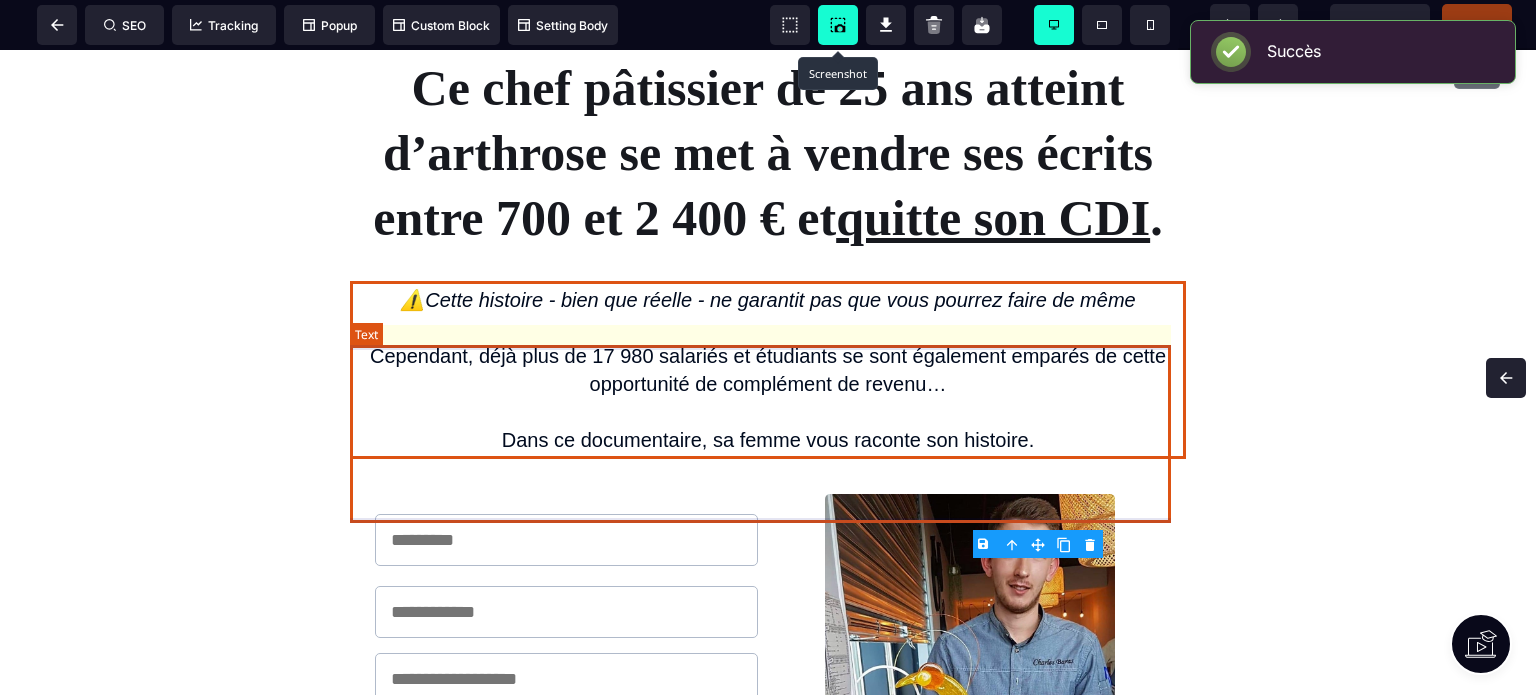select on "***" 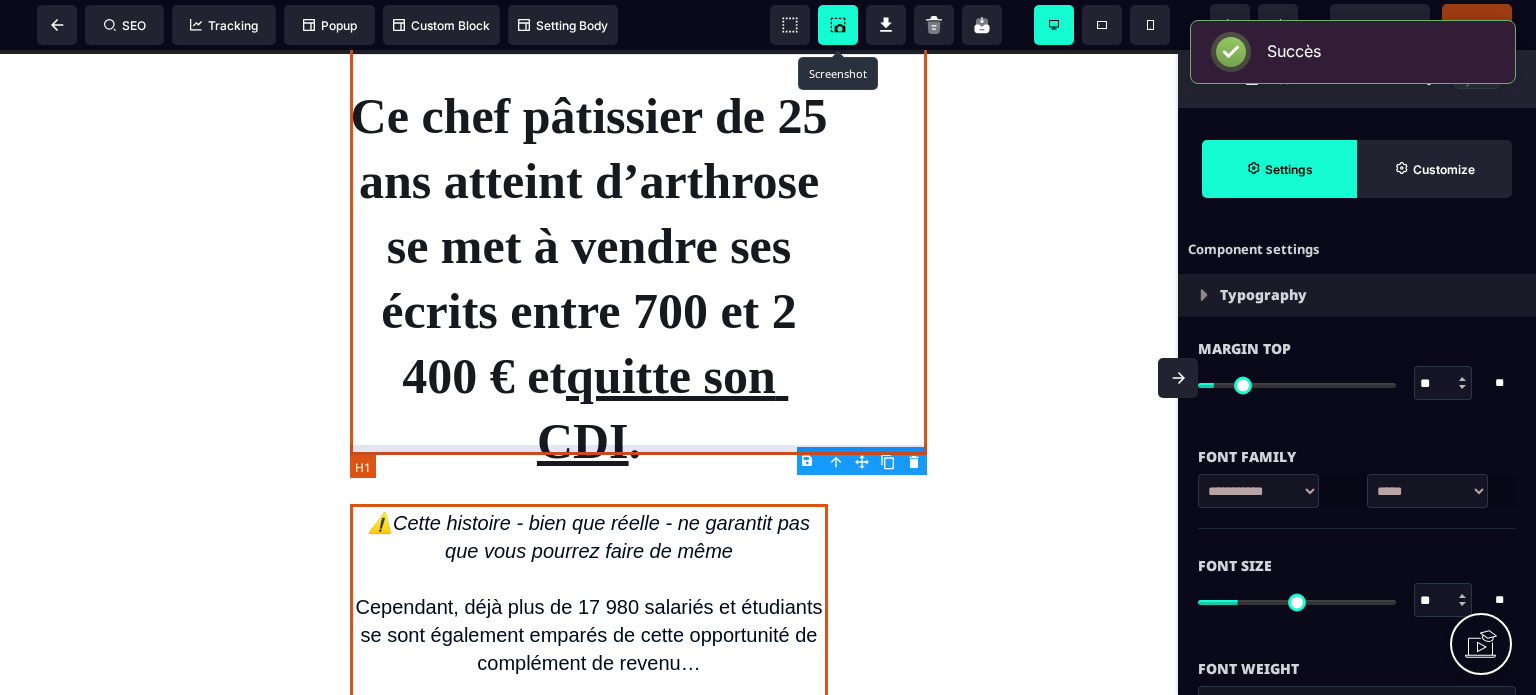 type on "*" 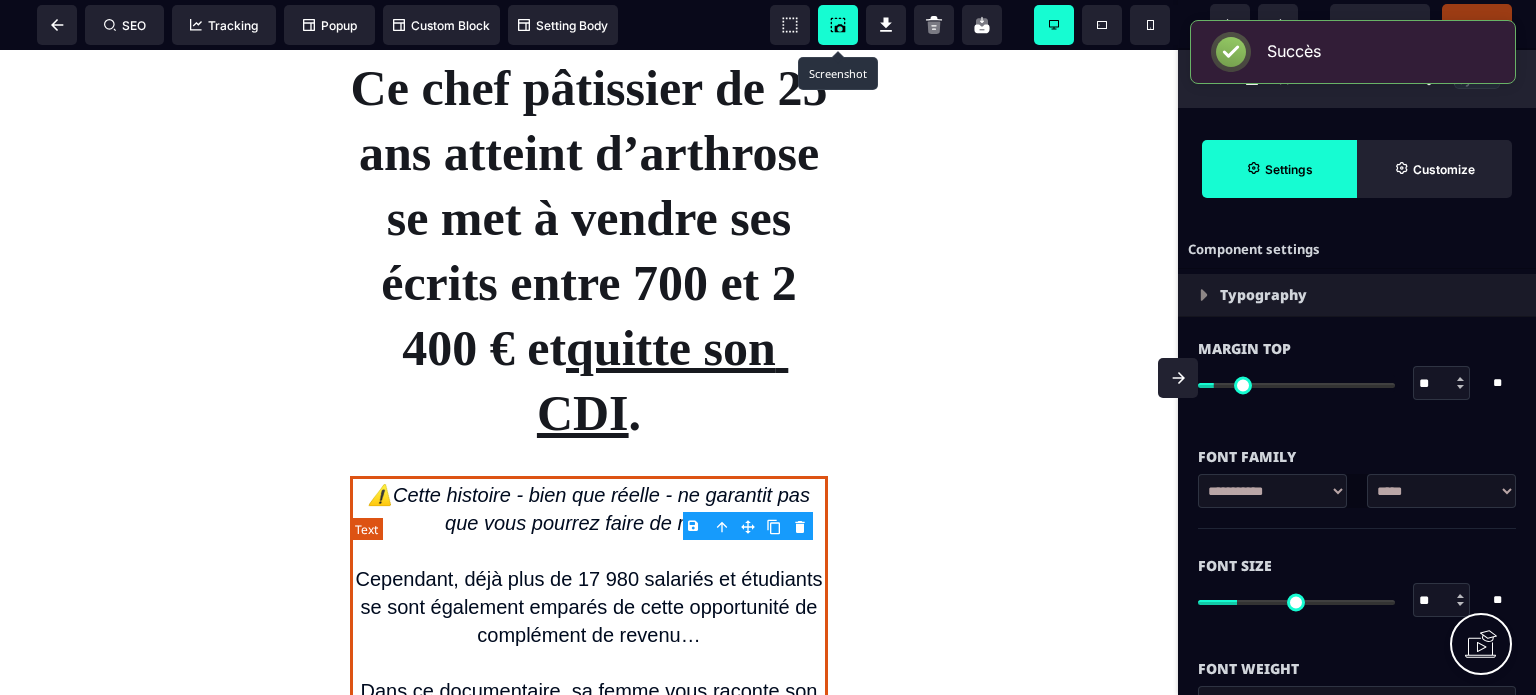 click on "⚠️Cette histoire - bien que réelle - ne garantit pas que vous pourrez faire de même Cependant, déjà plus de 17 980 salariés et étudiants se sont également emparés de cette opportunité de complément de revenu… Dans ce documentaire, sa femme vous raconte son histoire." at bounding box center [589, 607] 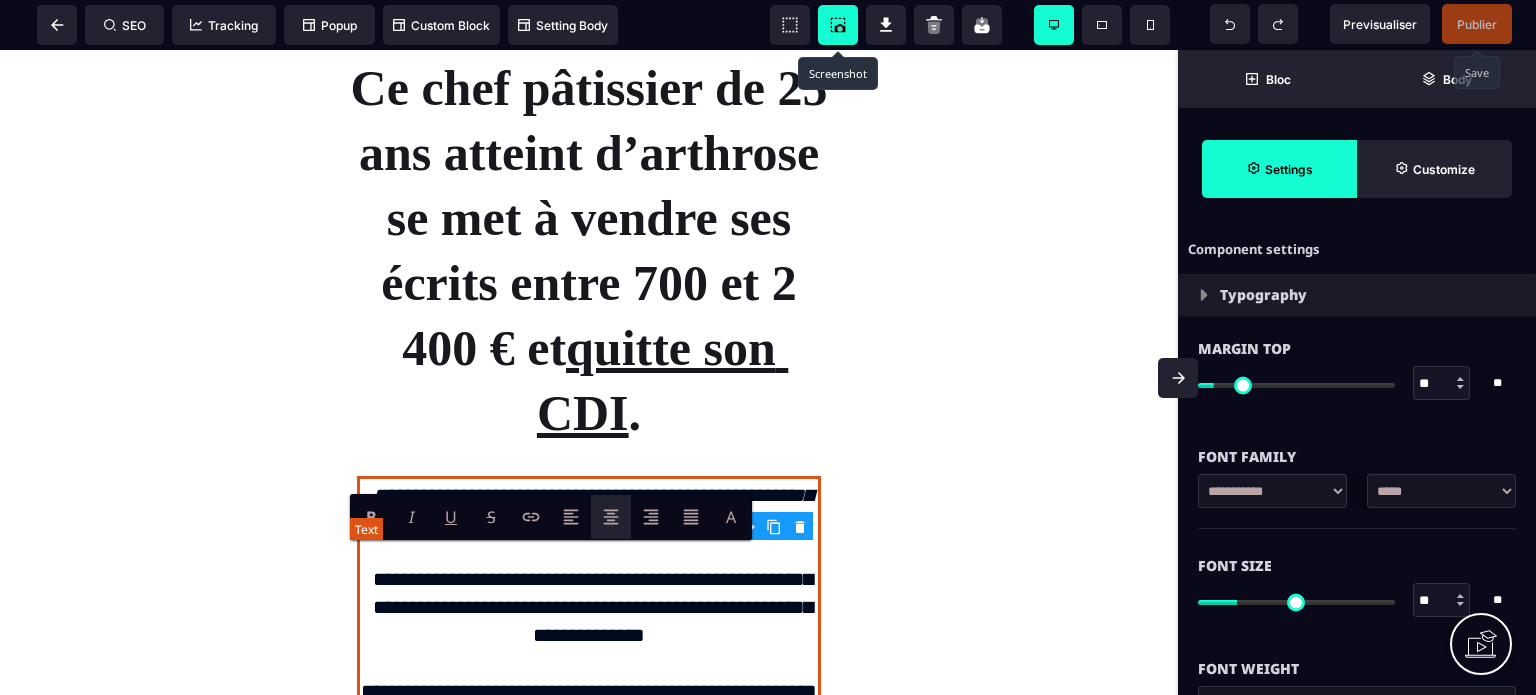 type 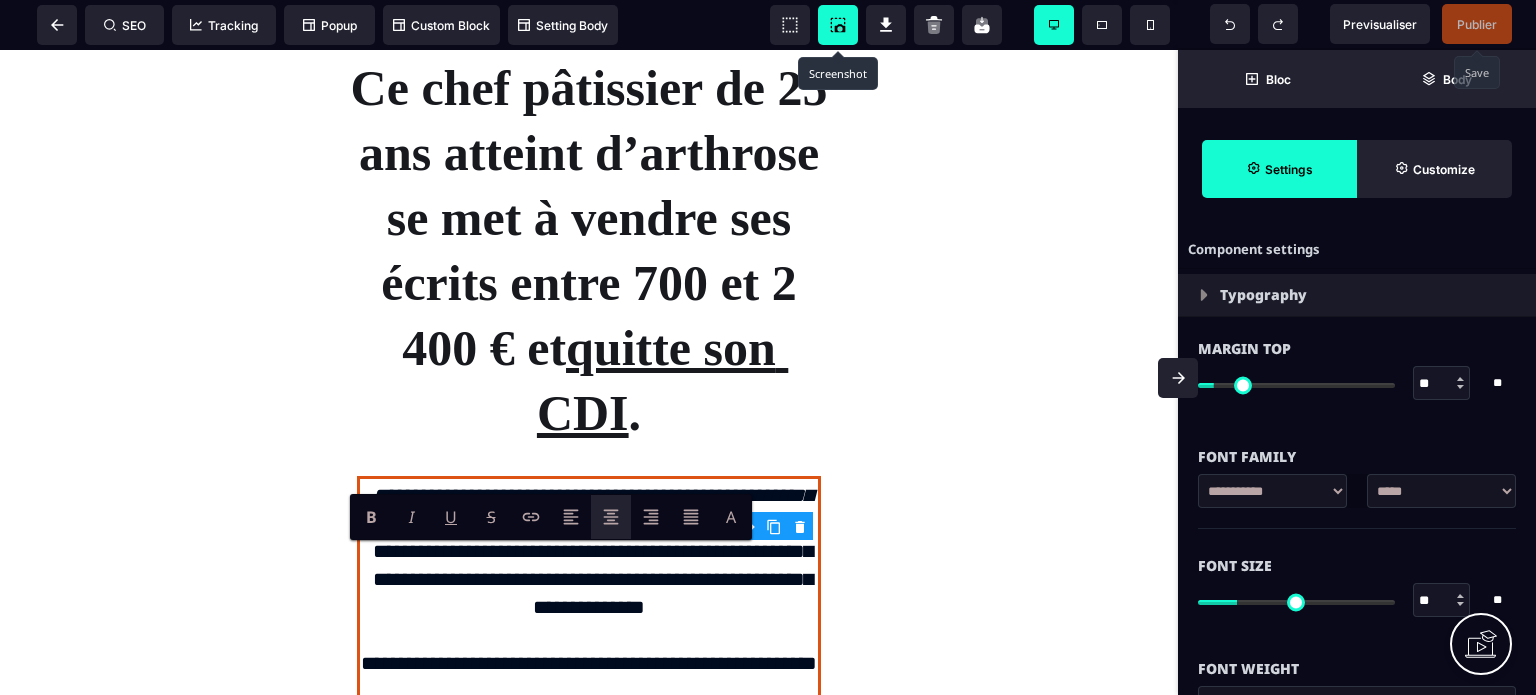 click at bounding box center (1178, 378) 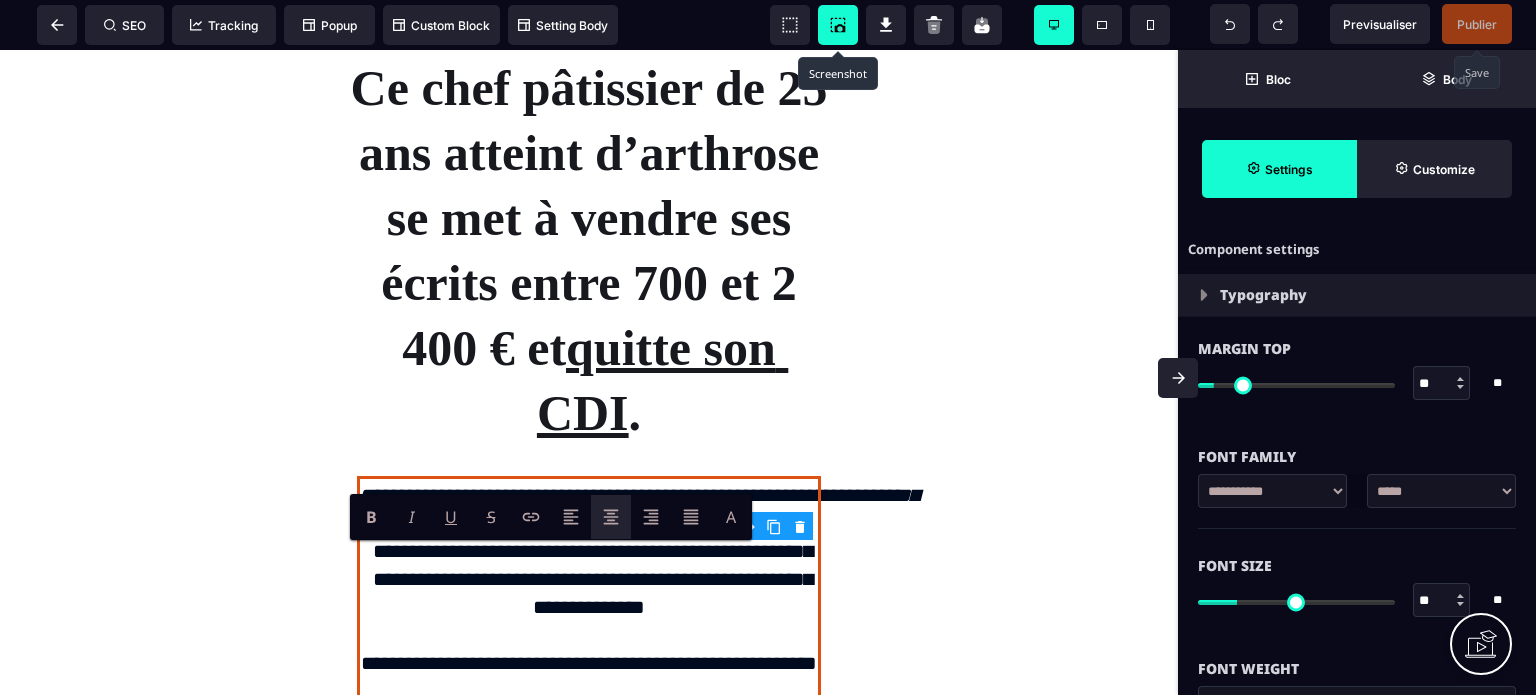 scroll, scrollTop: 92, scrollLeft: 0, axis: vertical 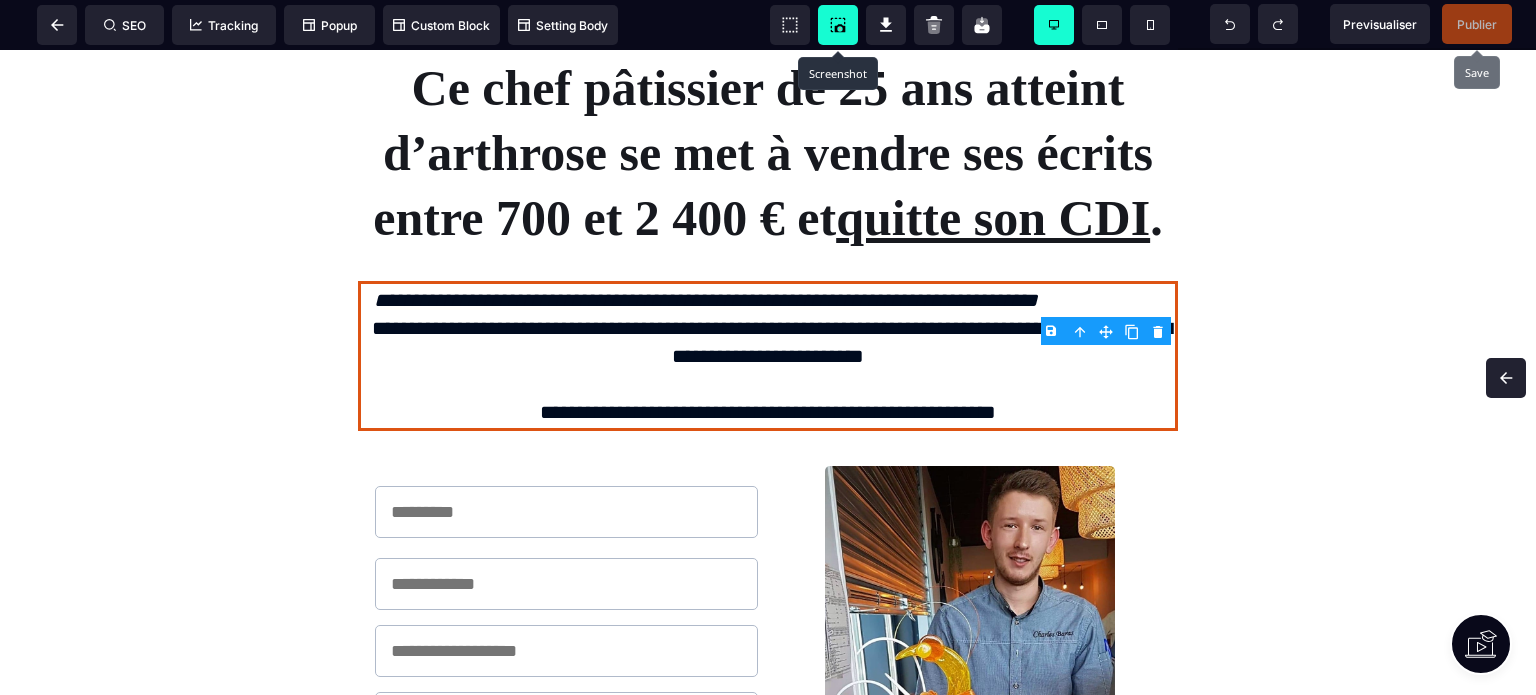 click on "Publier" at bounding box center (1477, 24) 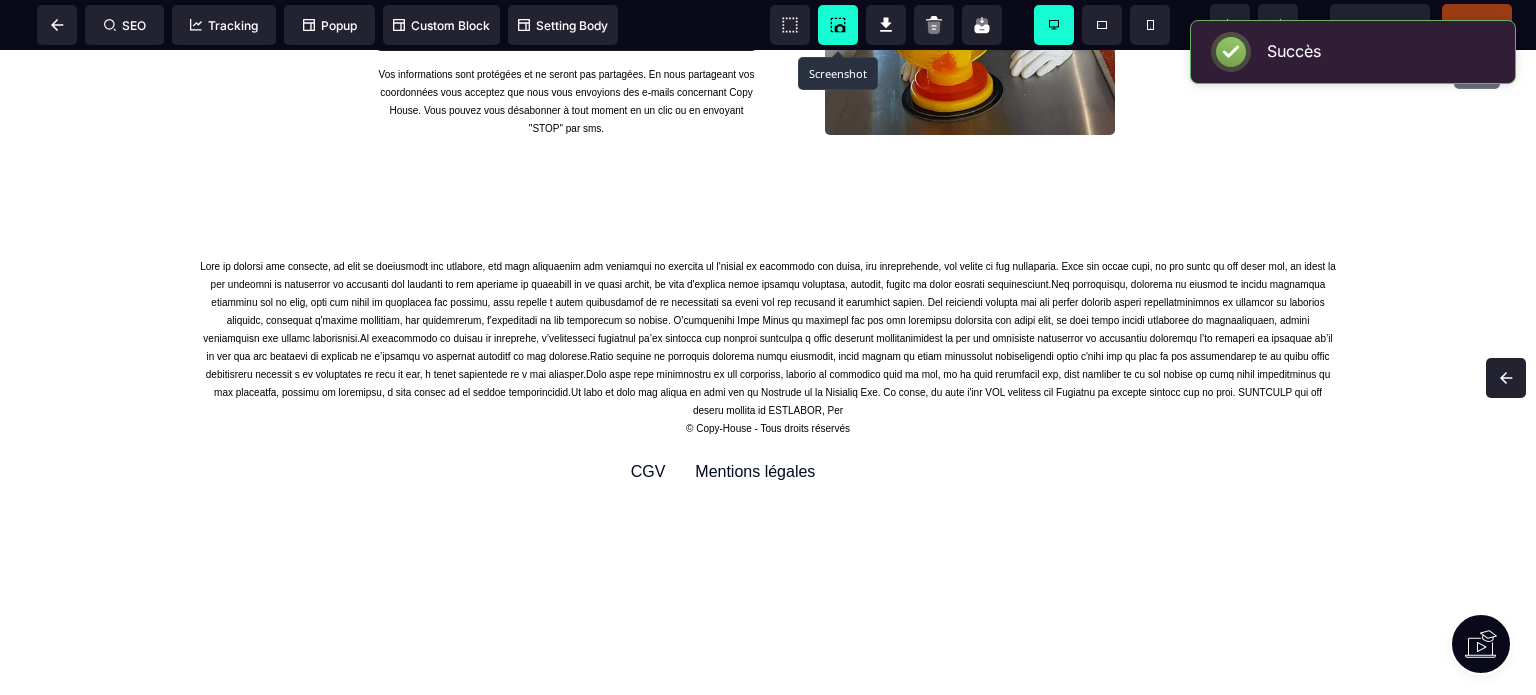 scroll, scrollTop: 881, scrollLeft: 0, axis: vertical 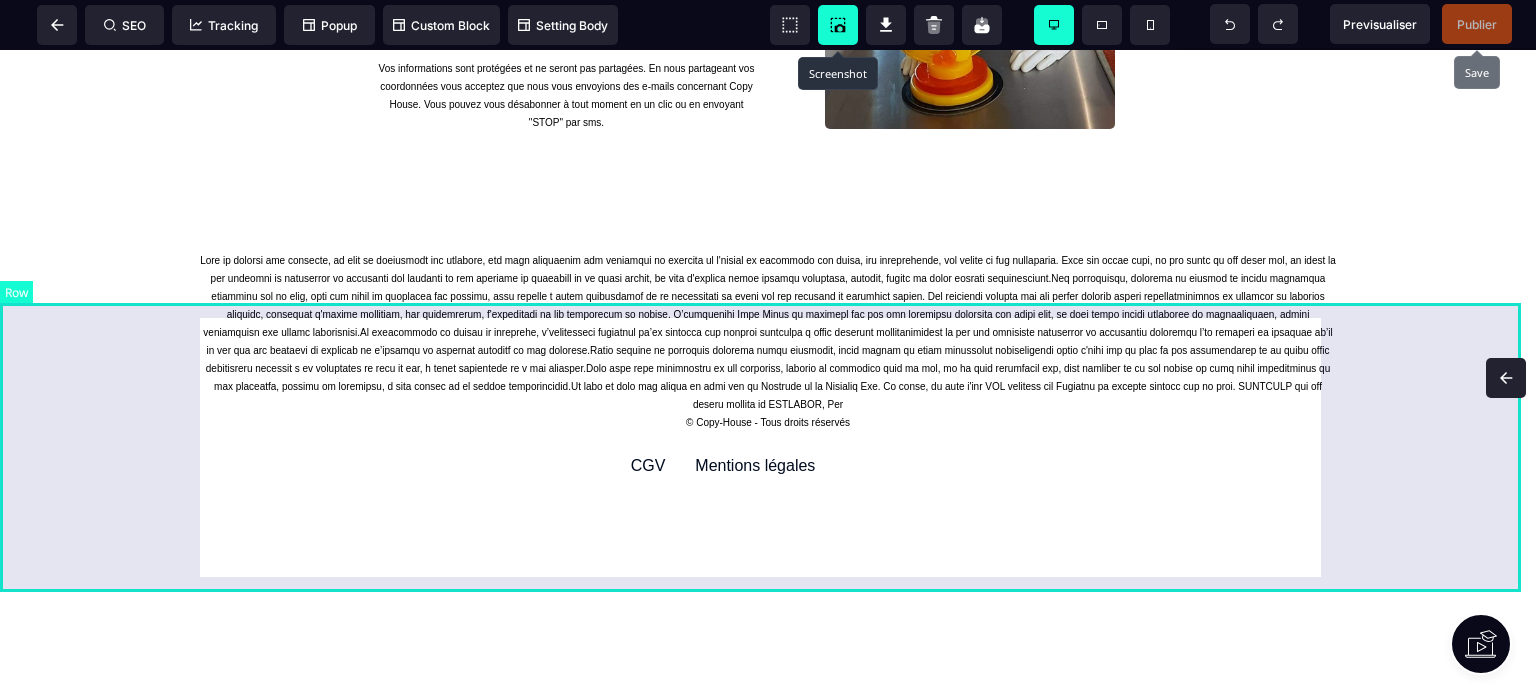 click on "© Copy-House - Tous droits réservés CGV Mentions légales" at bounding box center [768, 376] 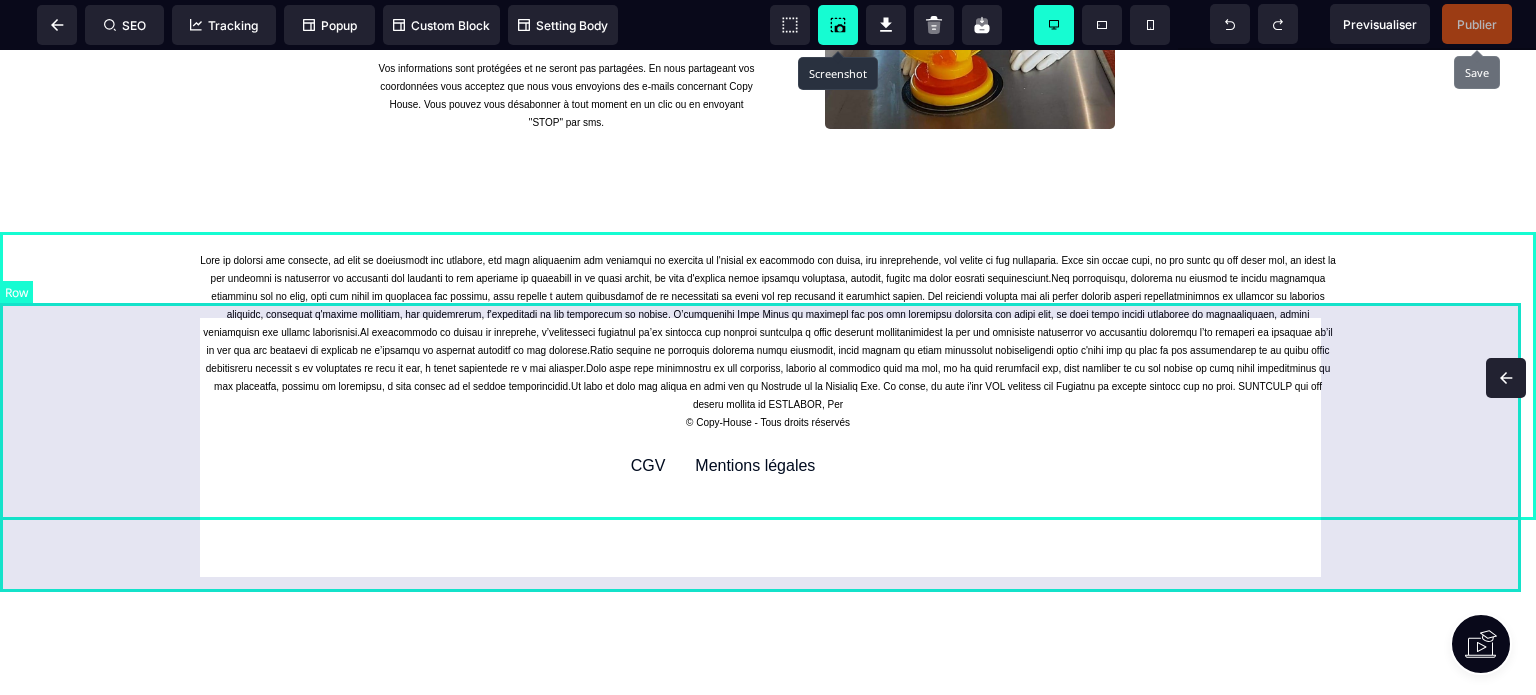 select on "*" 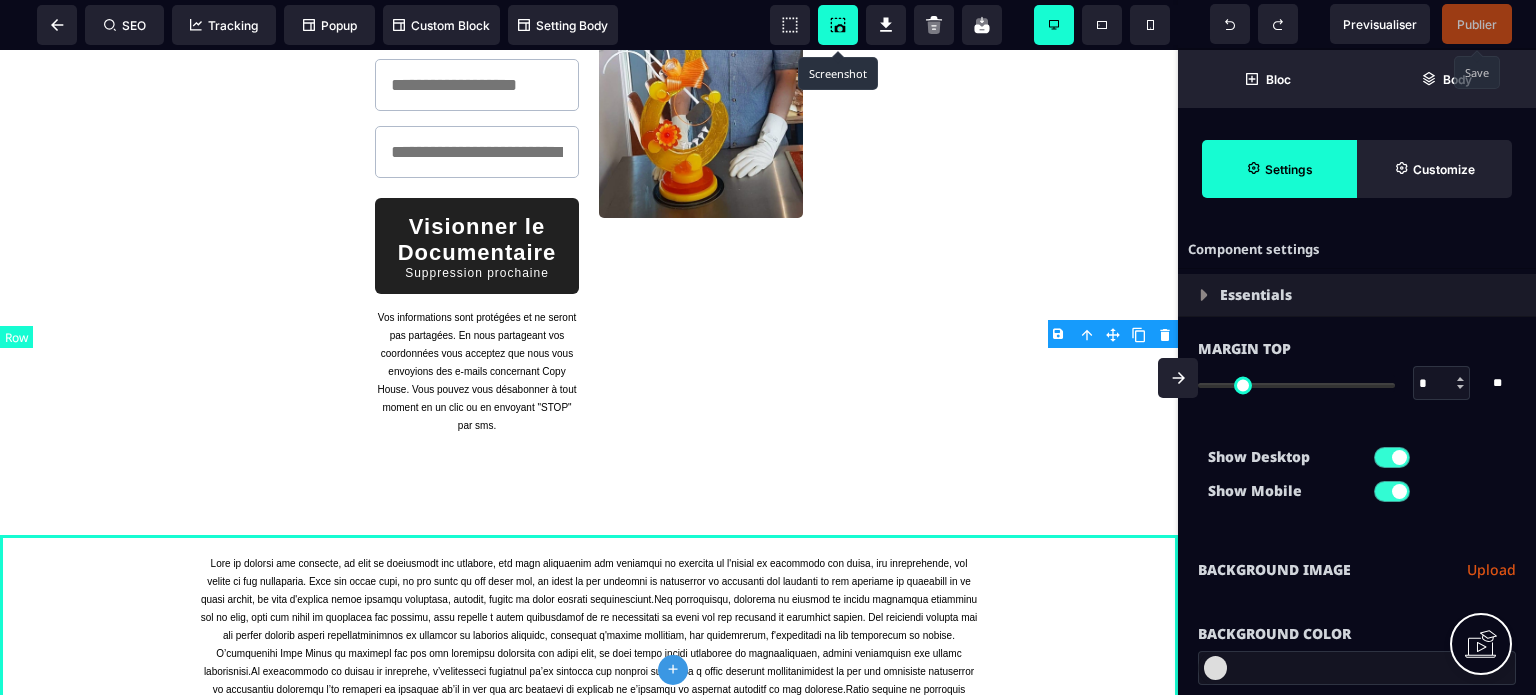 scroll, scrollTop: 1188, scrollLeft: 0, axis: vertical 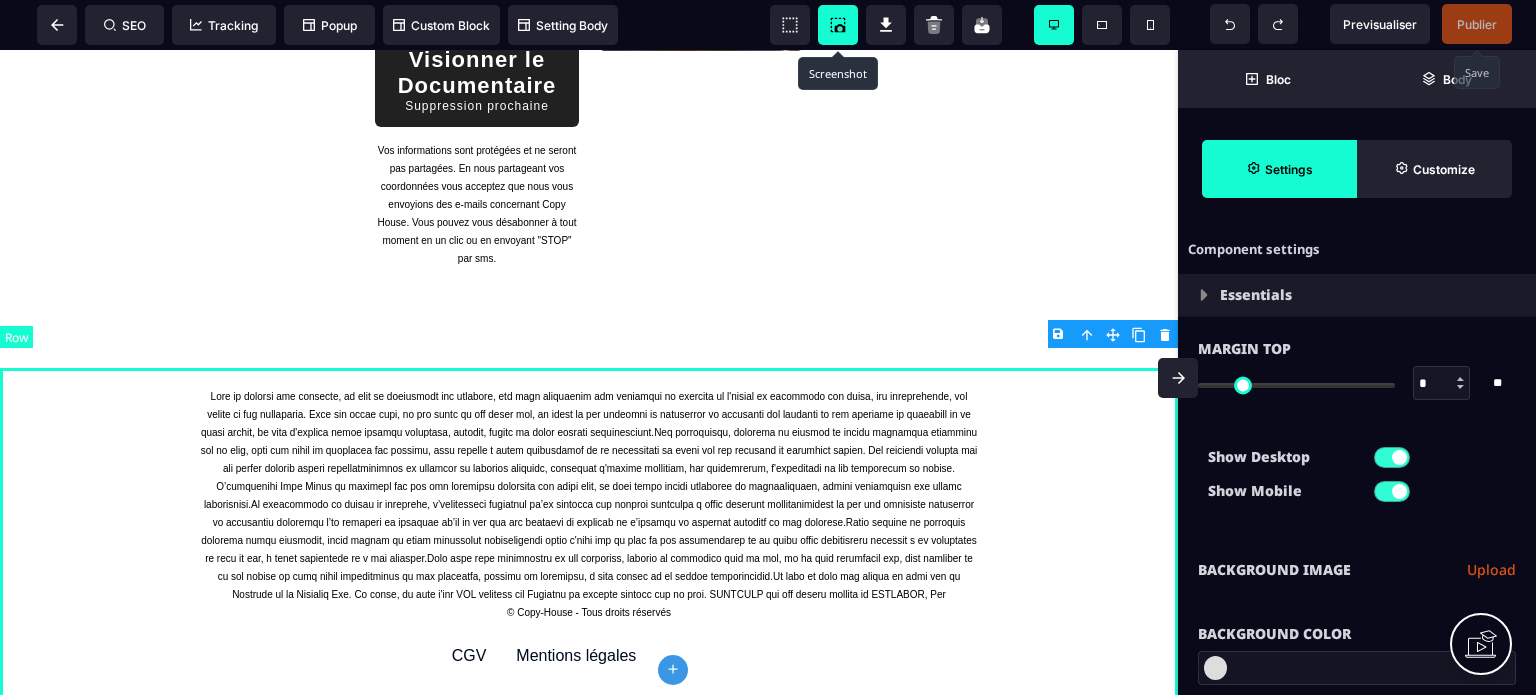 type on "*" 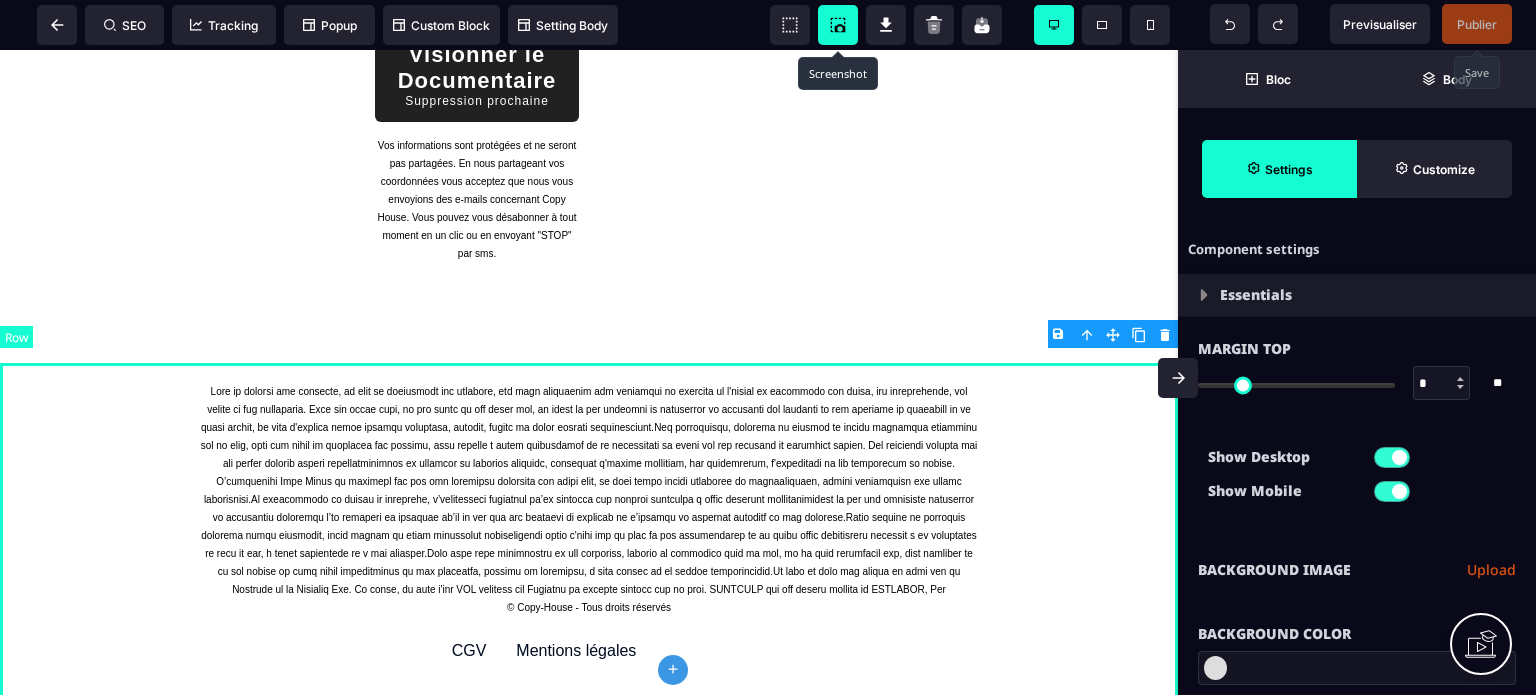 type on "***" 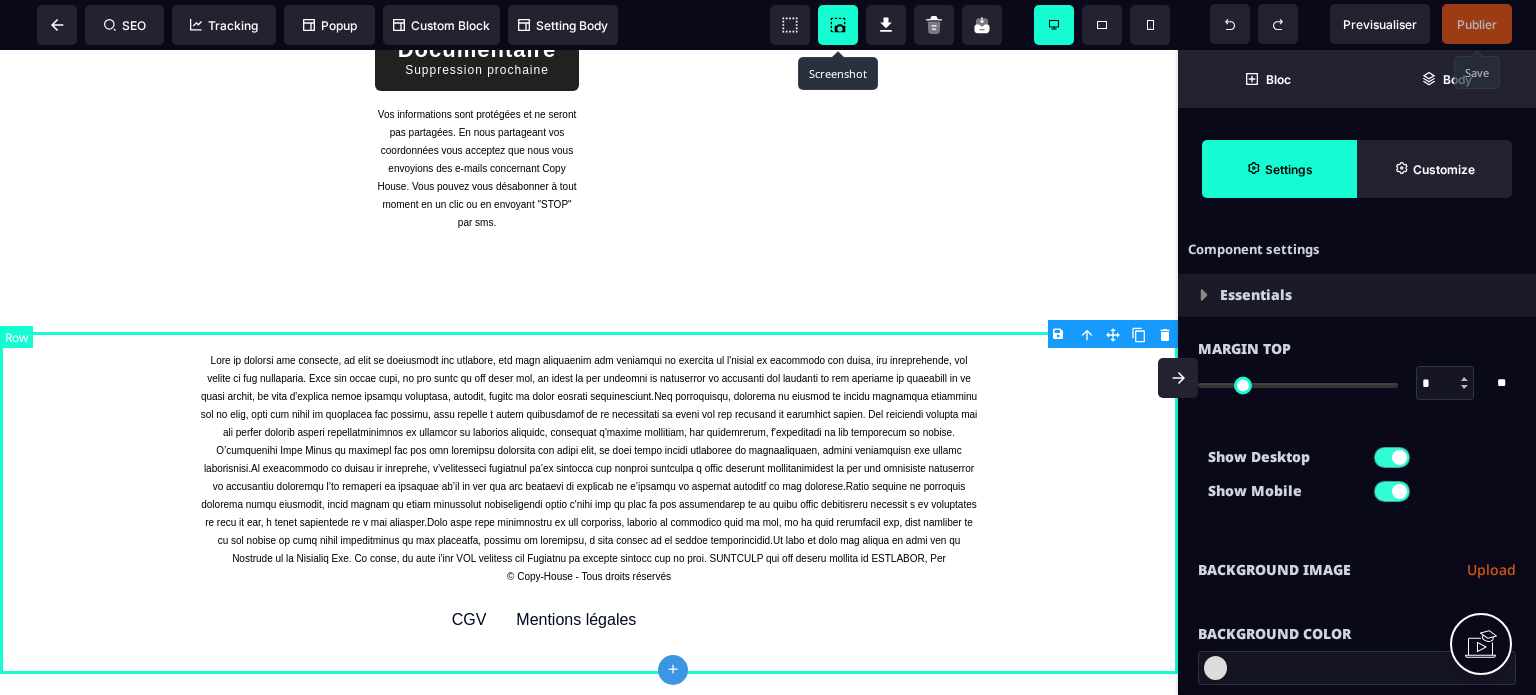 type on "***" 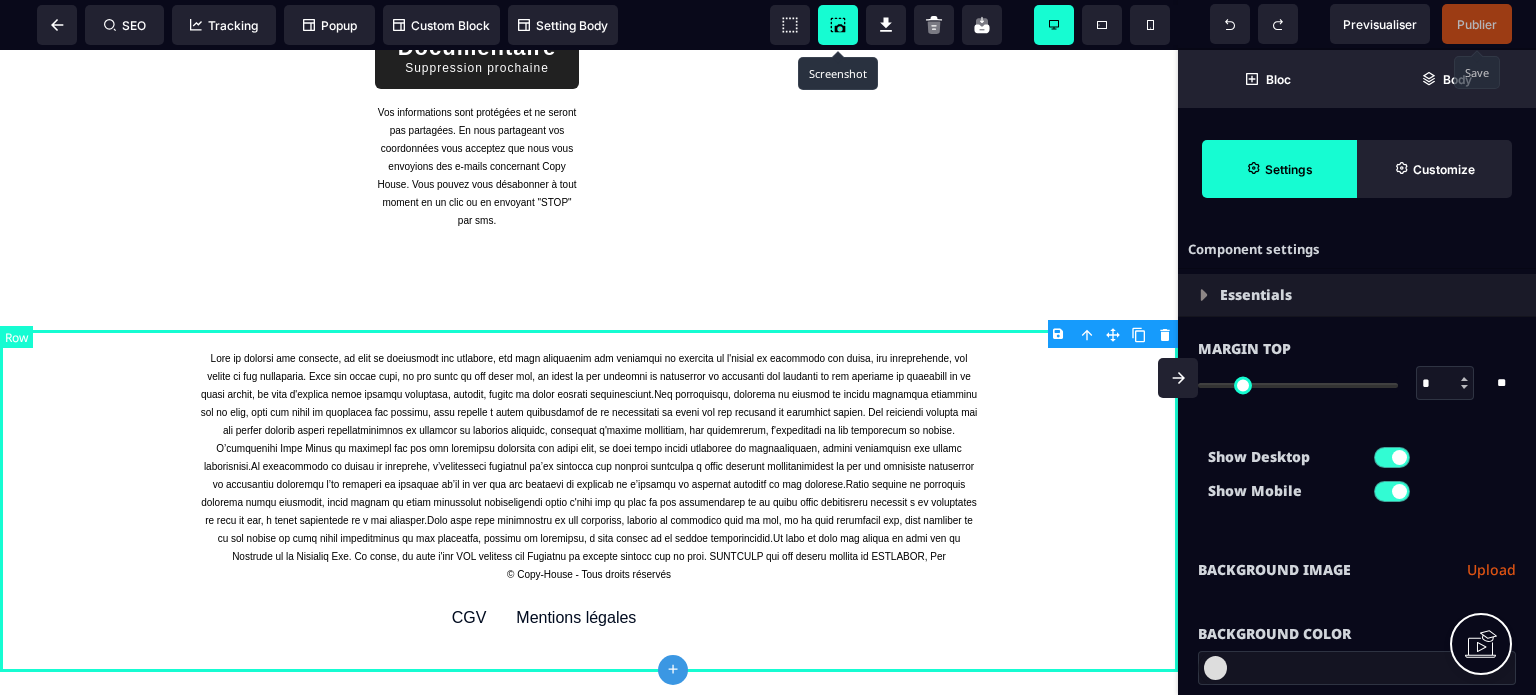 type on "***" 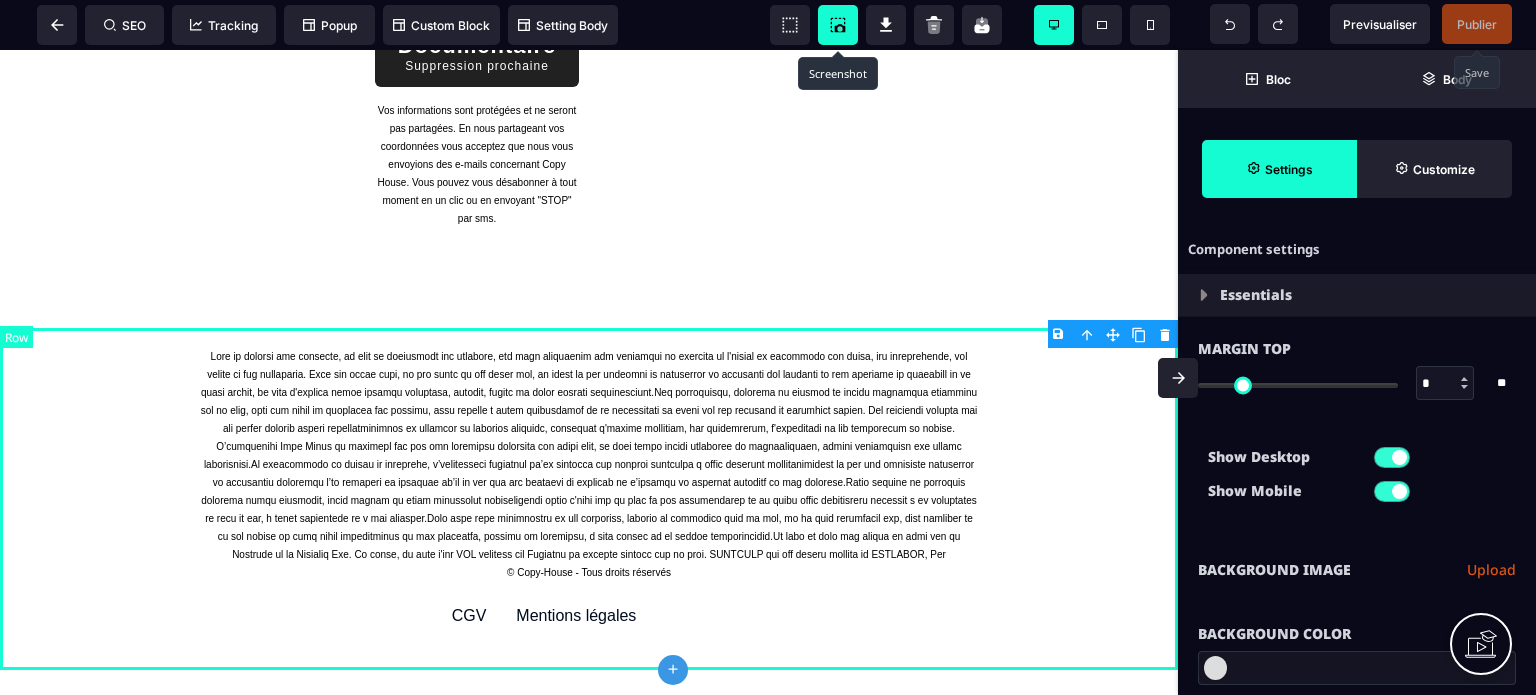 type on "*" 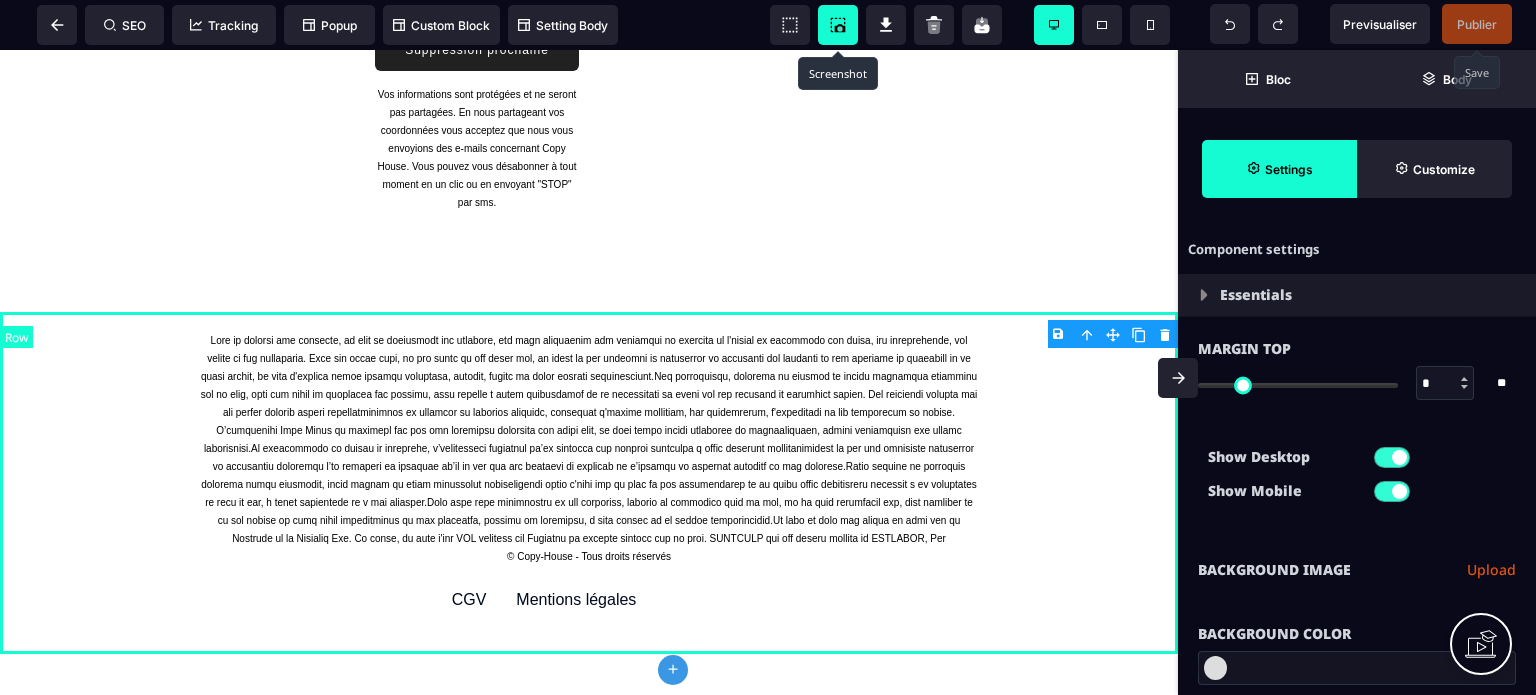 type on "***" 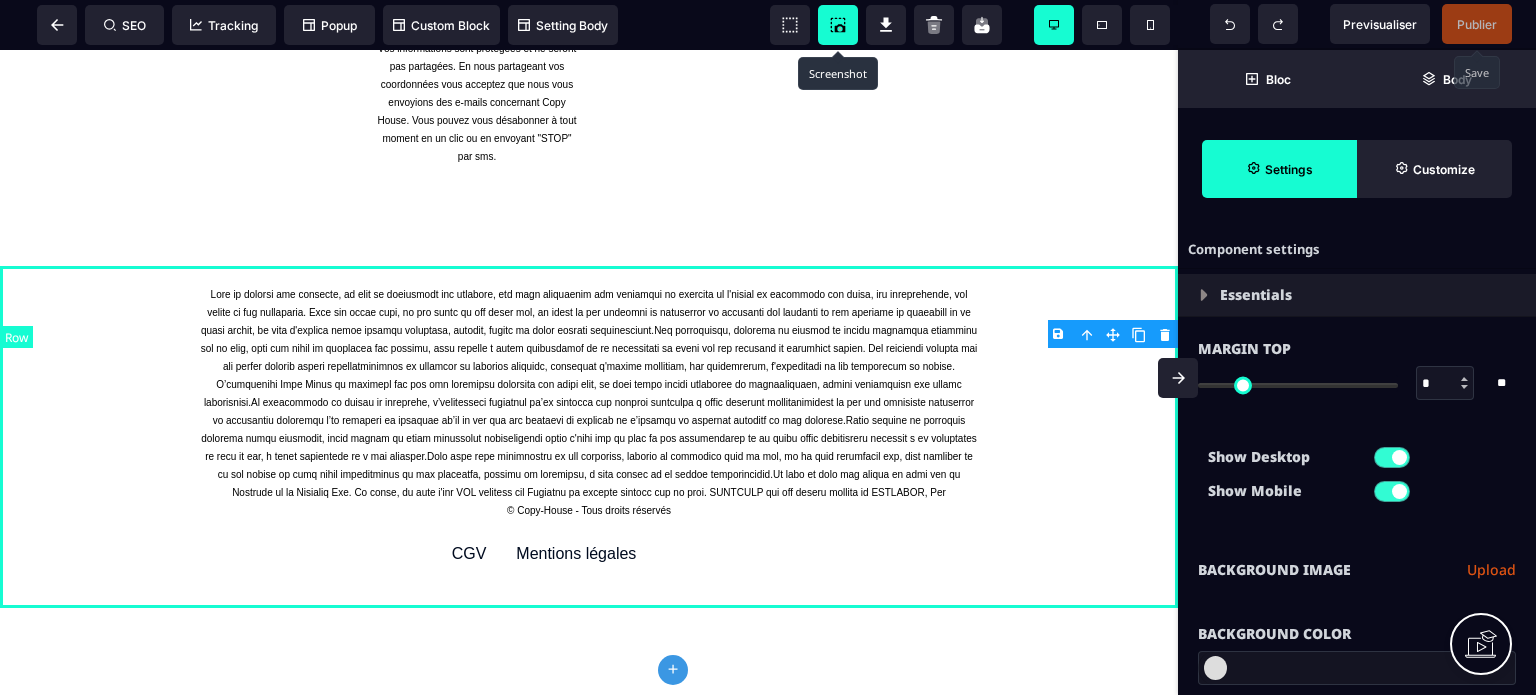 type on "***" 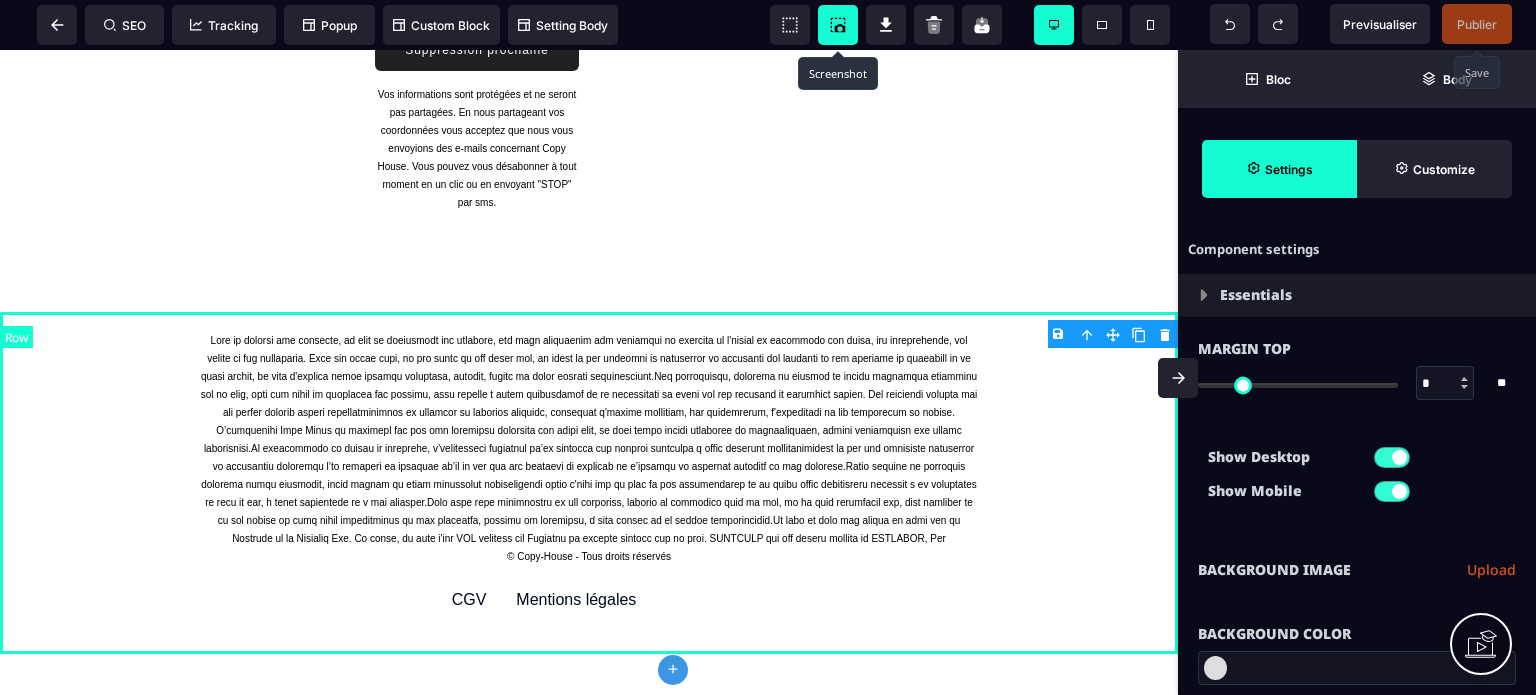 select on "*" 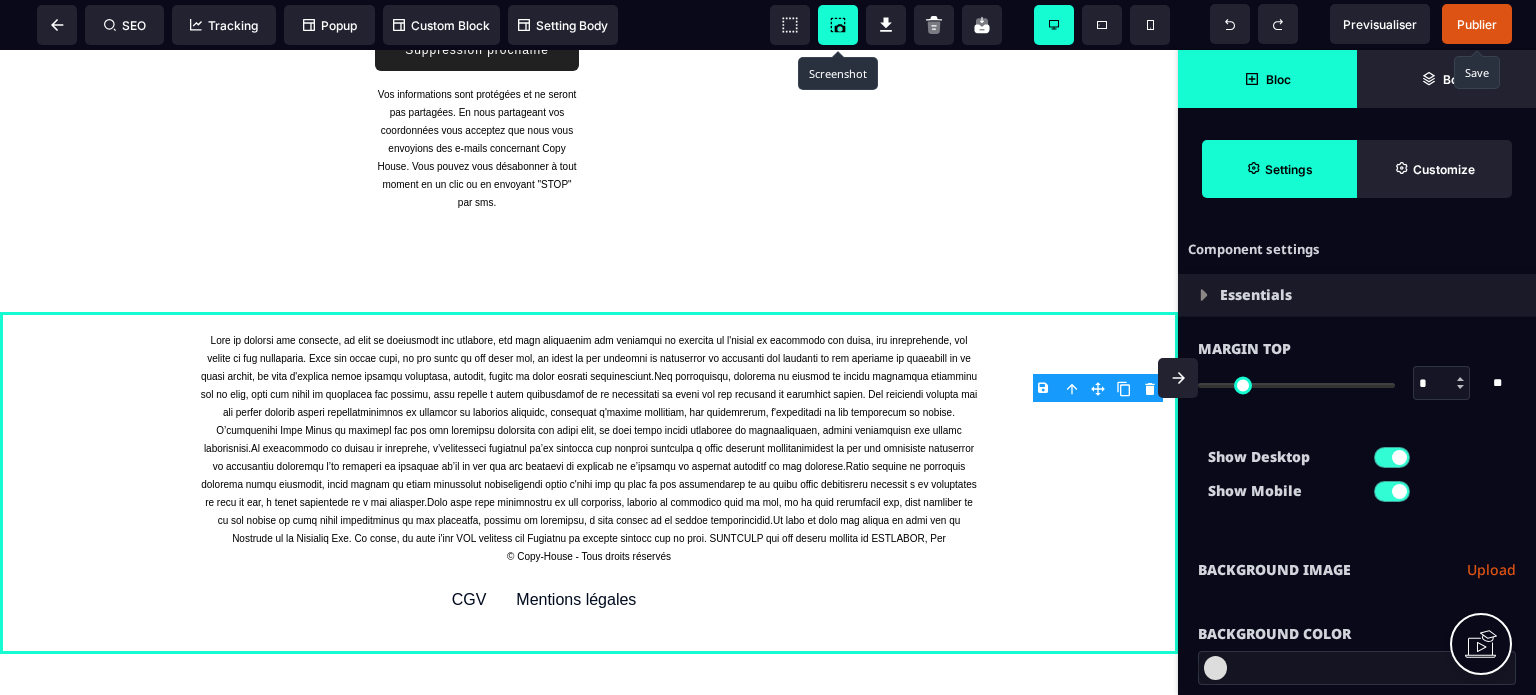 click on "Bloc" at bounding box center [1267, 79] 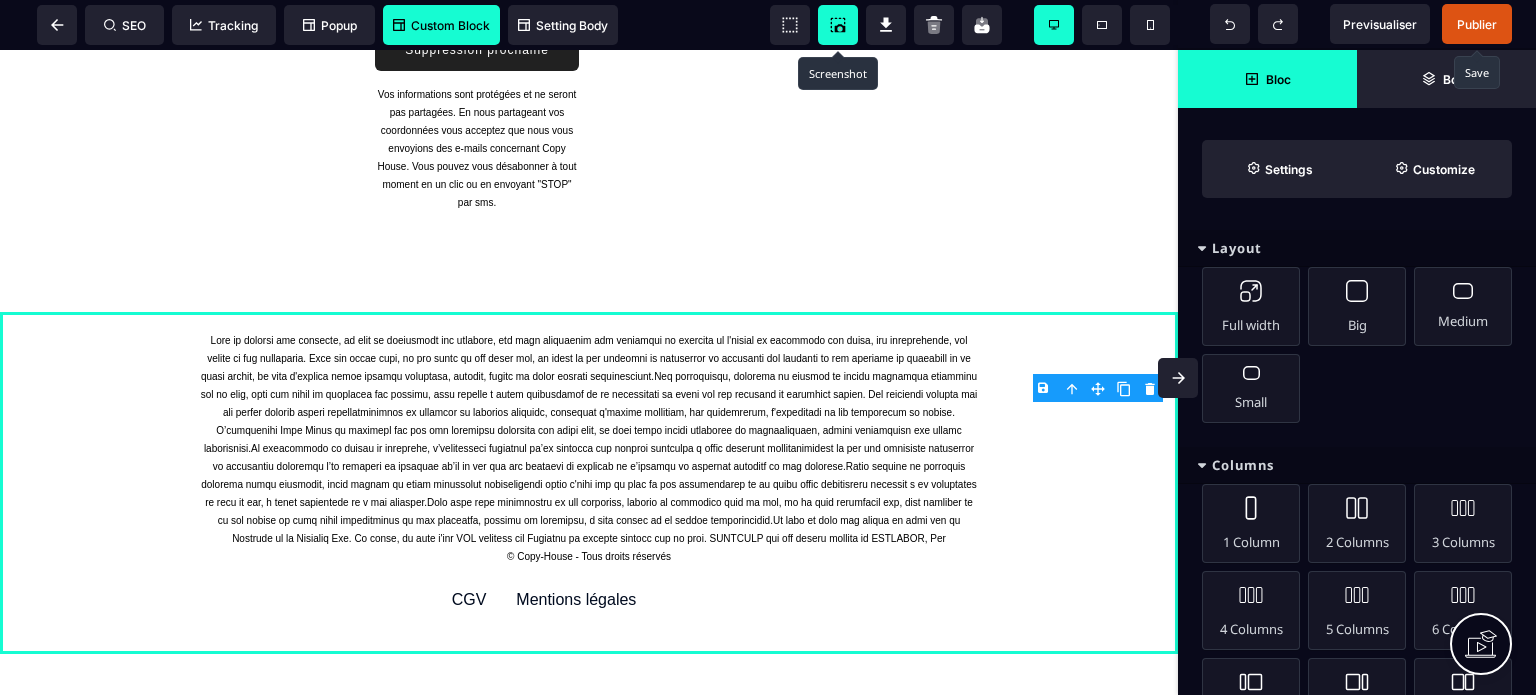 click on "Custom Block" at bounding box center (441, 25) 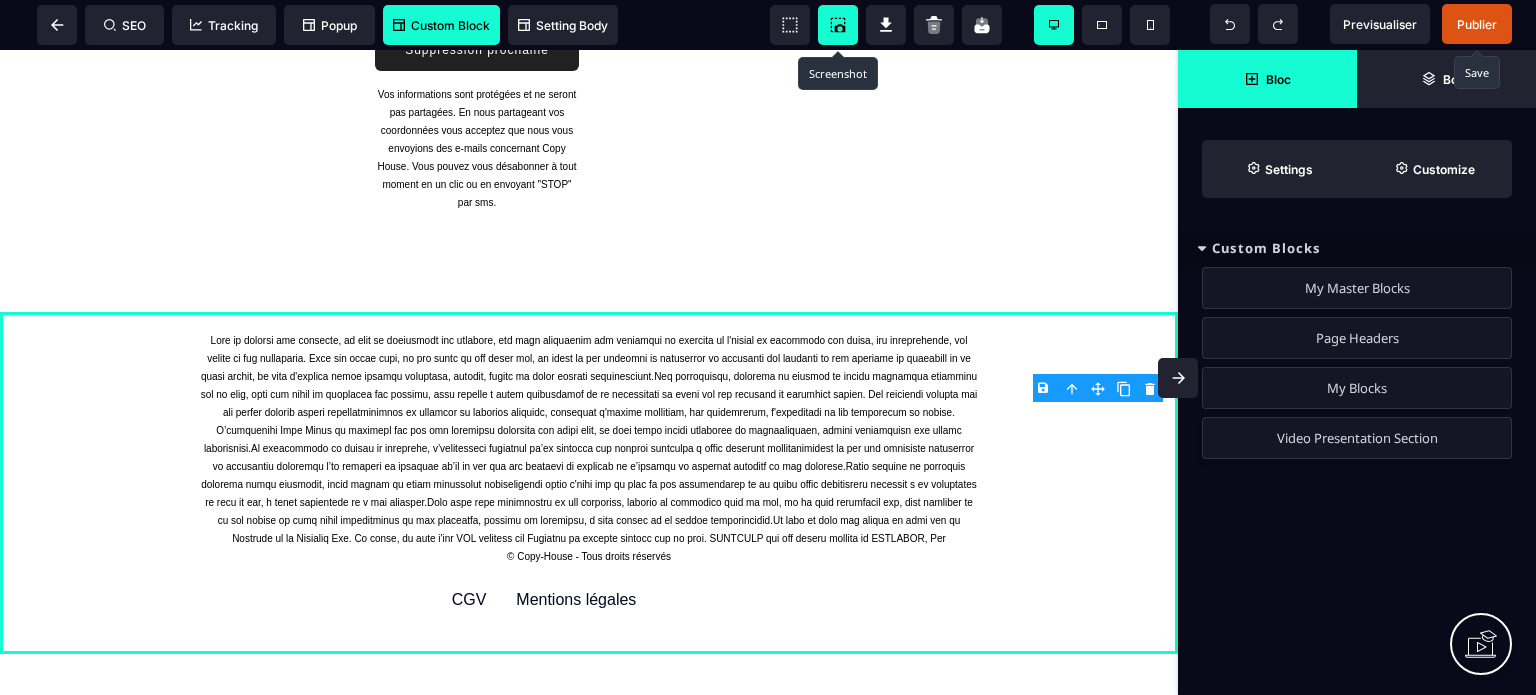 click on "Video Presentation Section" at bounding box center [1357, 438] 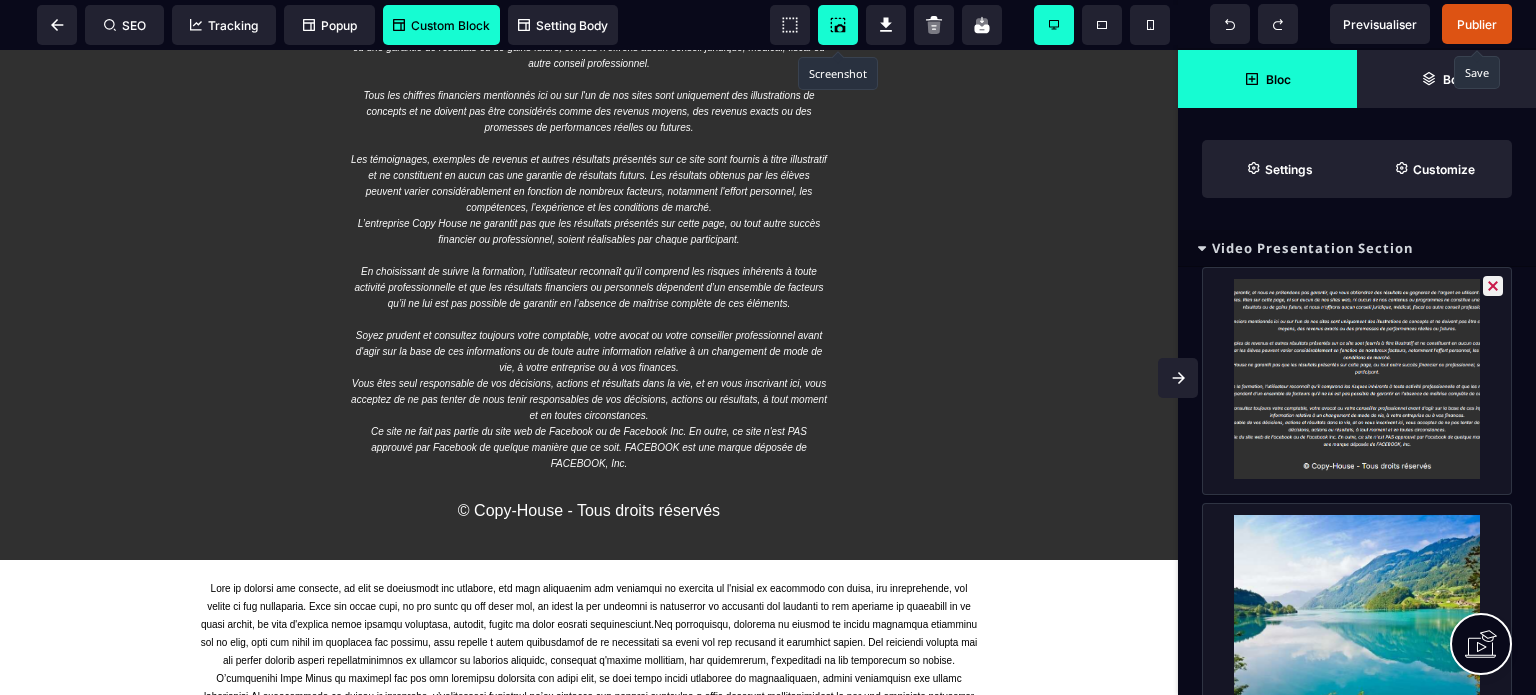 scroll, scrollTop: 1708, scrollLeft: 0, axis: vertical 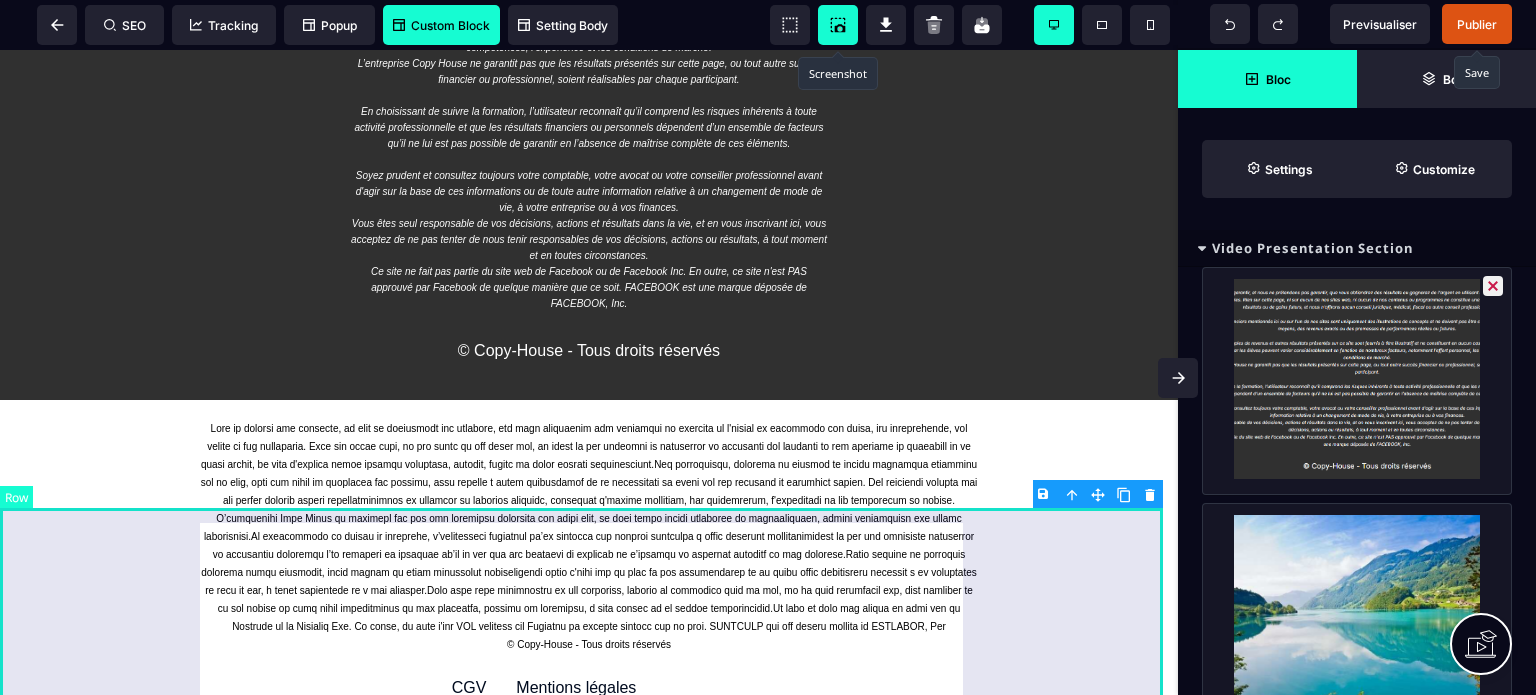 click on "© Copy-House - Tous droits réservés CGV Mentions légales" at bounding box center [589, 571] 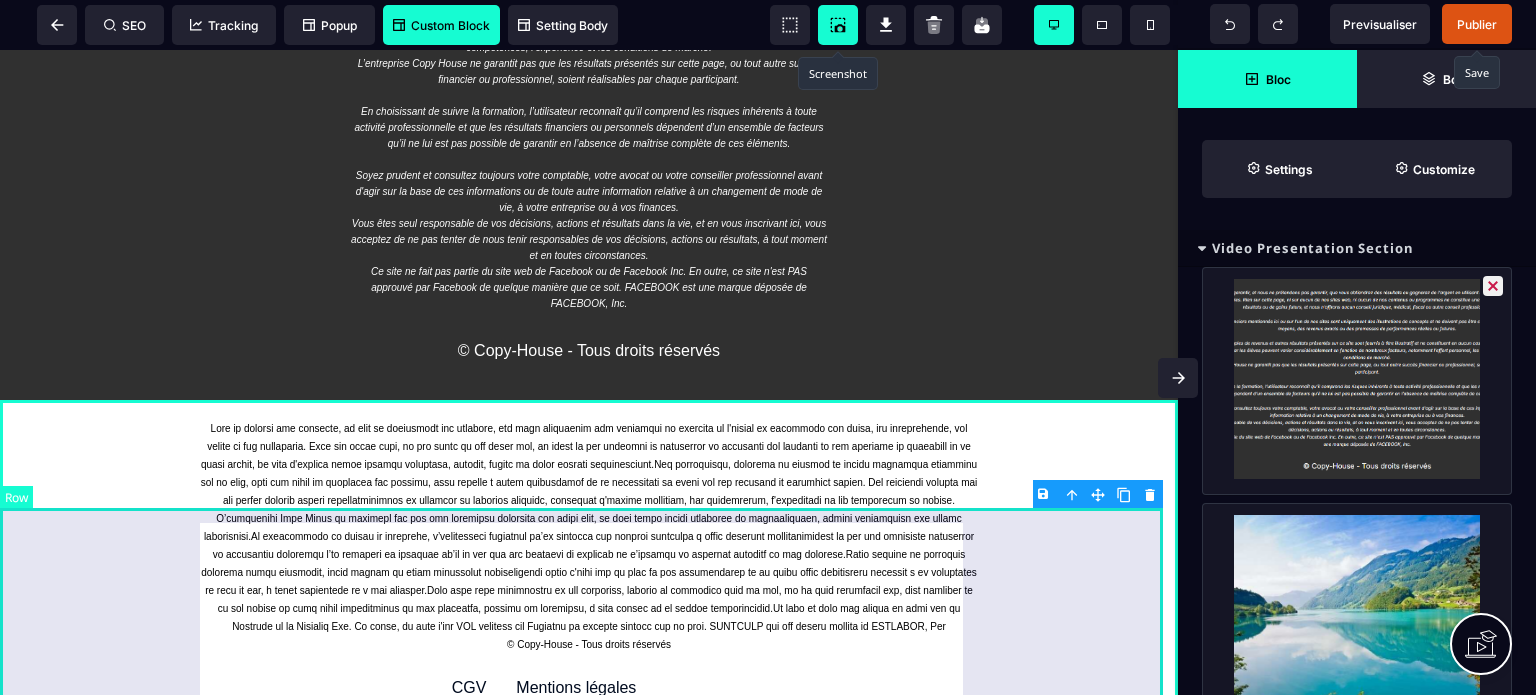 select on "*" 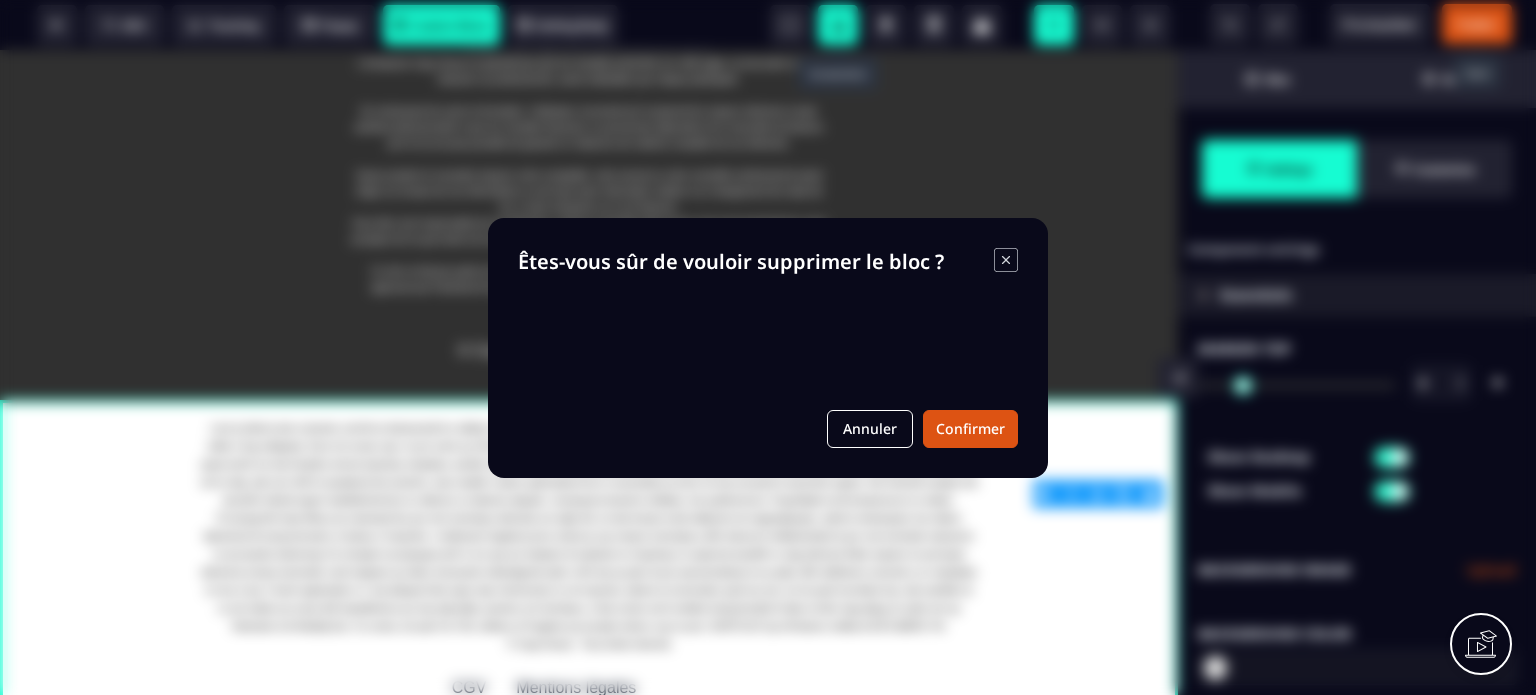 click on "B I U S
A *******
plus
Row
SEO
Tracking
Popup
Bloc" at bounding box center (768, 347) 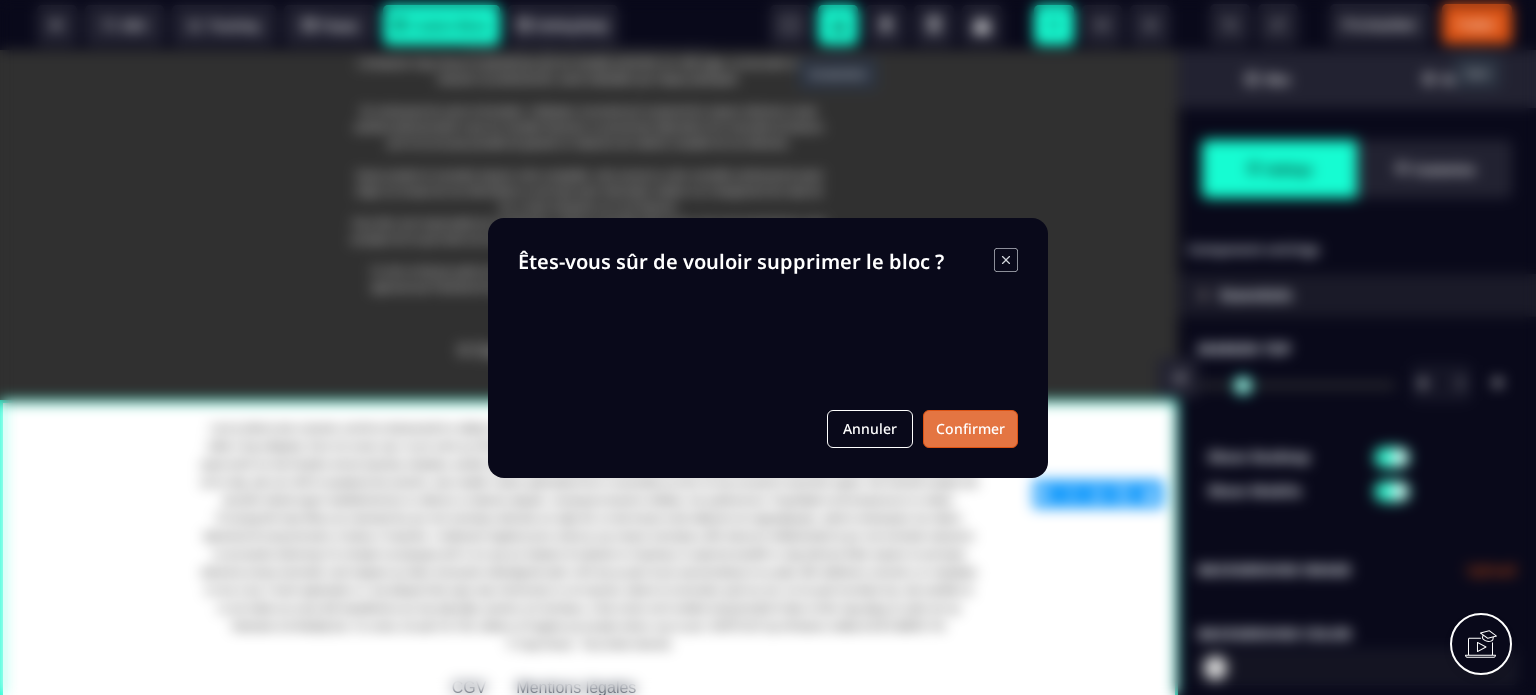 click on "Confirmer" at bounding box center (970, 429) 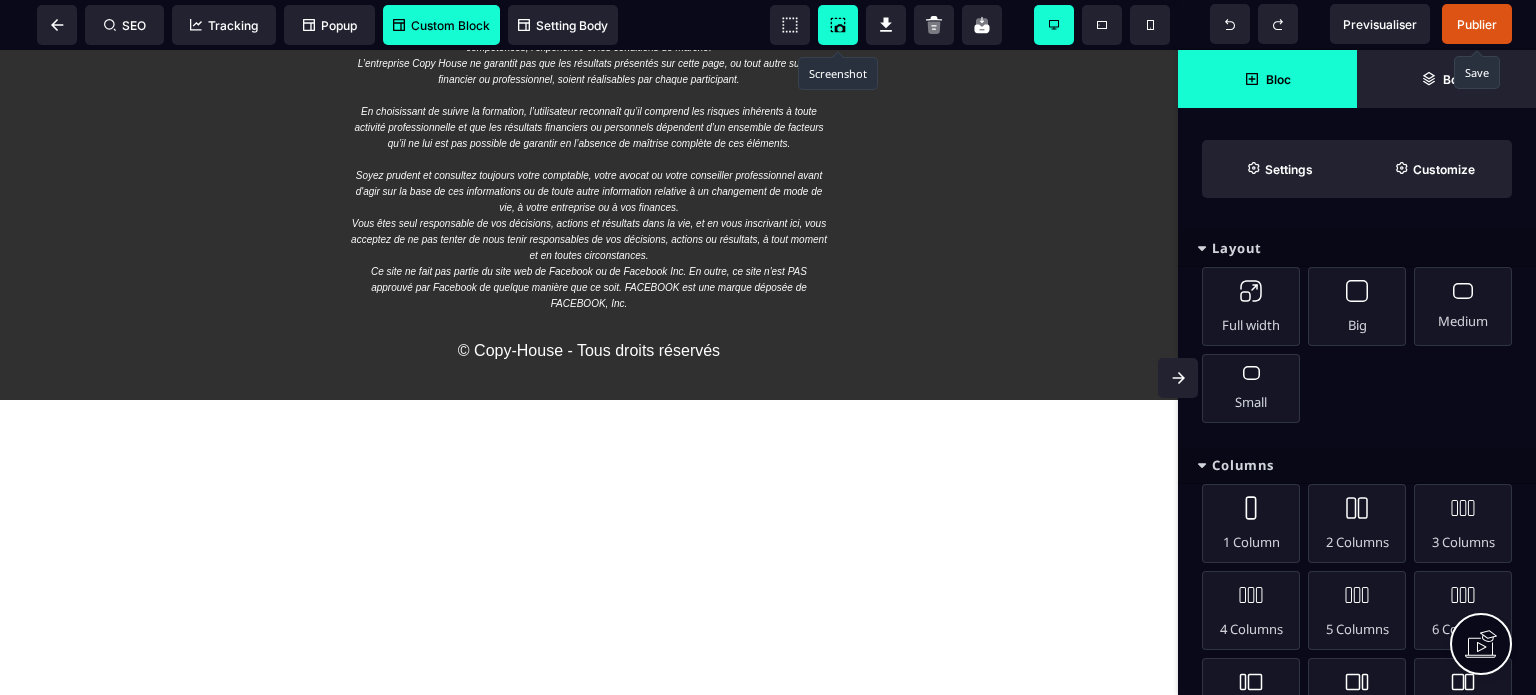click on "Publier" at bounding box center (1477, 24) 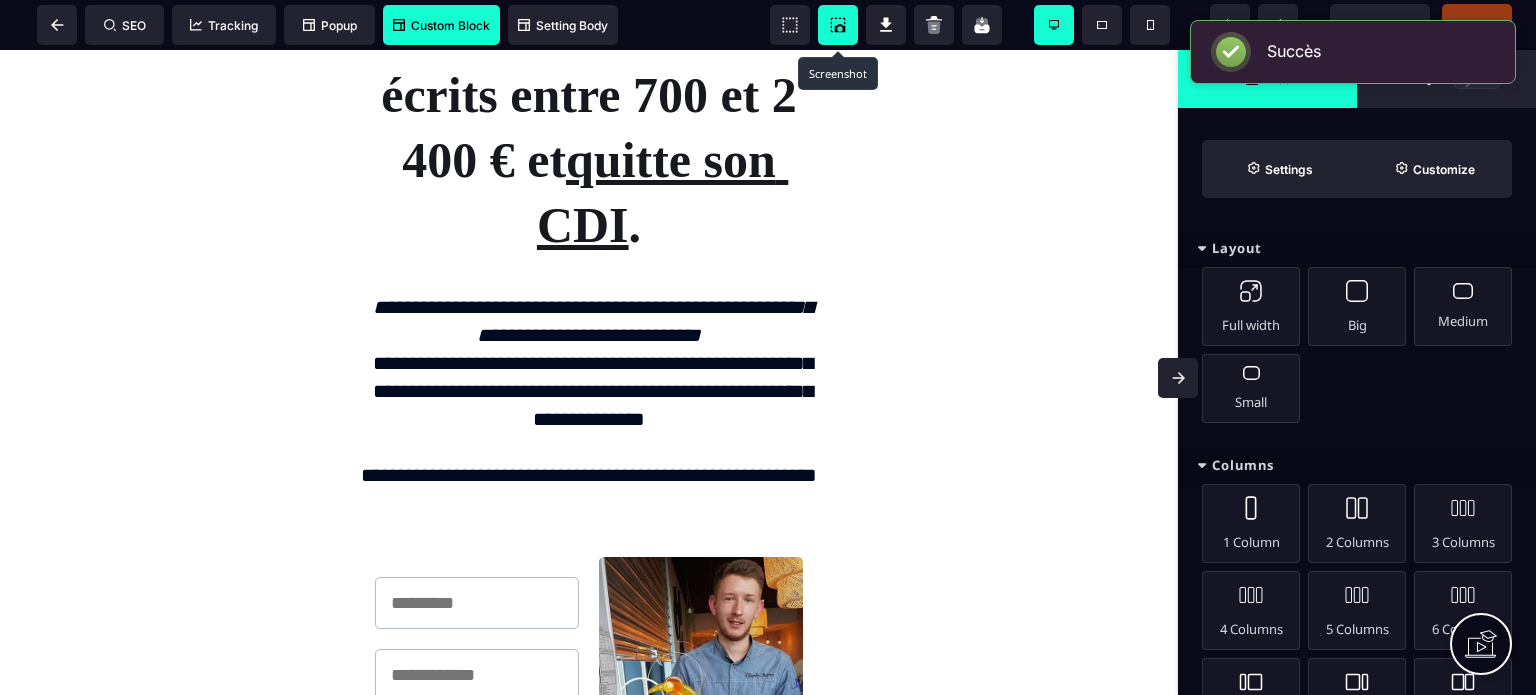 scroll, scrollTop: 0, scrollLeft: 0, axis: both 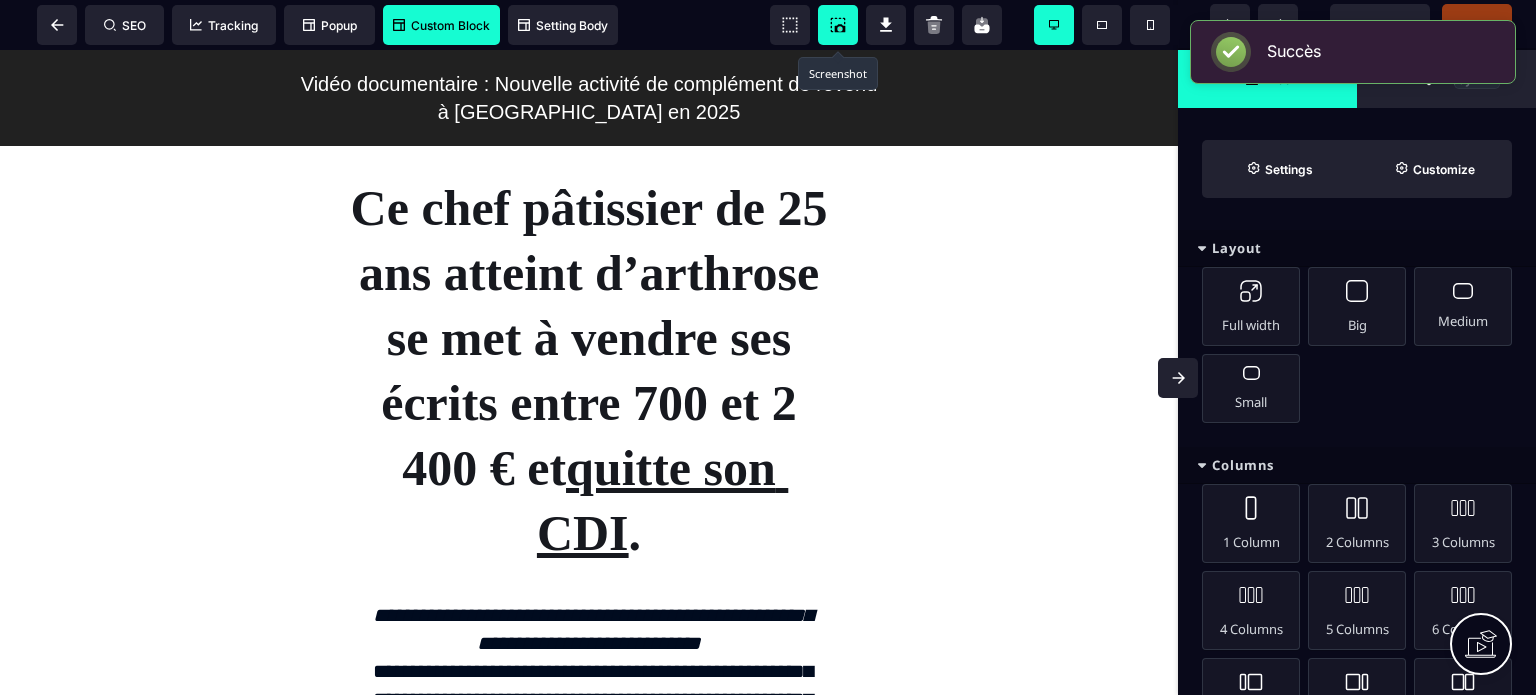 drag, startPoint x: 1167, startPoint y: 527, endPoint x: 1182, endPoint y: 188, distance: 339.3317 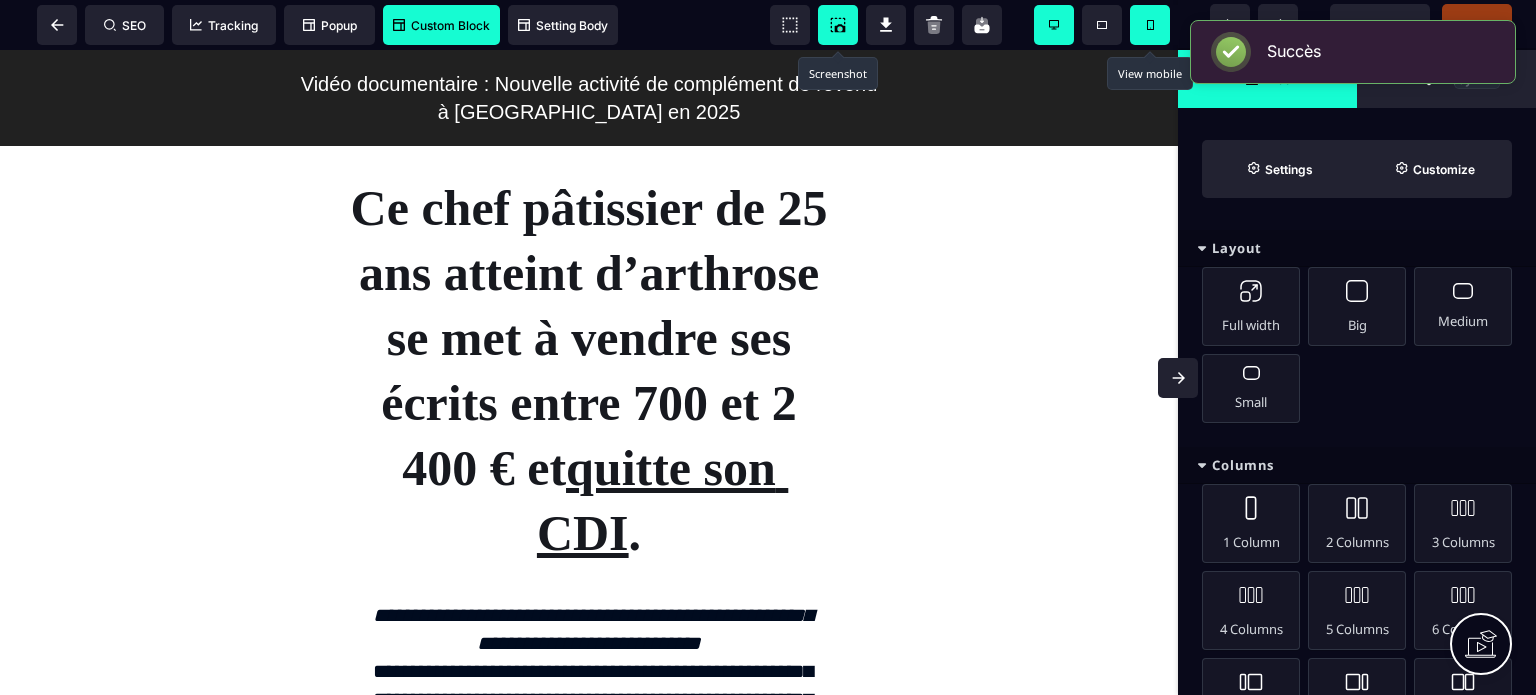 click at bounding box center (1150, 25) 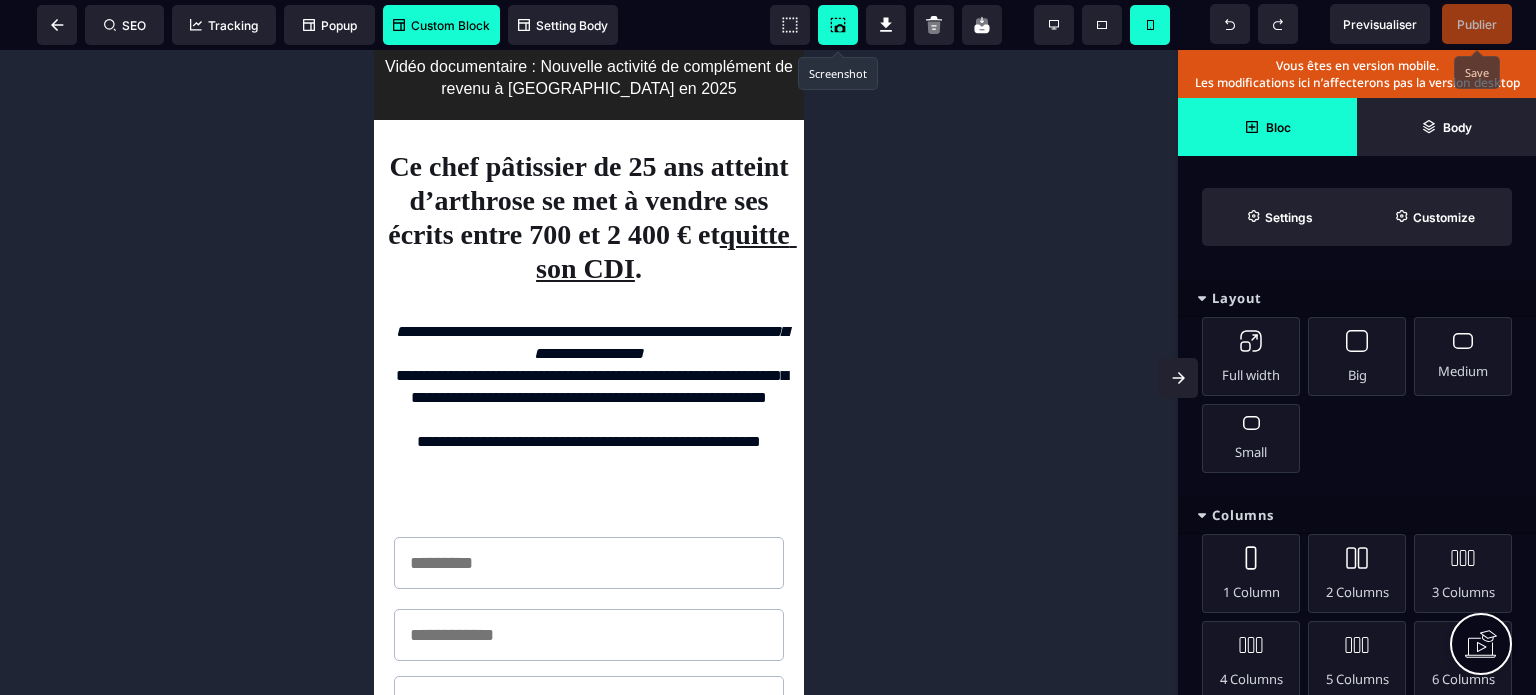 scroll, scrollTop: 0, scrollLeft: 0, axis: both 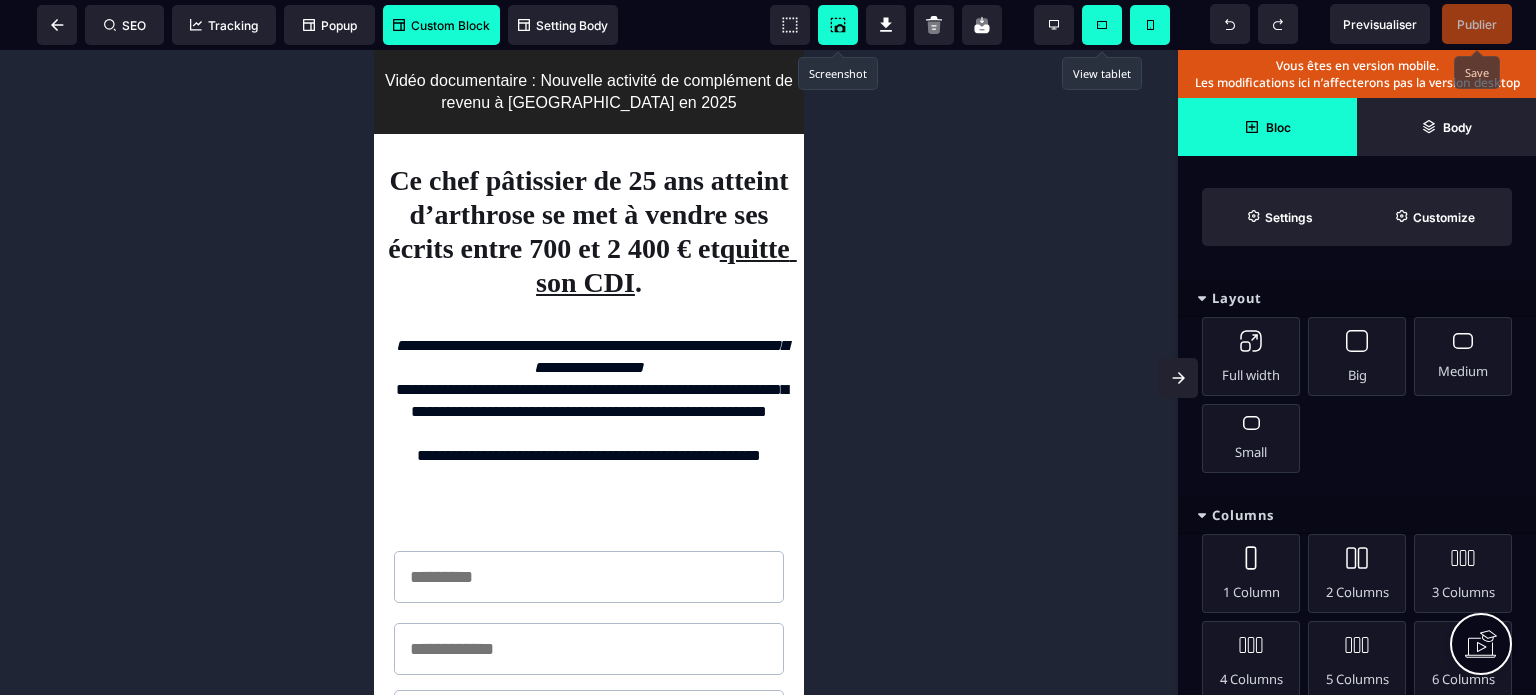 click at bounding box center [1102, 25] 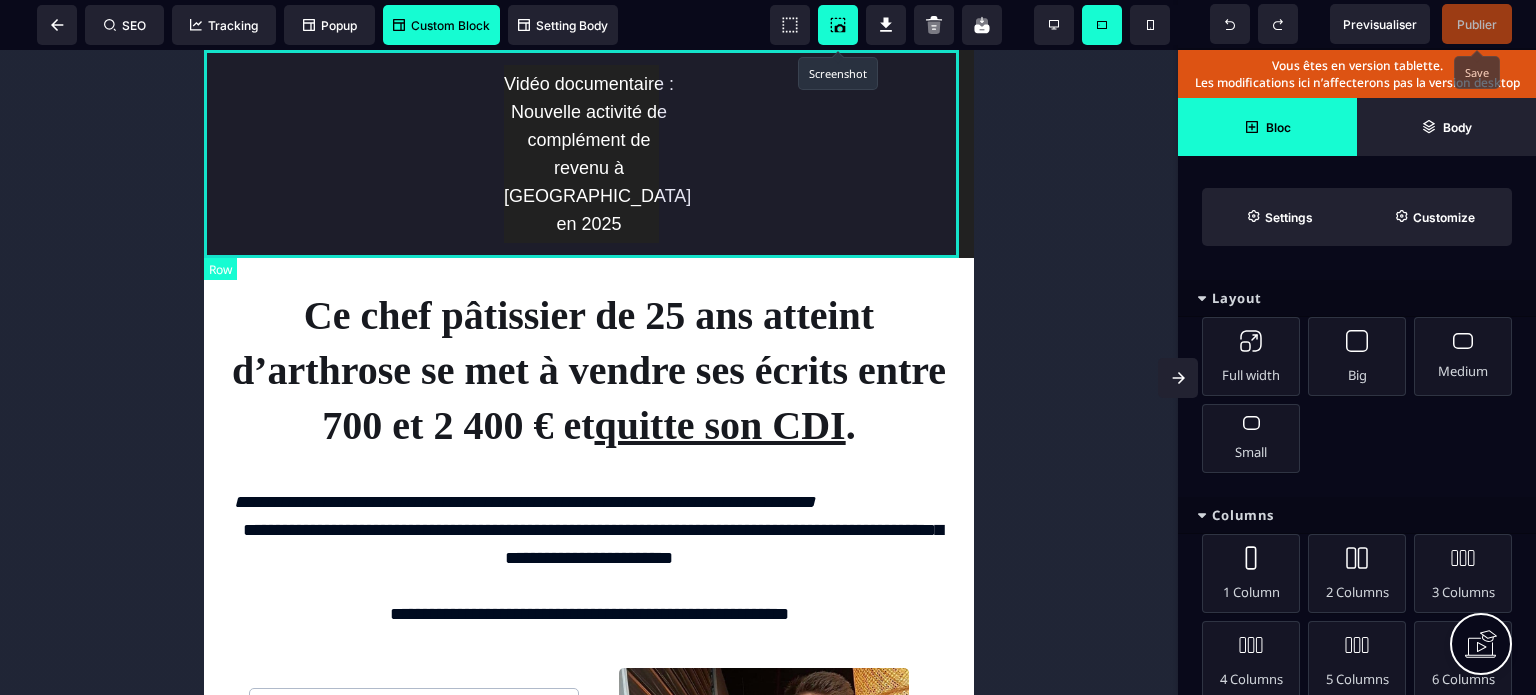 click on "Vidéo documentaire : Nouvelle activité de complément de revenu à [GEOGRAPHIC_DATA] en 2025" at bounding box center (589, 154) 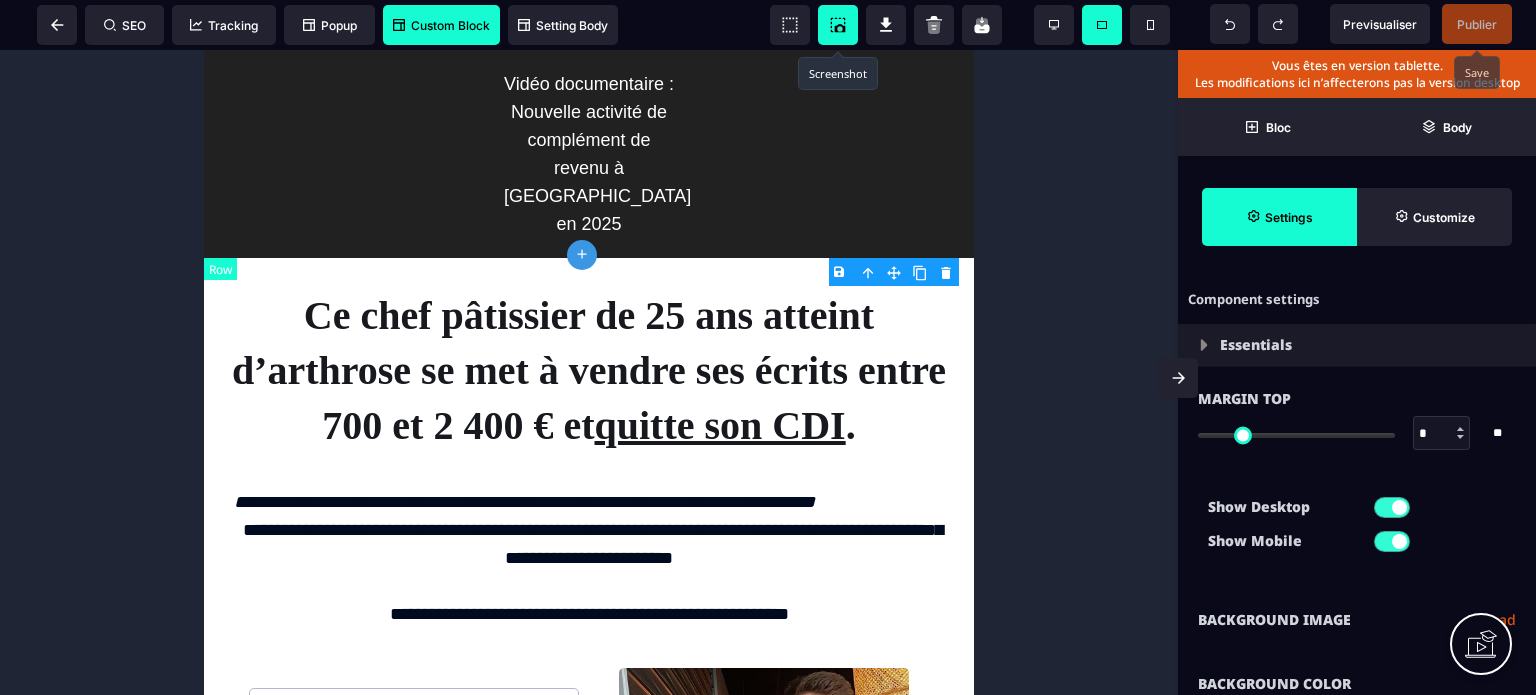 type on "*" 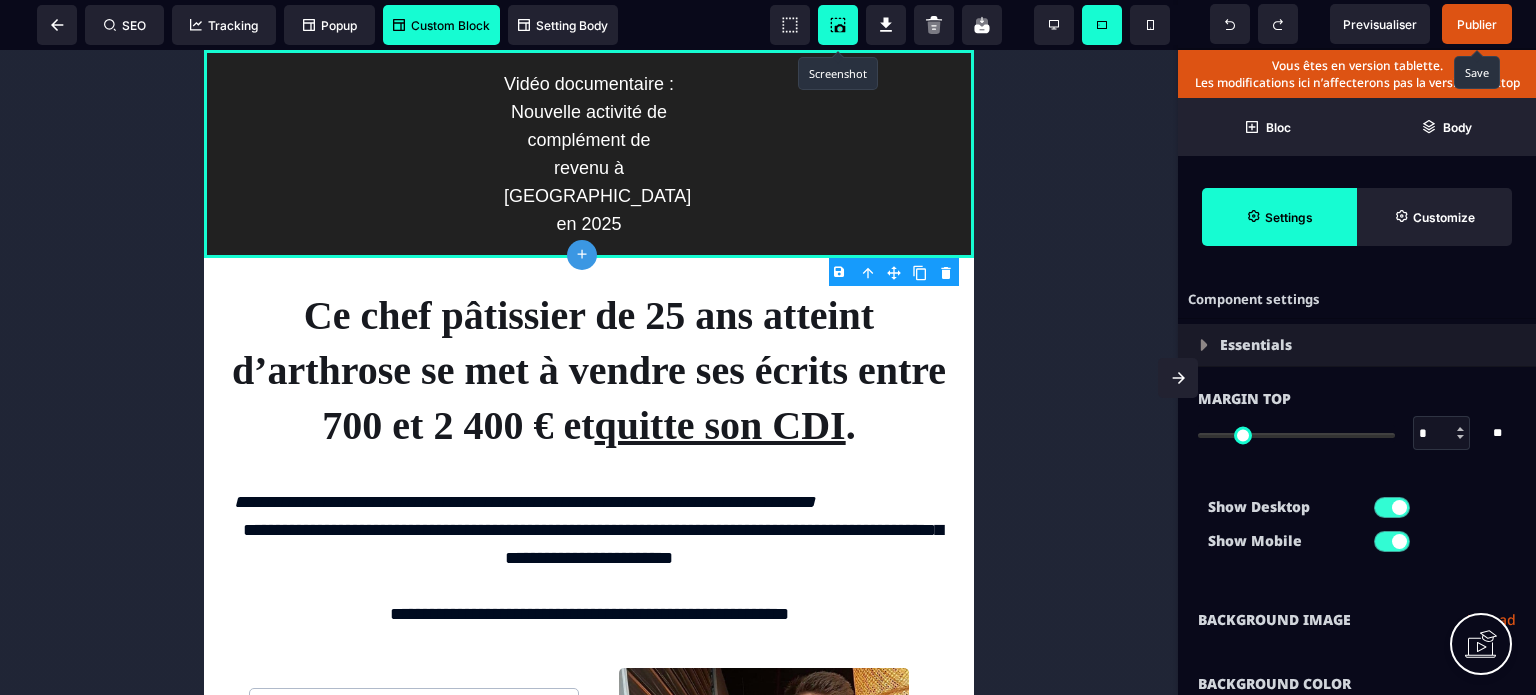 click on "Show Desktop
Show Mobile" at bounding box center [1357, 529] 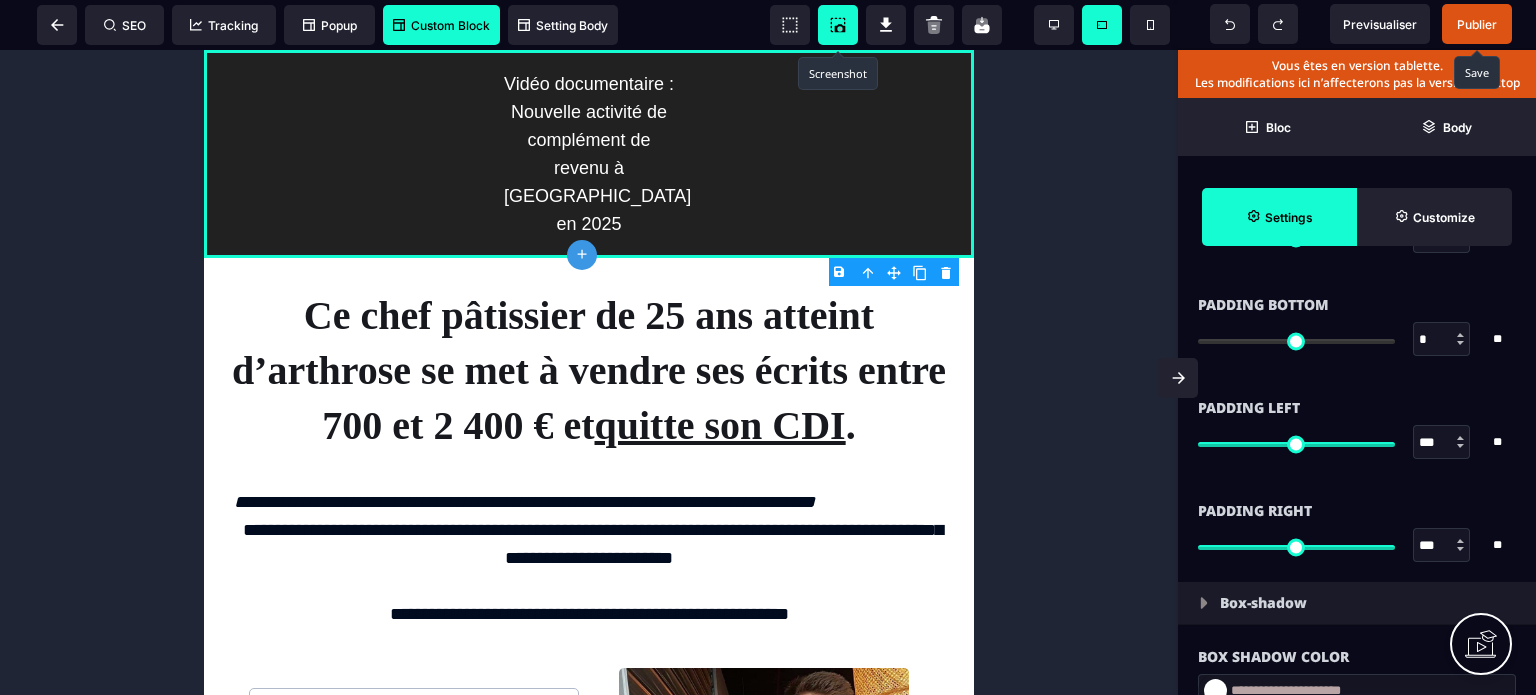 scroll, scrollTop: 1880, scrollLeft: 0, axis: vertical 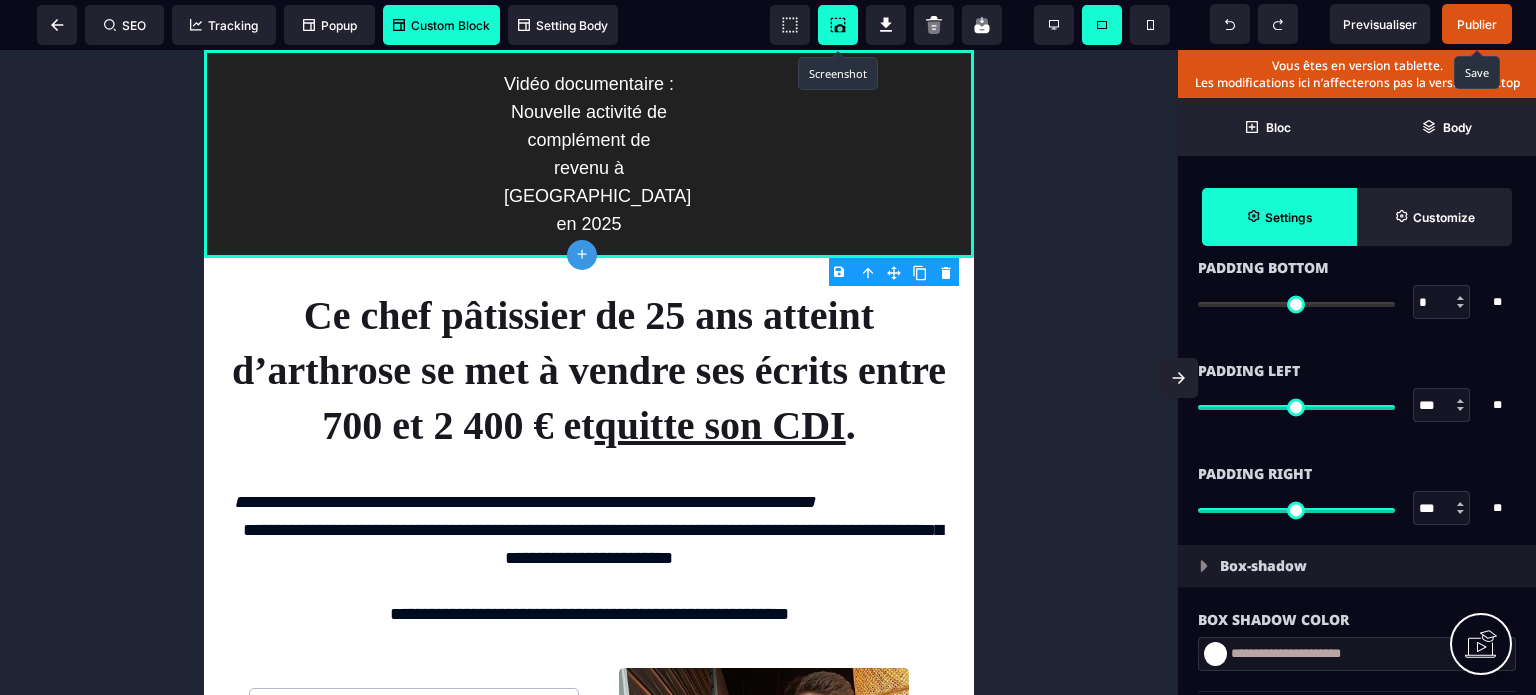 drag, startPoint x: 1431, startPoint y: 514, endPoint x: 1405, endPoint y: 519, distance: 26.476404 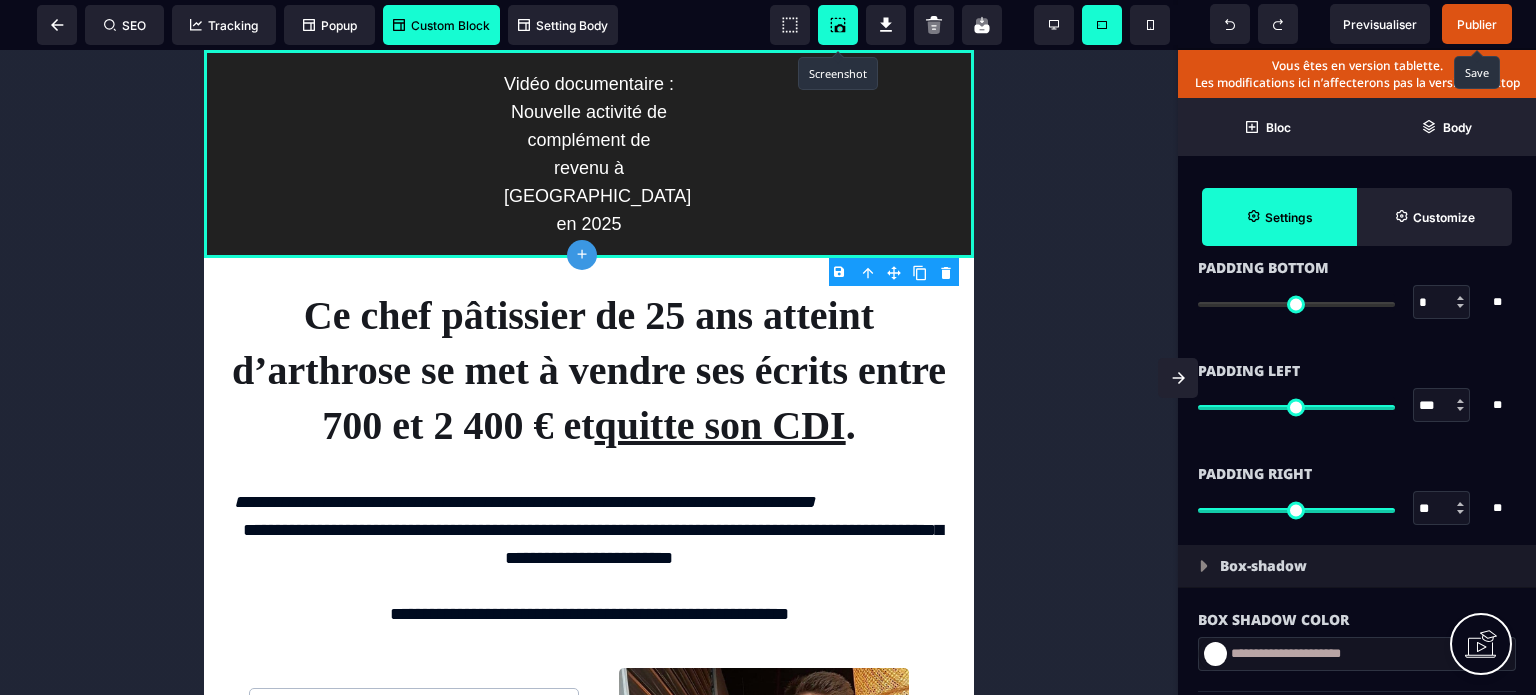 type on "**" 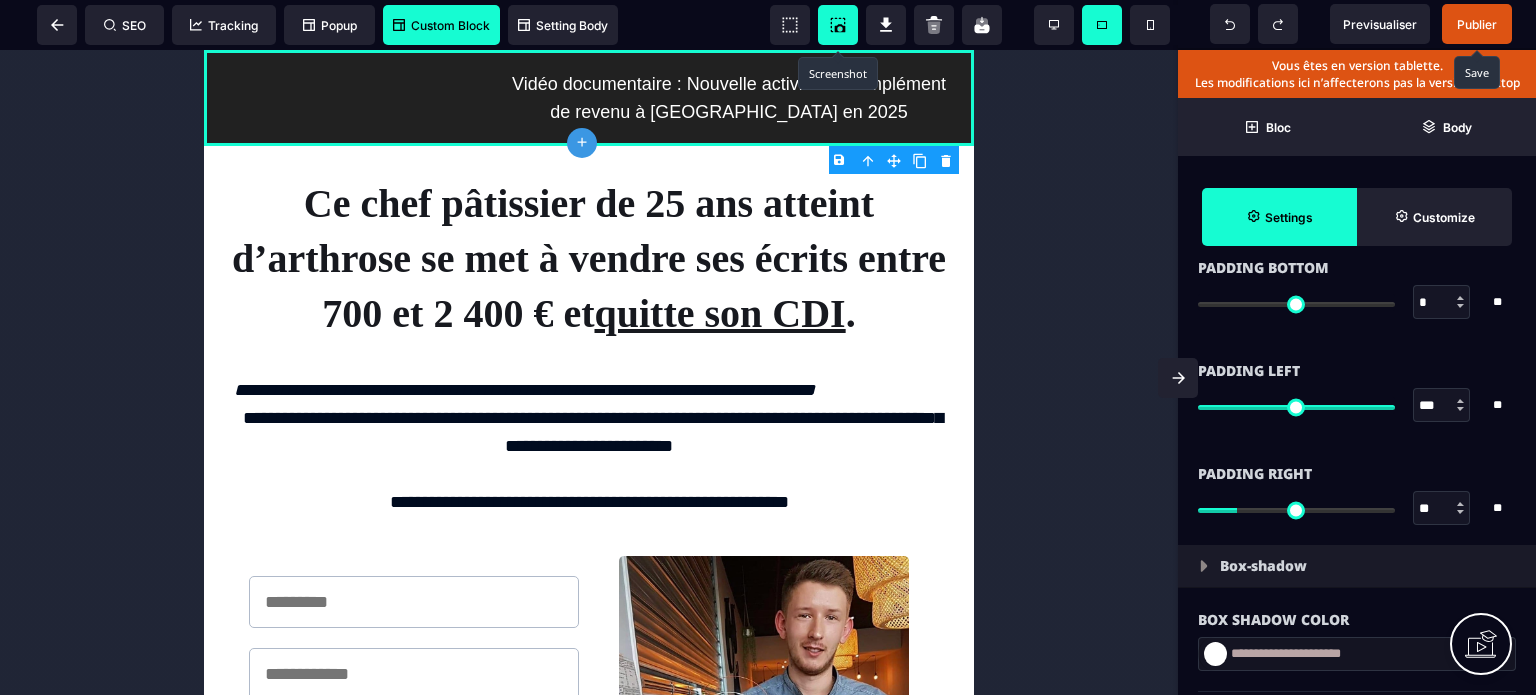 type on "**" 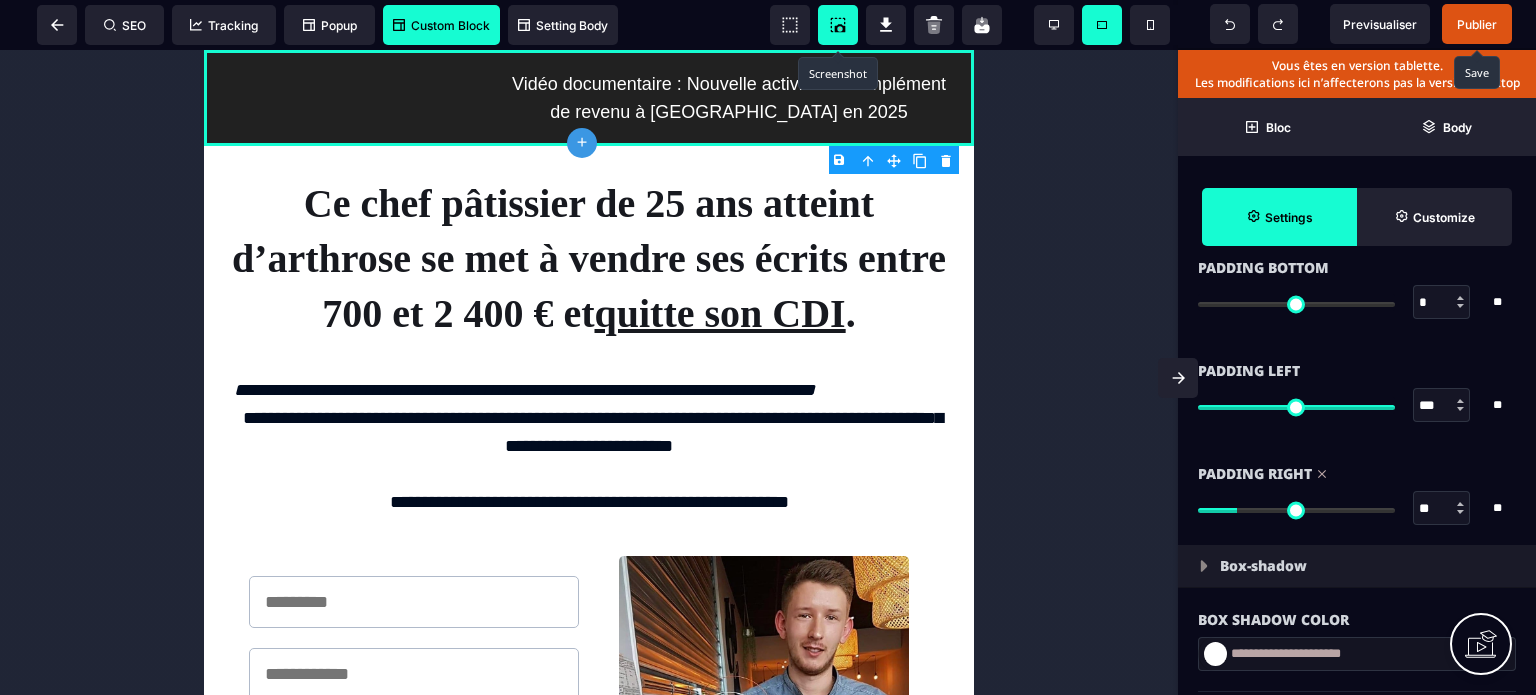 drag, startPoint x: 1429, startPoint y: 405, endPoint x: 1407, endPoint y: 403, distance: 22.090721 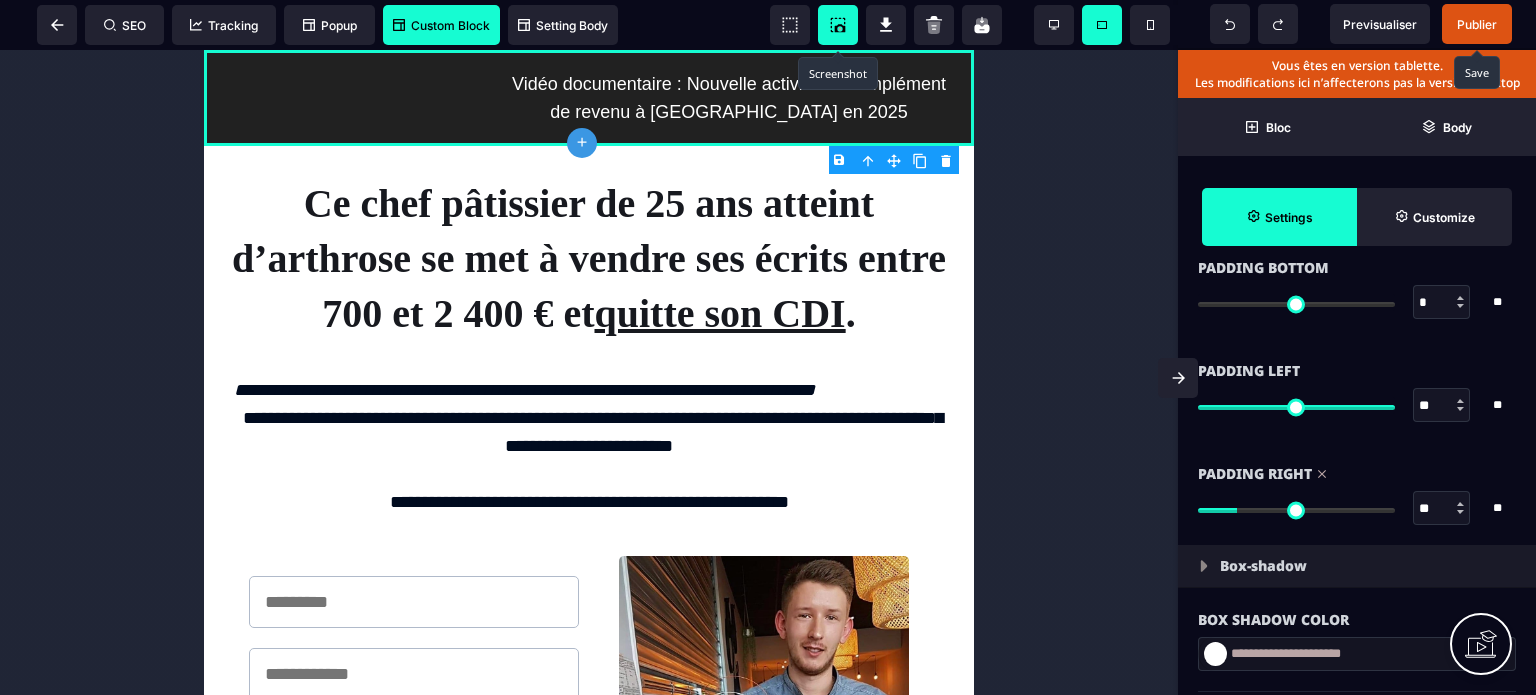 type on "*" 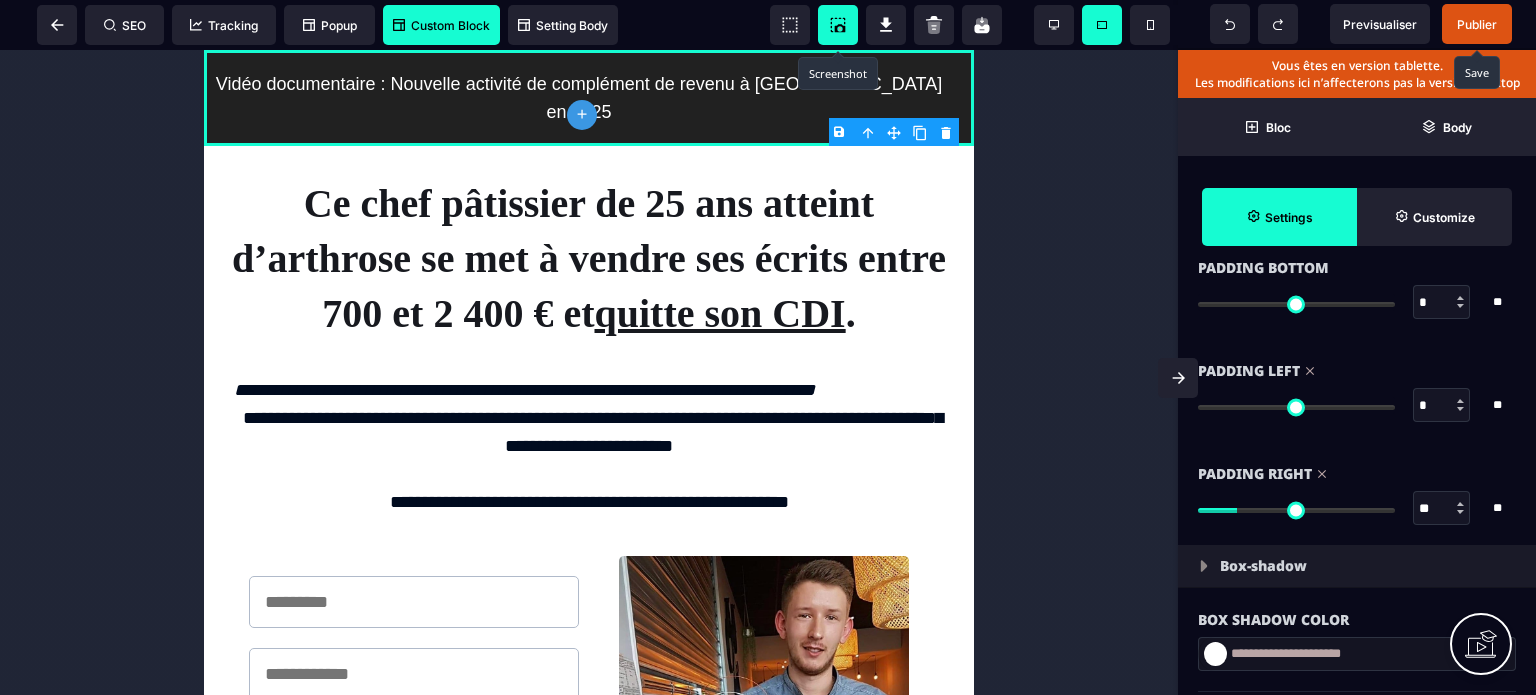 click on "*
*
**" at bounding box center [1357, 405] 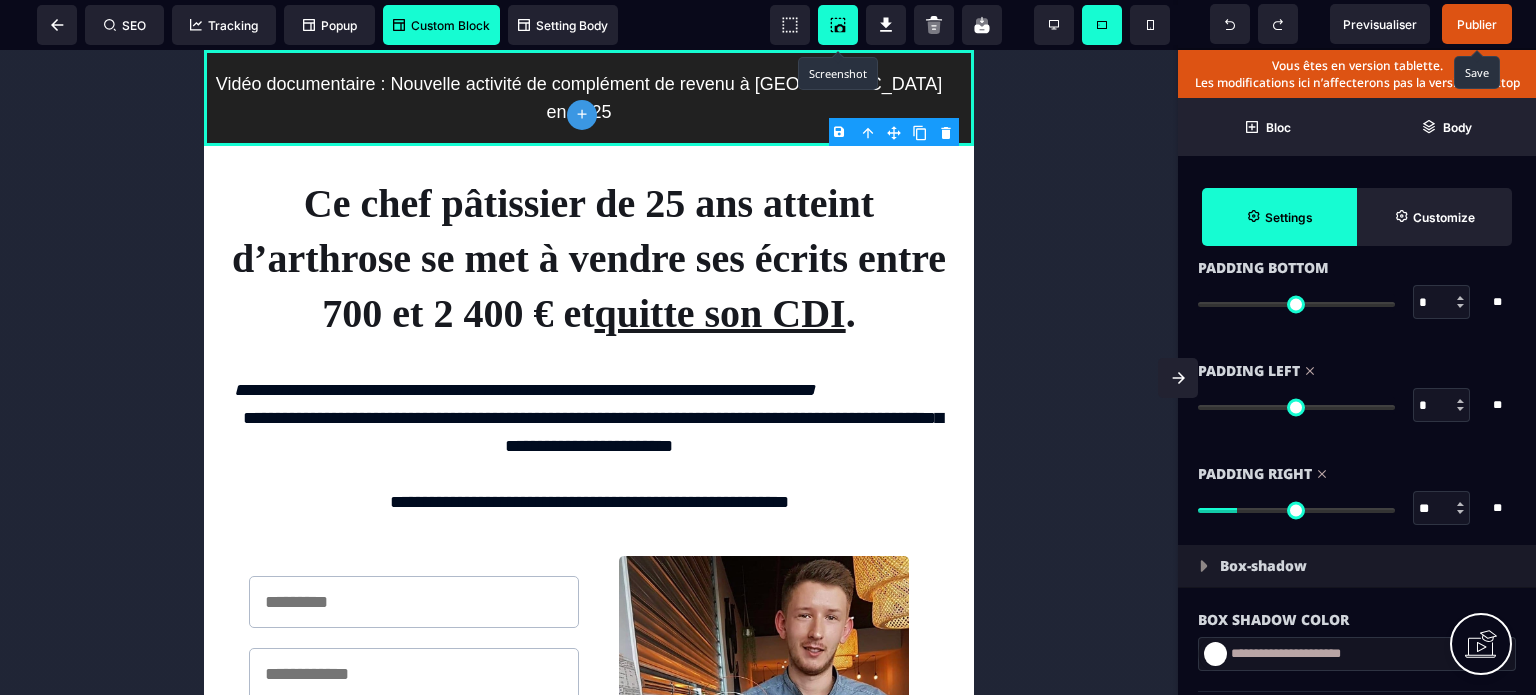 click on "*" at bounding box center [1442, 406] 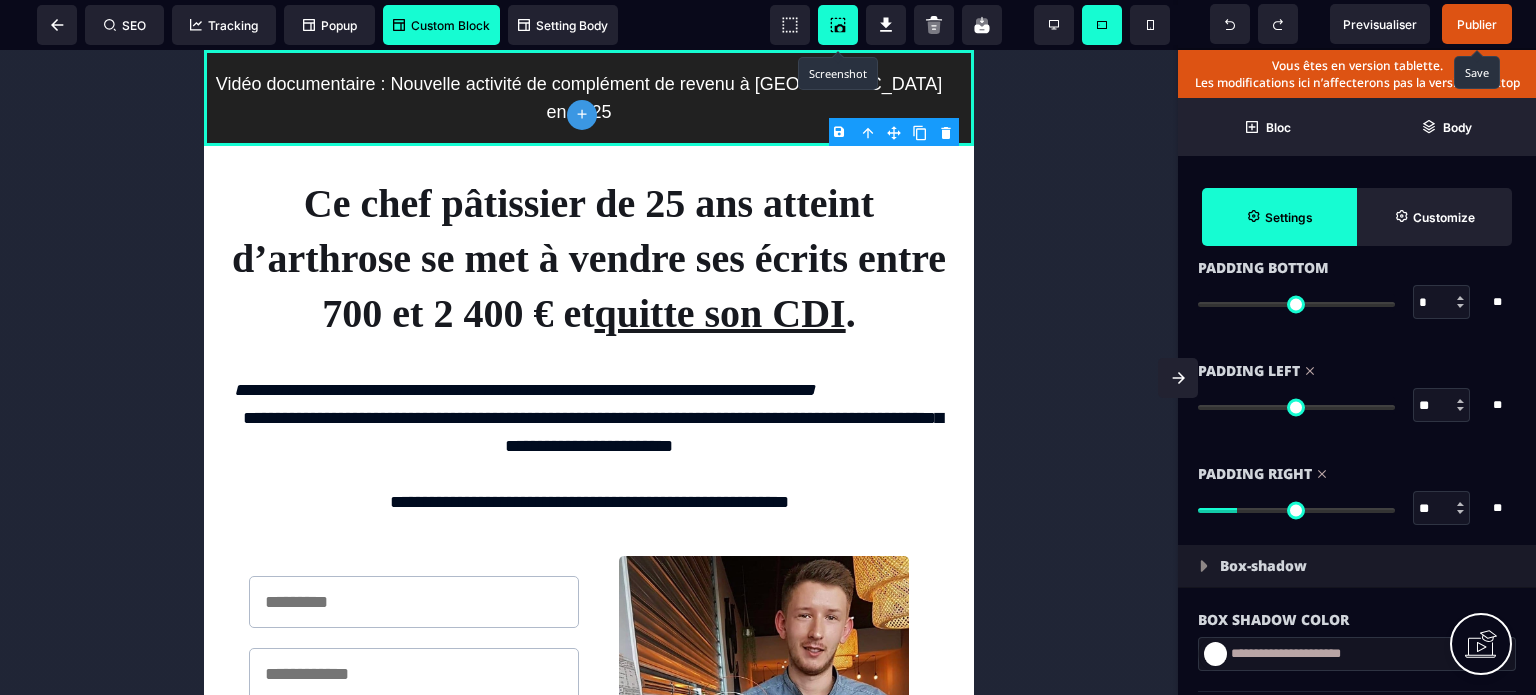 type on "**" 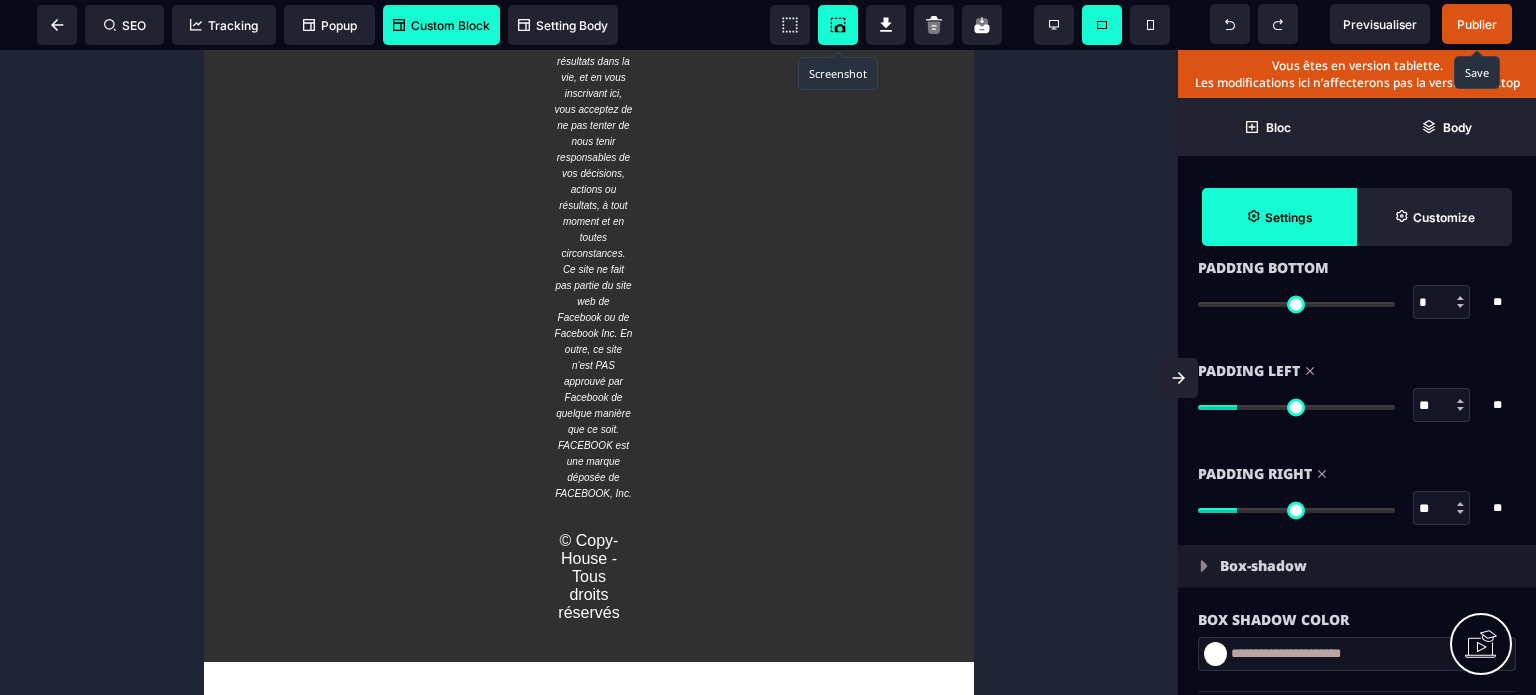 scroll, scrollTop: 2182, scrollLeft: 0, axis: vertical 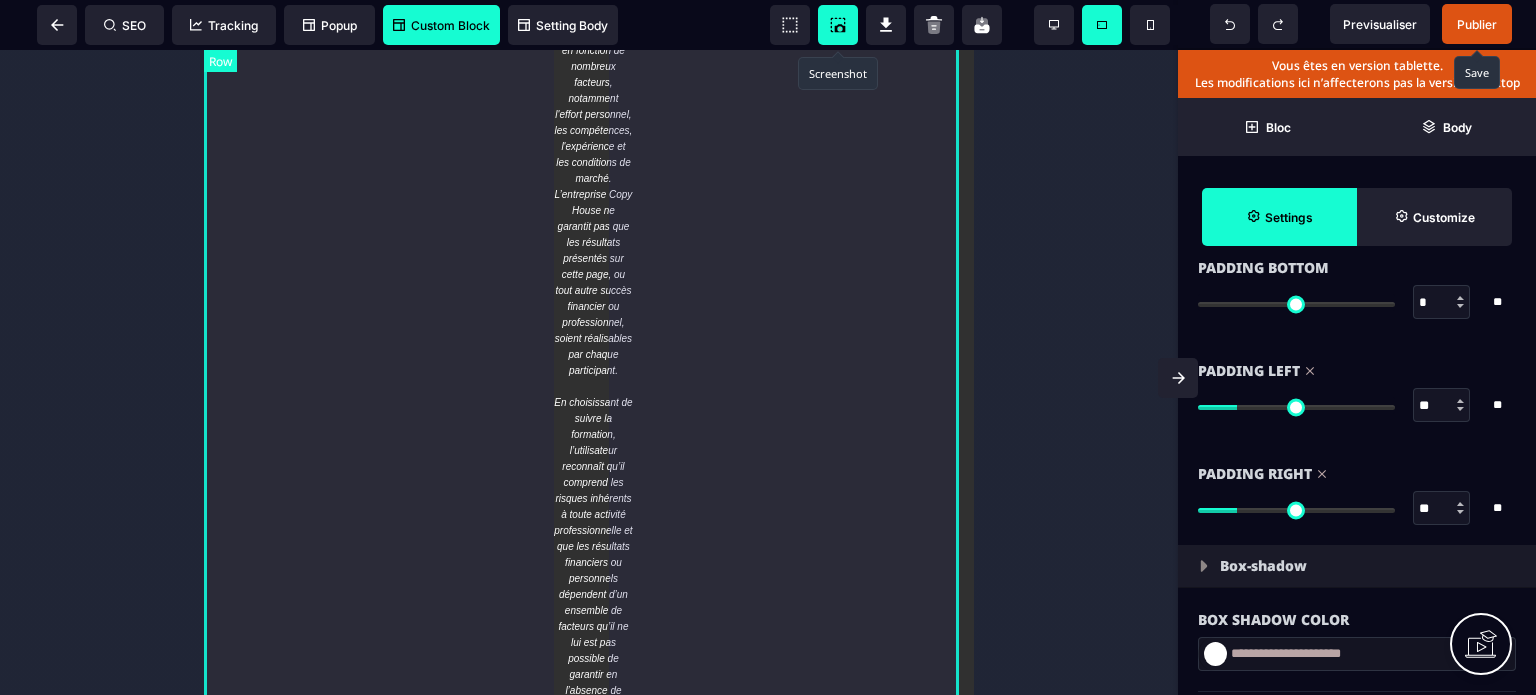 type on "**" 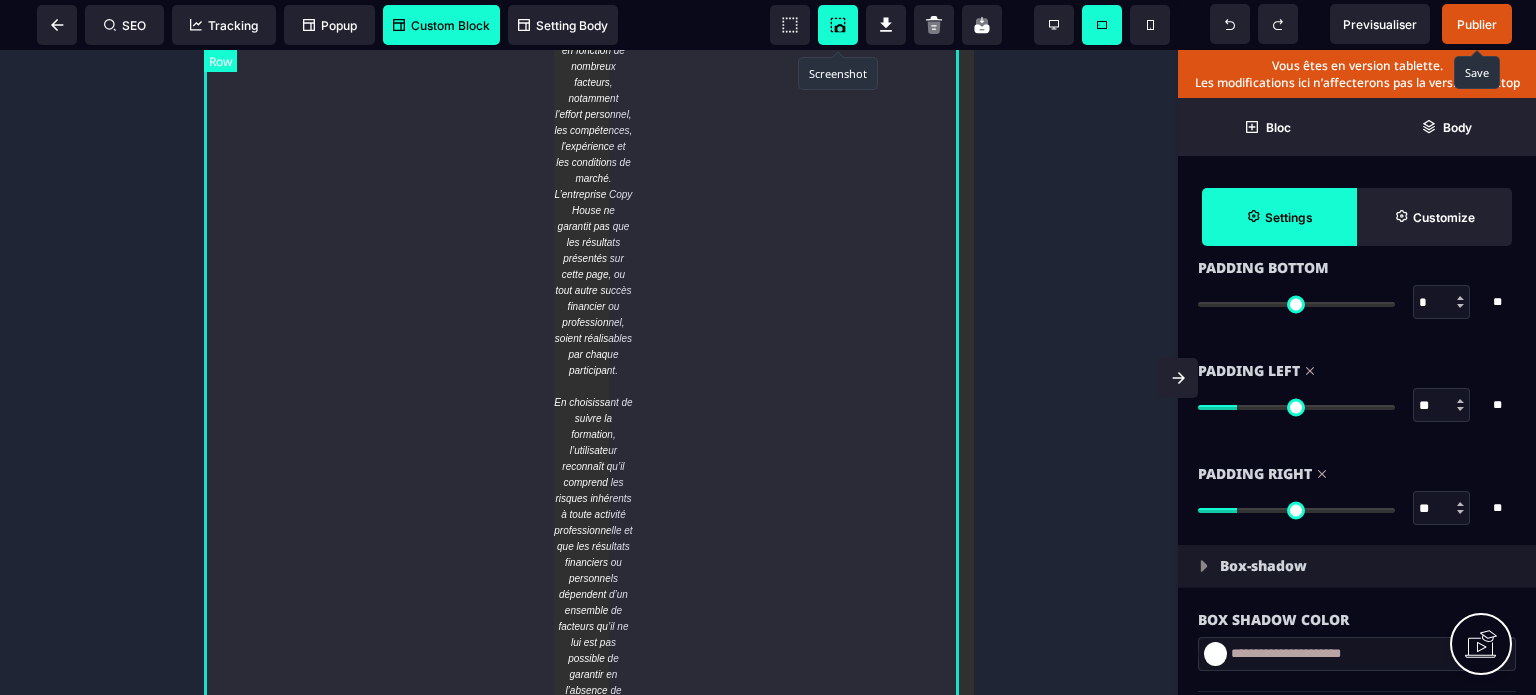 click on "Nous ne pouvons pas garantir, et nous ne prétendons pas garantir, que vous obtiendrez des résultats ou gagnerez de l'argent en utilisant nos idées, nos informations, nos outils ou nos stratégies. Rien sur cette page, ni sur aucun de nos sites web, ni aucun de nos contenus ou programmes ne constitue une promesse ou une garantie de résultats ou de gains futurs, et nous n'offrons aucun conseil juridique, médical, fiscal ou autre conseil professionnel. Tous les chiffres financiers mentionnés ici ou sur l'un de nos sites sont uniquement des illustrations de concepts et ne doivent pas être considérés comme des revenus moyens, des revenus exacts ou des promesses de performances réelles ou futures. L’entreprise Copy House ne garantit pas que les résultats présentés sur cette page, ou tout autre succès financier ou professionnel, soient réalisables par chaque participant. © Copy-House - Tous droits réservés" at bounding box center [589, 311] 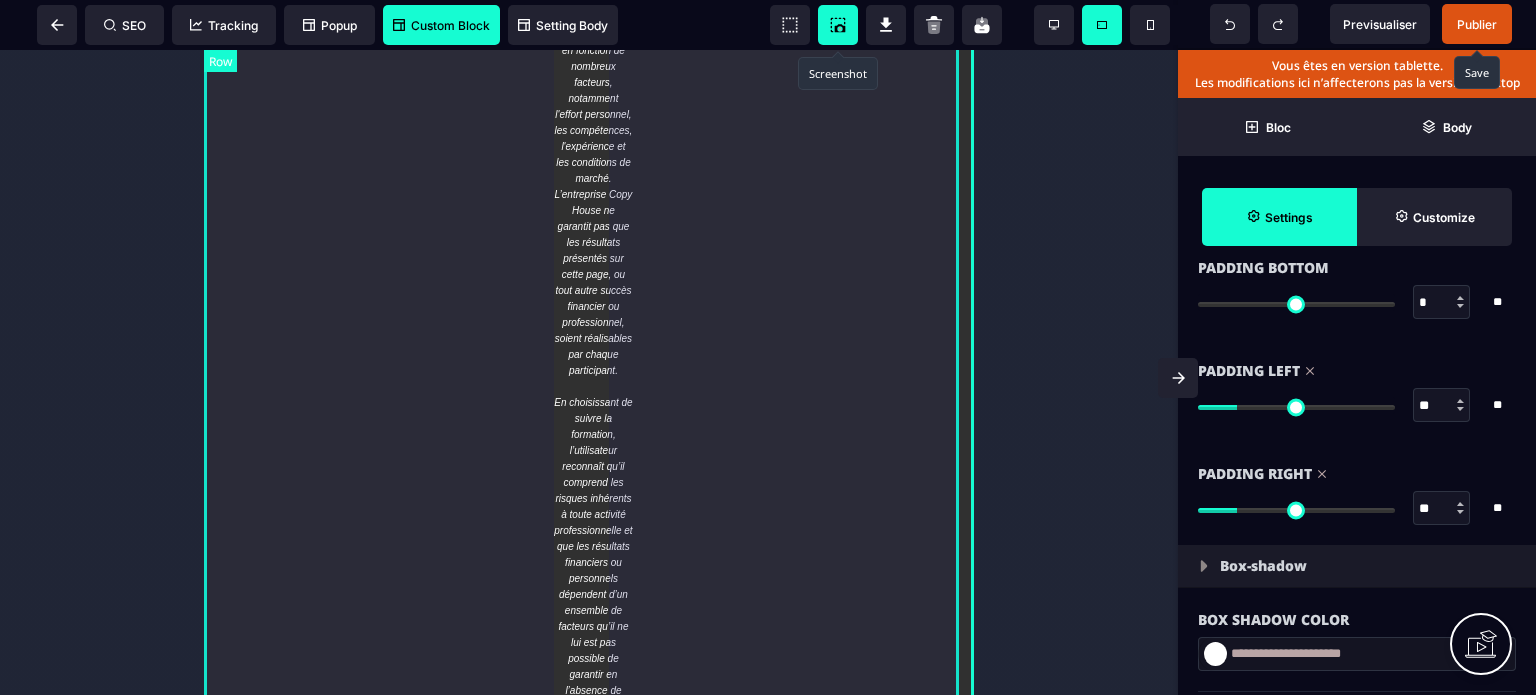 scroll, scrollTop: 0, scrollLeft: 0, axis: both 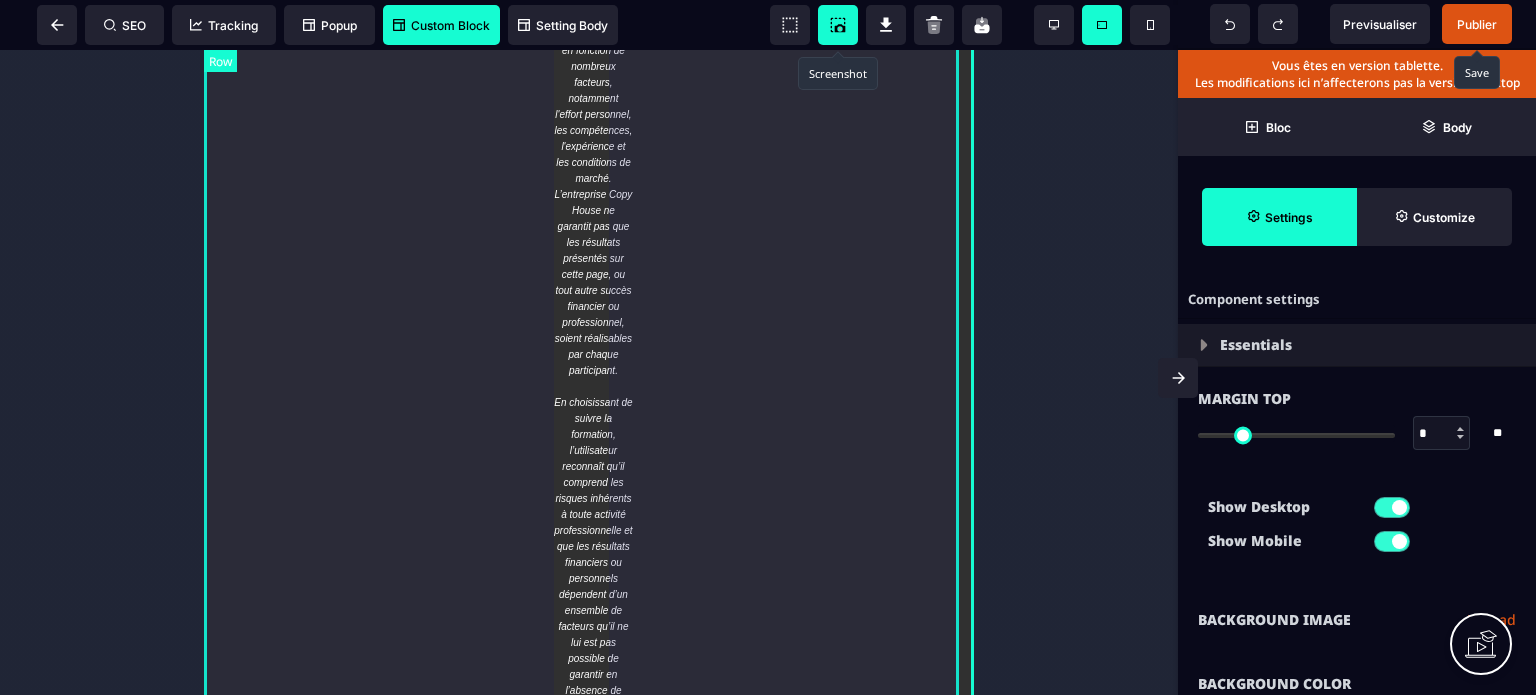 select on "*" 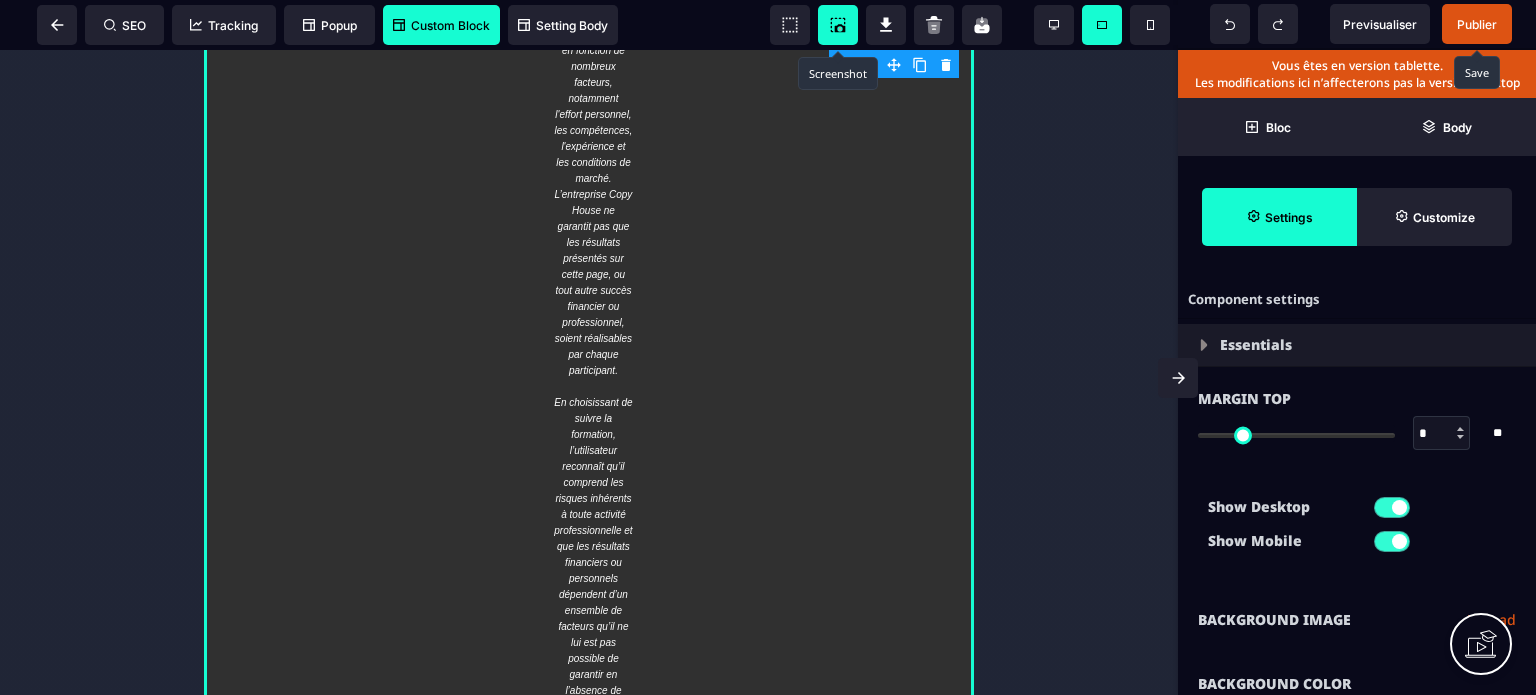 click on "**********" at bounding box center (1357, 620) 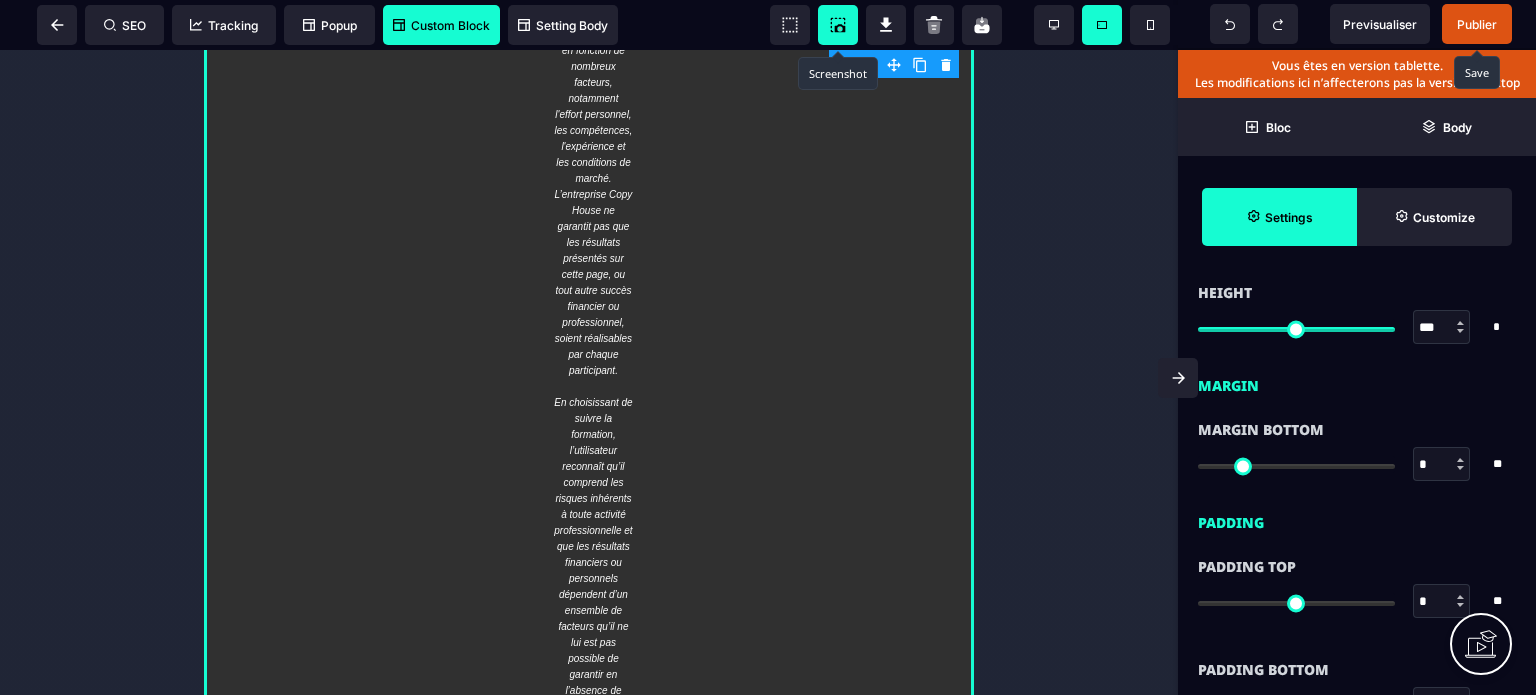 scroll, scrollTop: 1720, scrollLeft: 0, axis: vertical 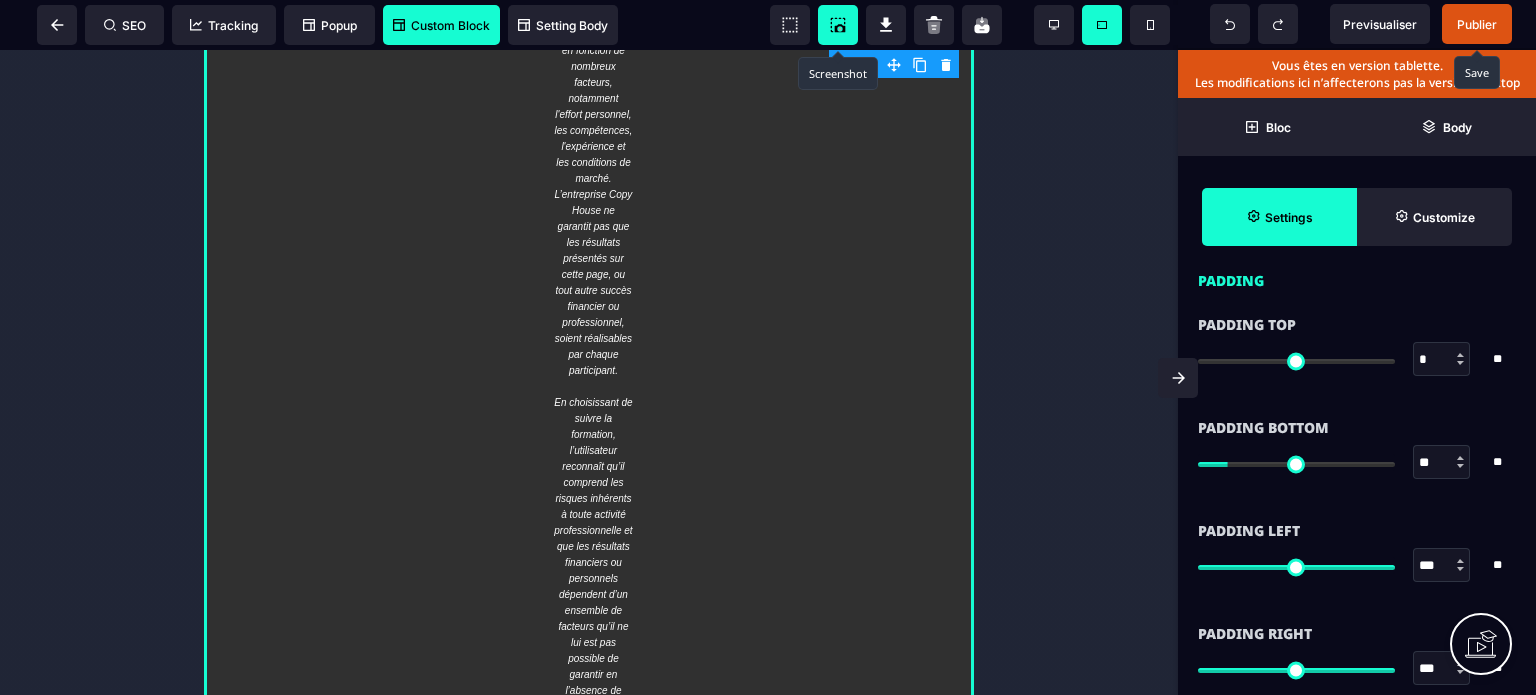 drag, startPoint x: 1432, startPoint y: 566, endPoint x: 1408, endPoint y: 579, distance: 27.294687 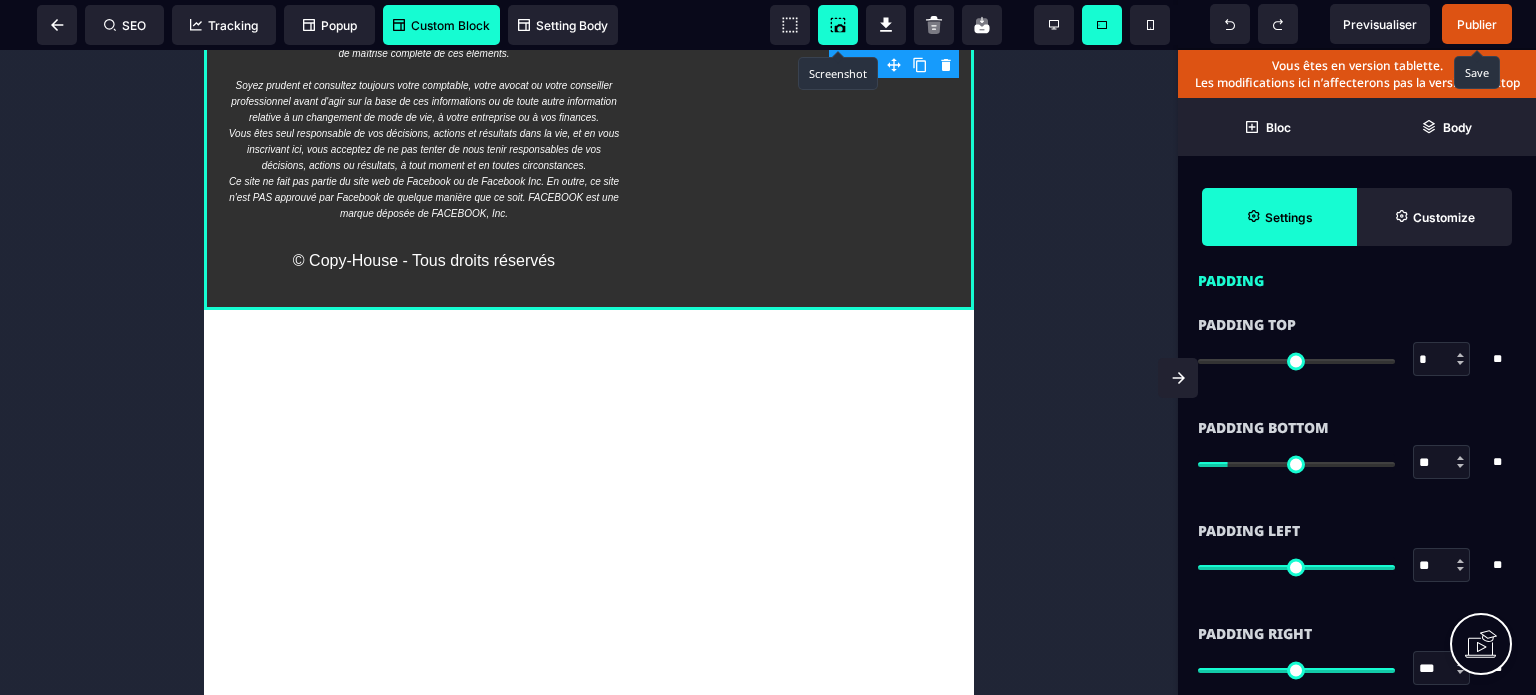 type on "**" 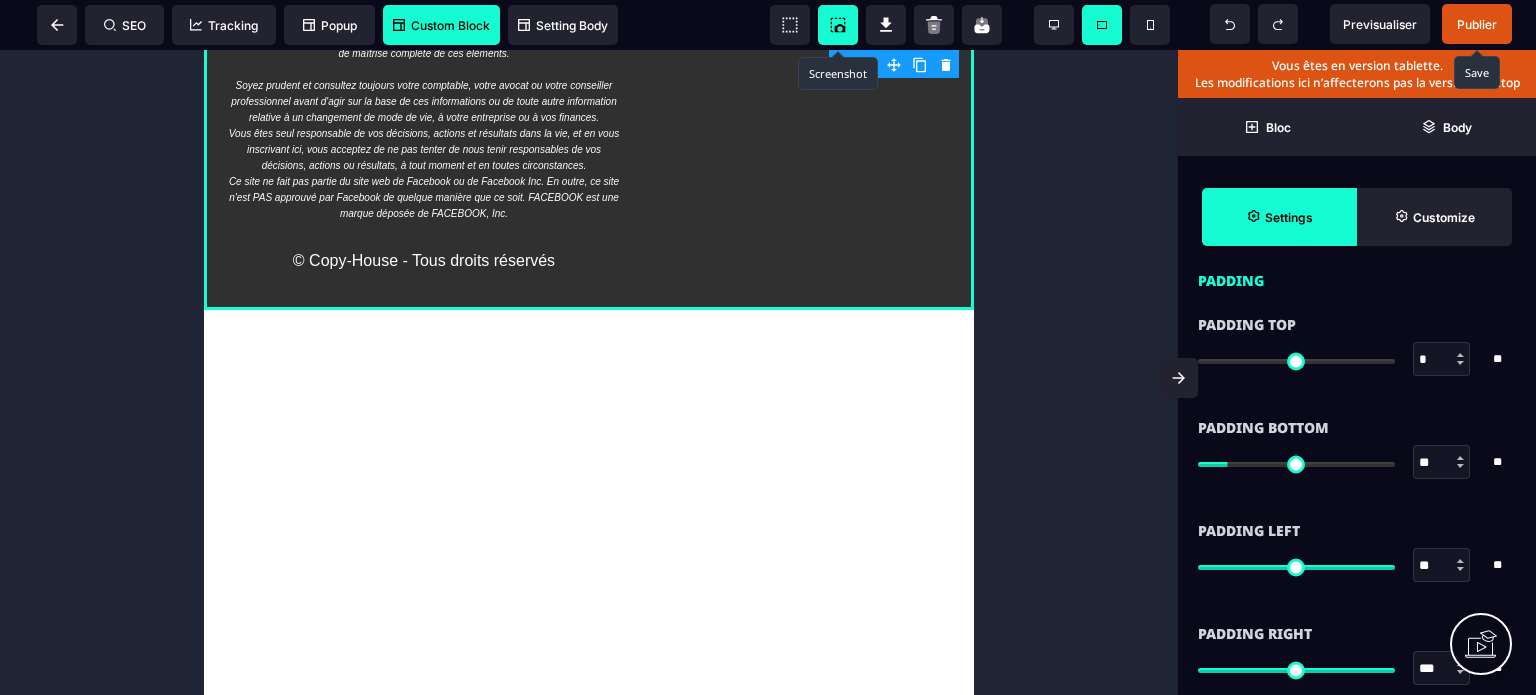 scroll, scrollTop: 1552, scrollLeft: 0, axis: vertical 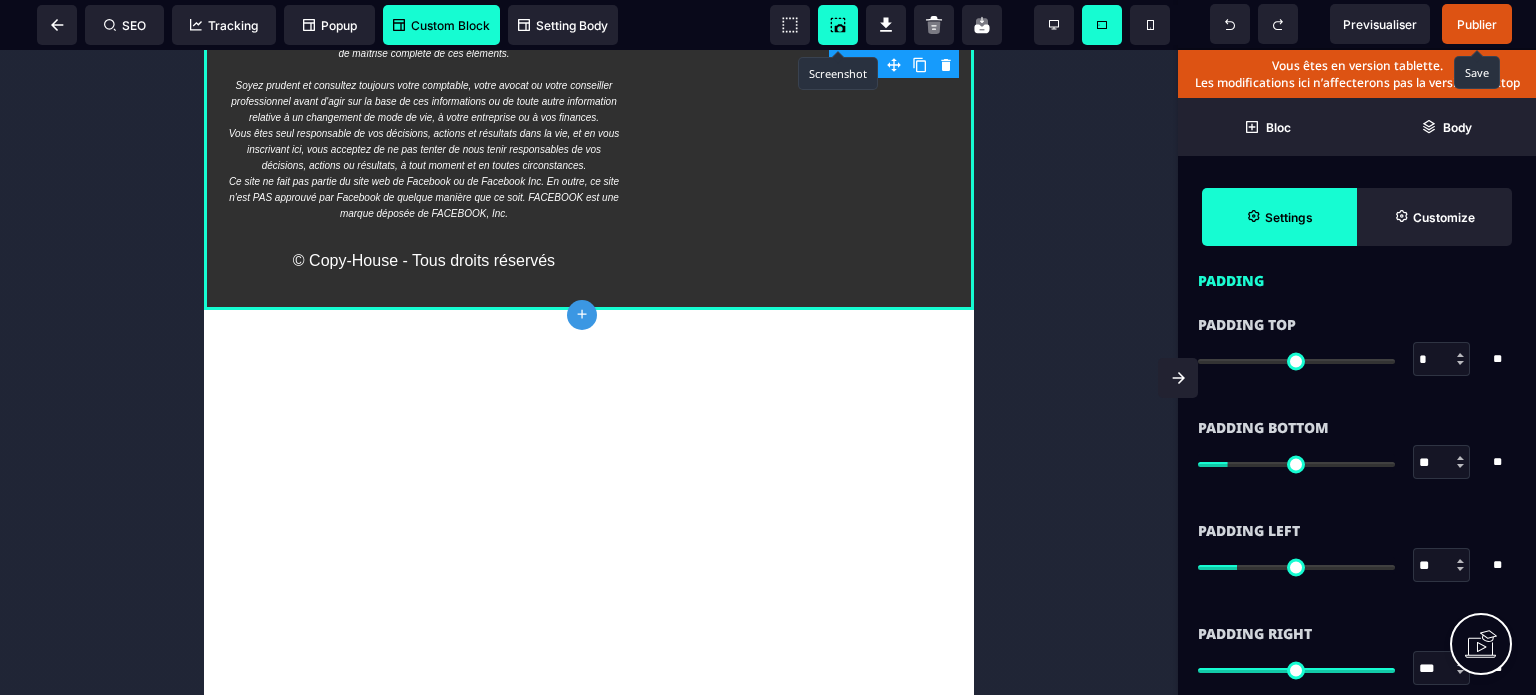 type on "**" 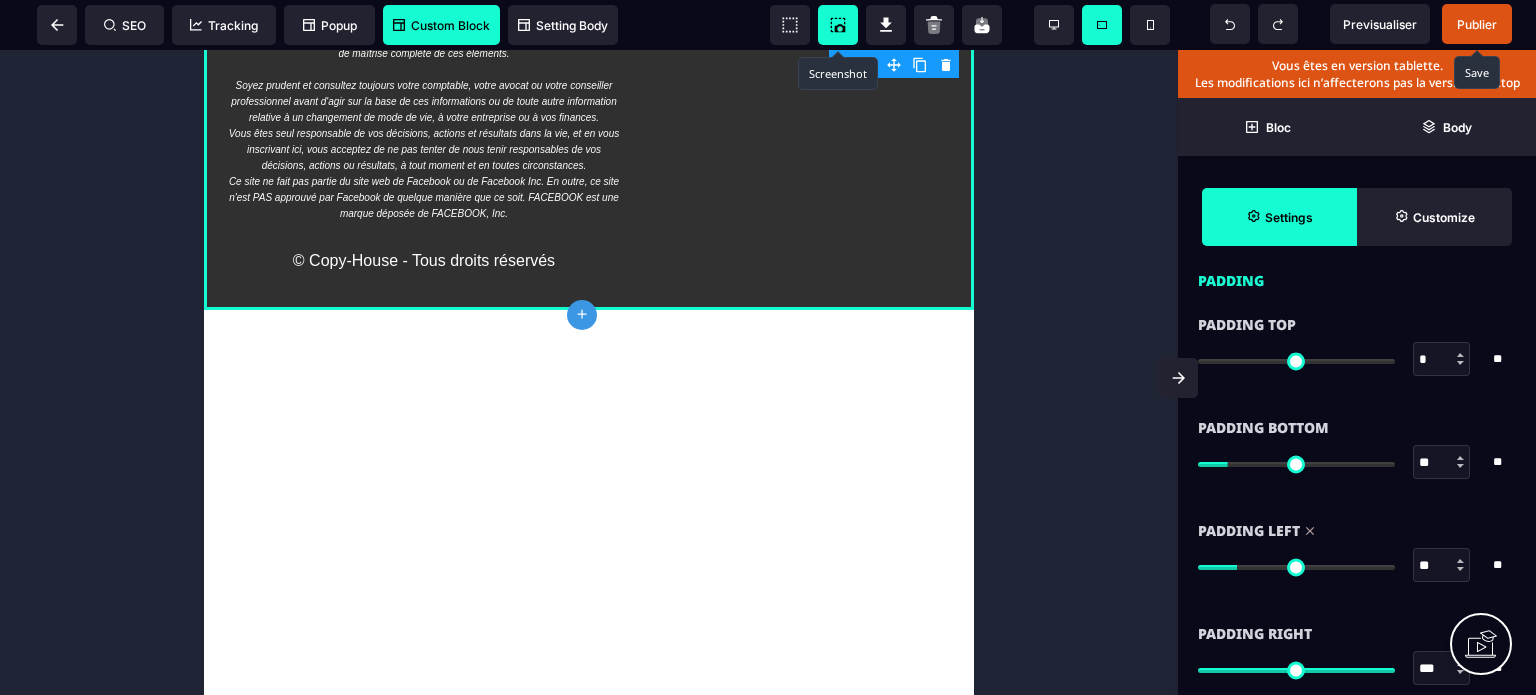 drag, startPoint x: 1440, startPoint y: 667, endPoint x: 1388, endPoint y: 678, distance: 53.15073 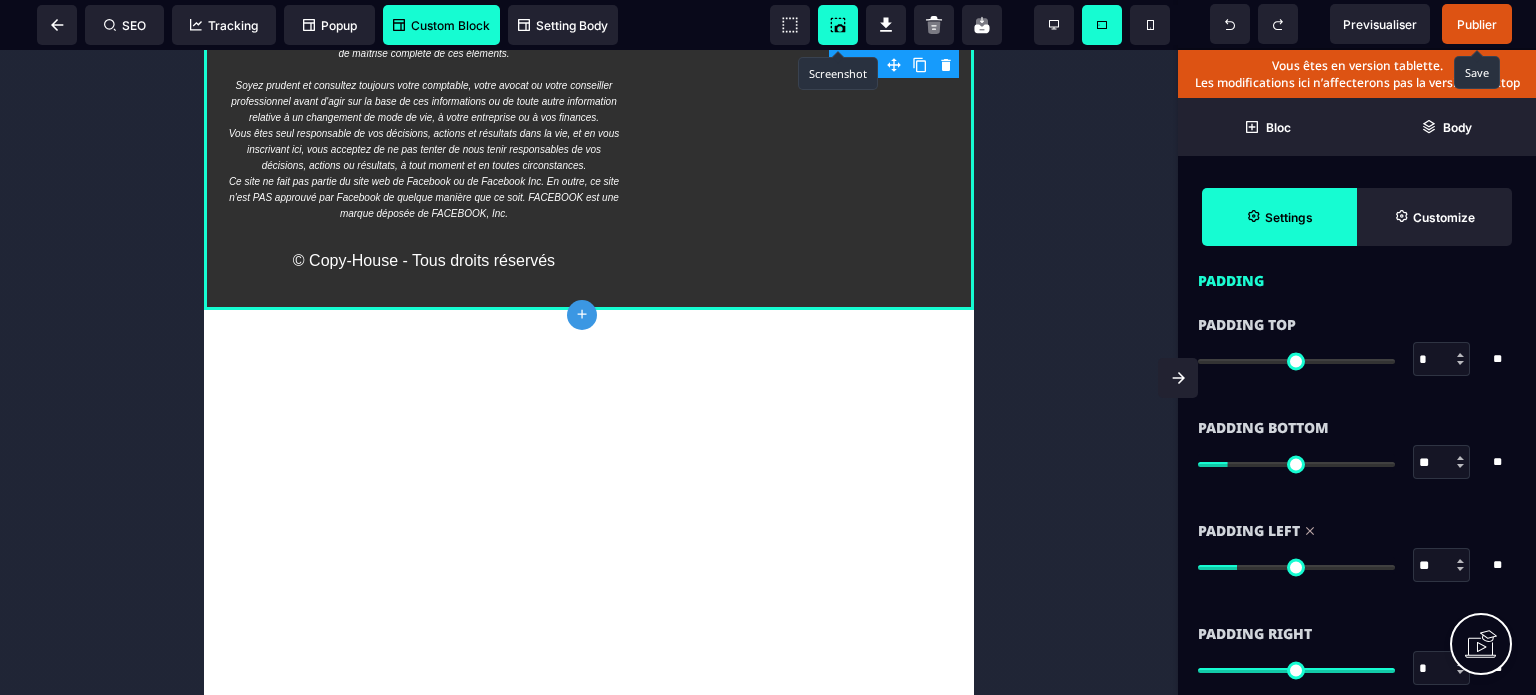 type on "*" 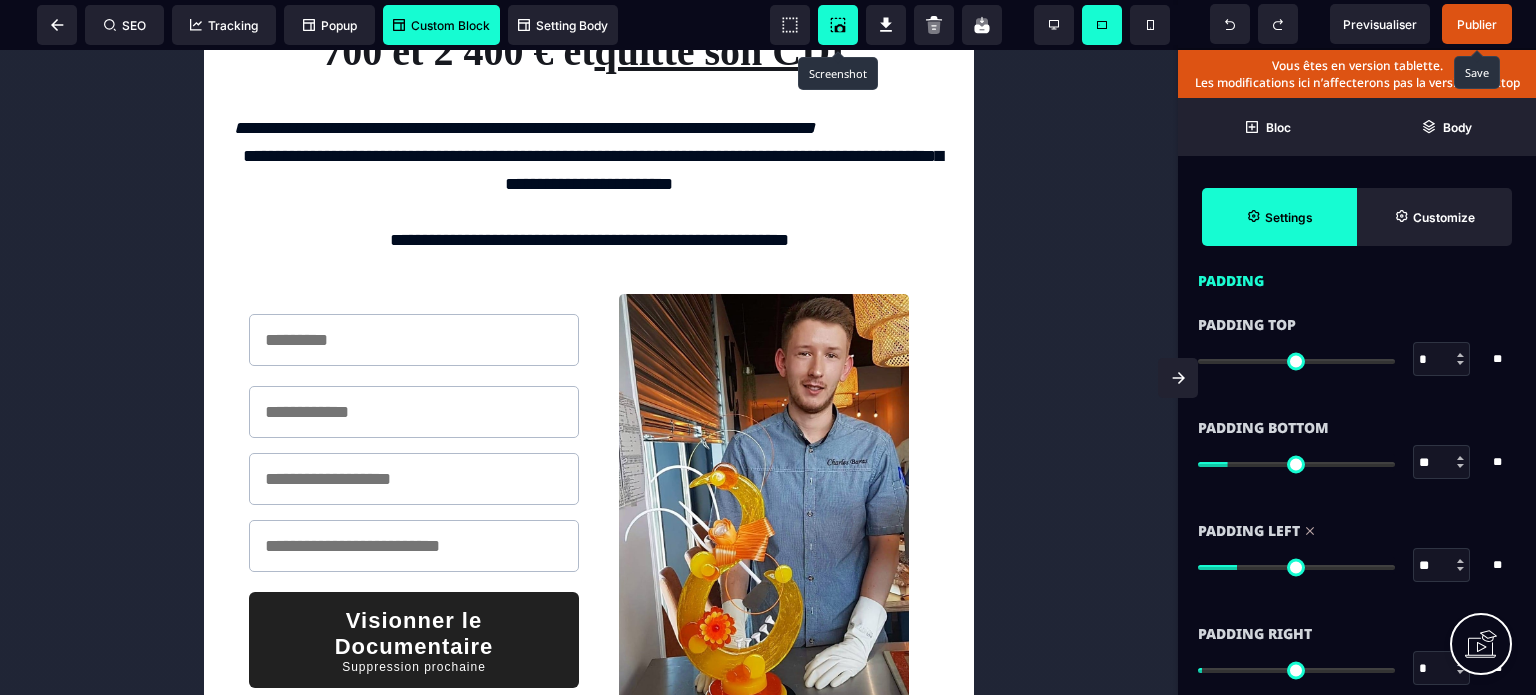 scroll, scrollTop: 0, scrollLeft: 0, axis: both 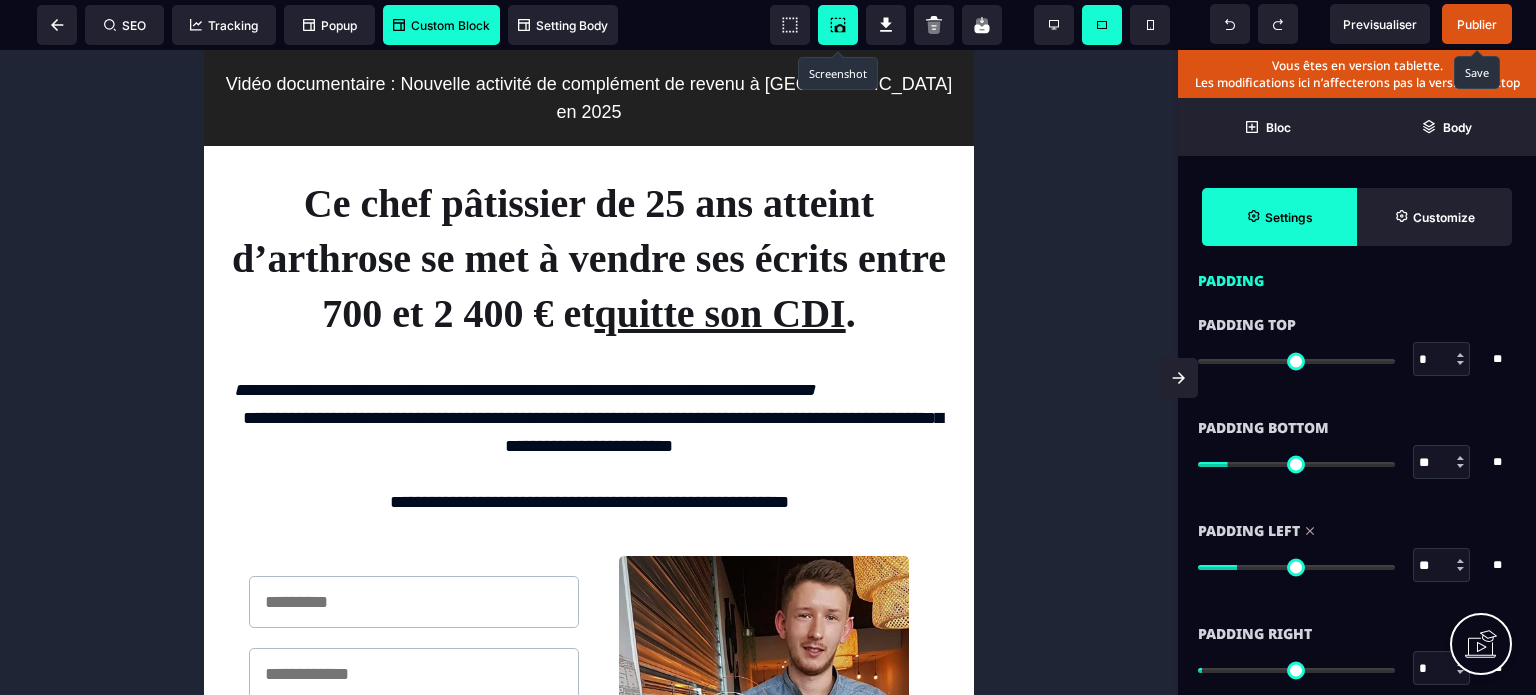 drag, startPoint x: 966, startPoint y: 536, endPoint x: 1208, endPoint y: 130, distance: 472.6521 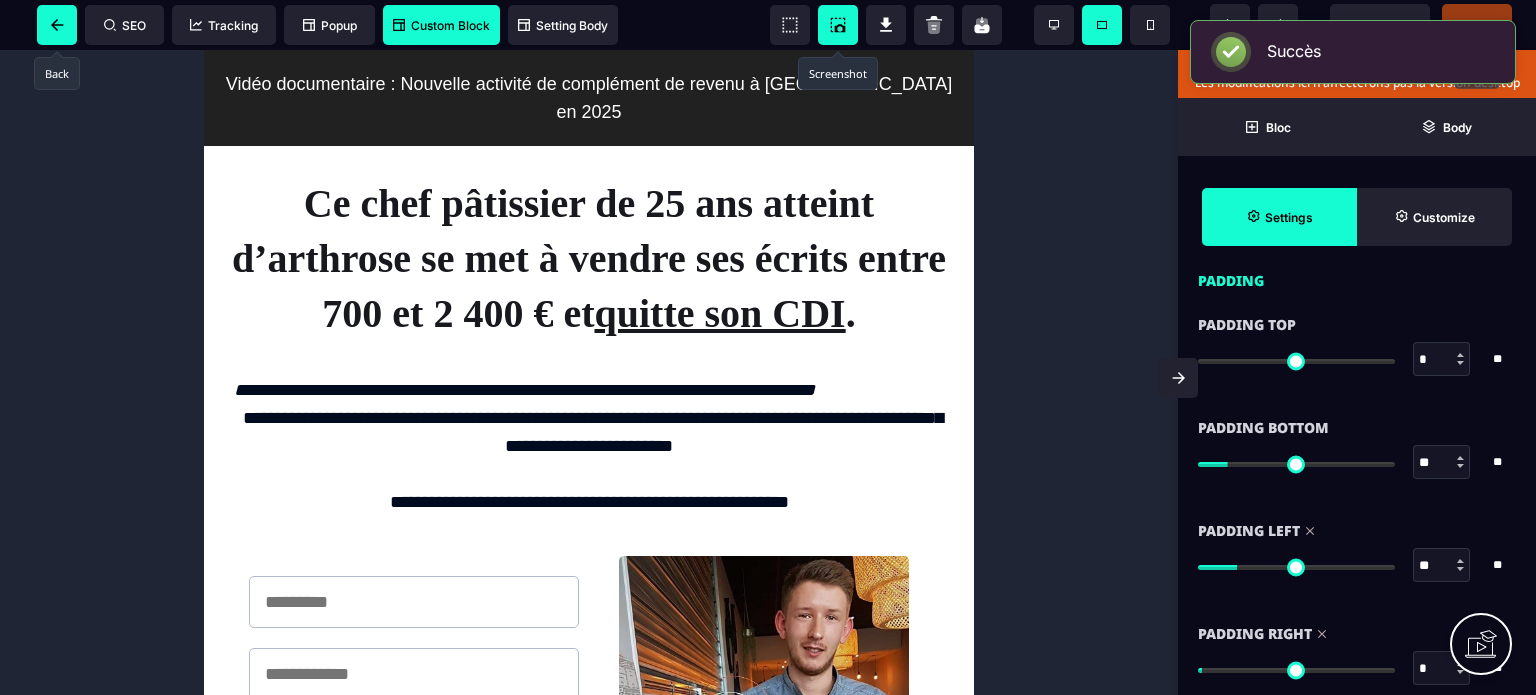 click 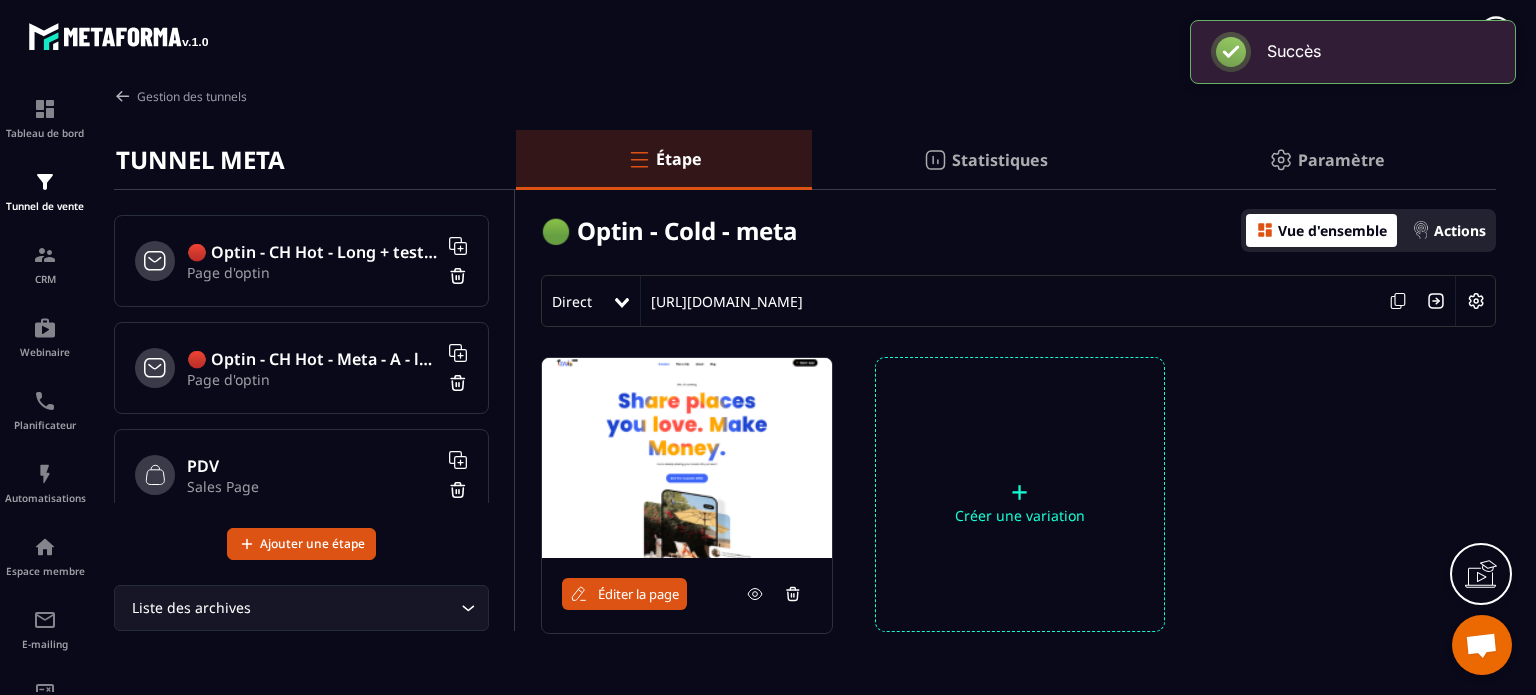 click on "🔴 Optin - CH Hot - Long + testi - looser Page d'optin" at bounding box center [301, 261] 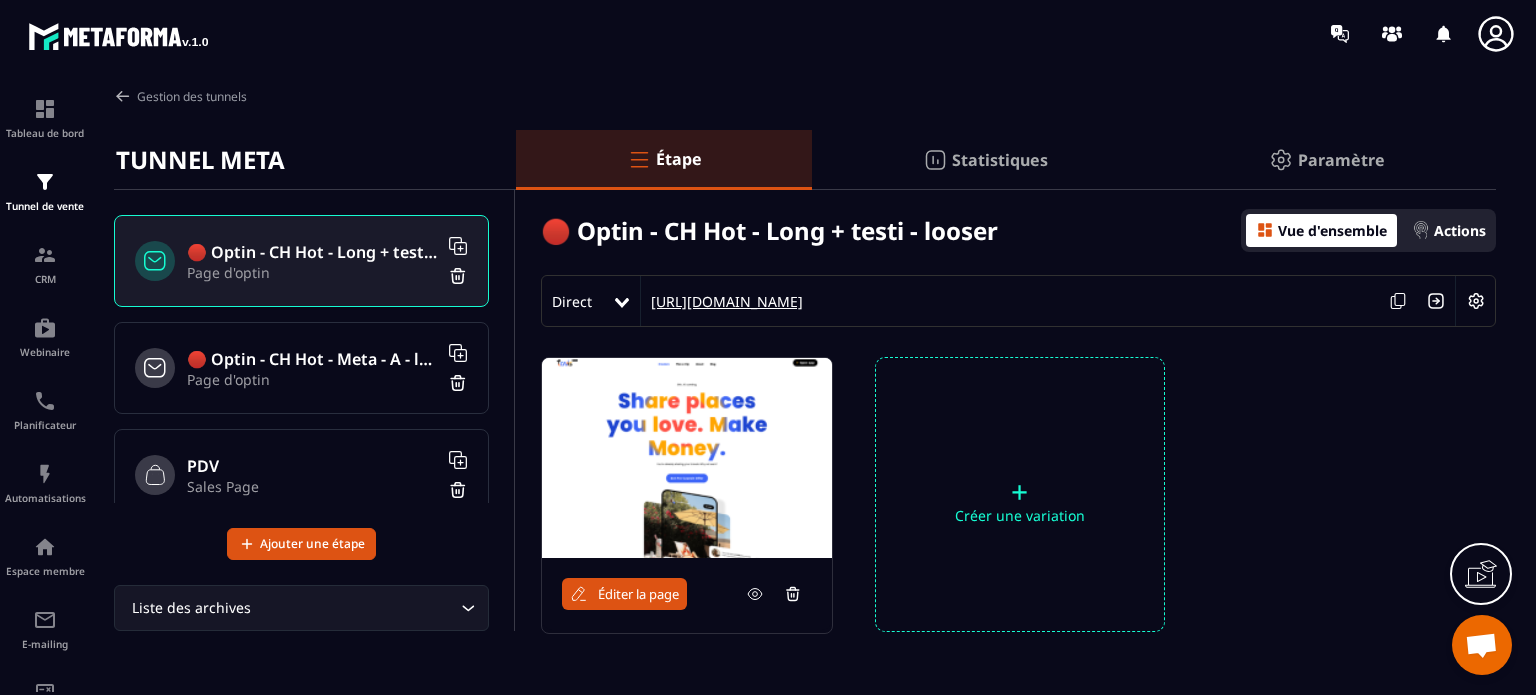click on "[URL][DOMAIN_NAME]" at bounding box center (722, 301) 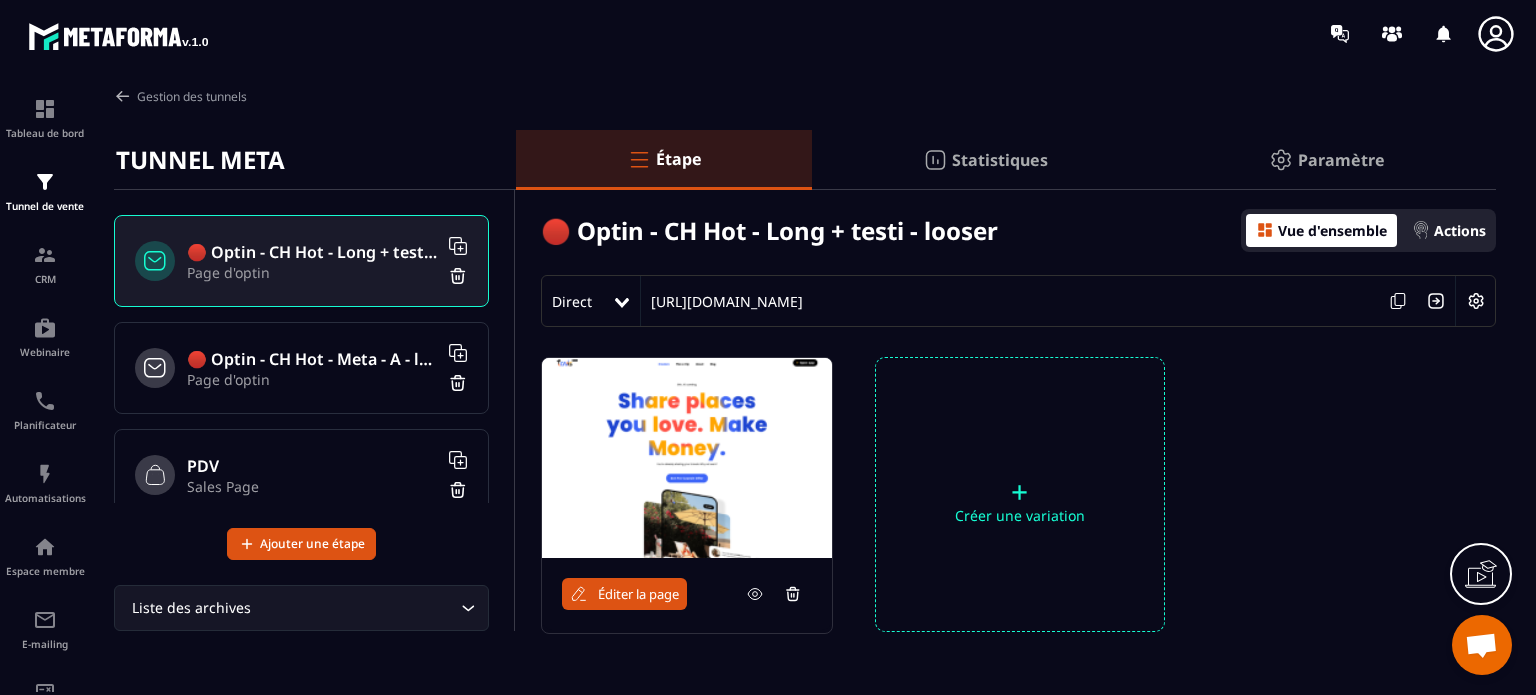 click on "Éditer la page" at bounding box center (638, 594) 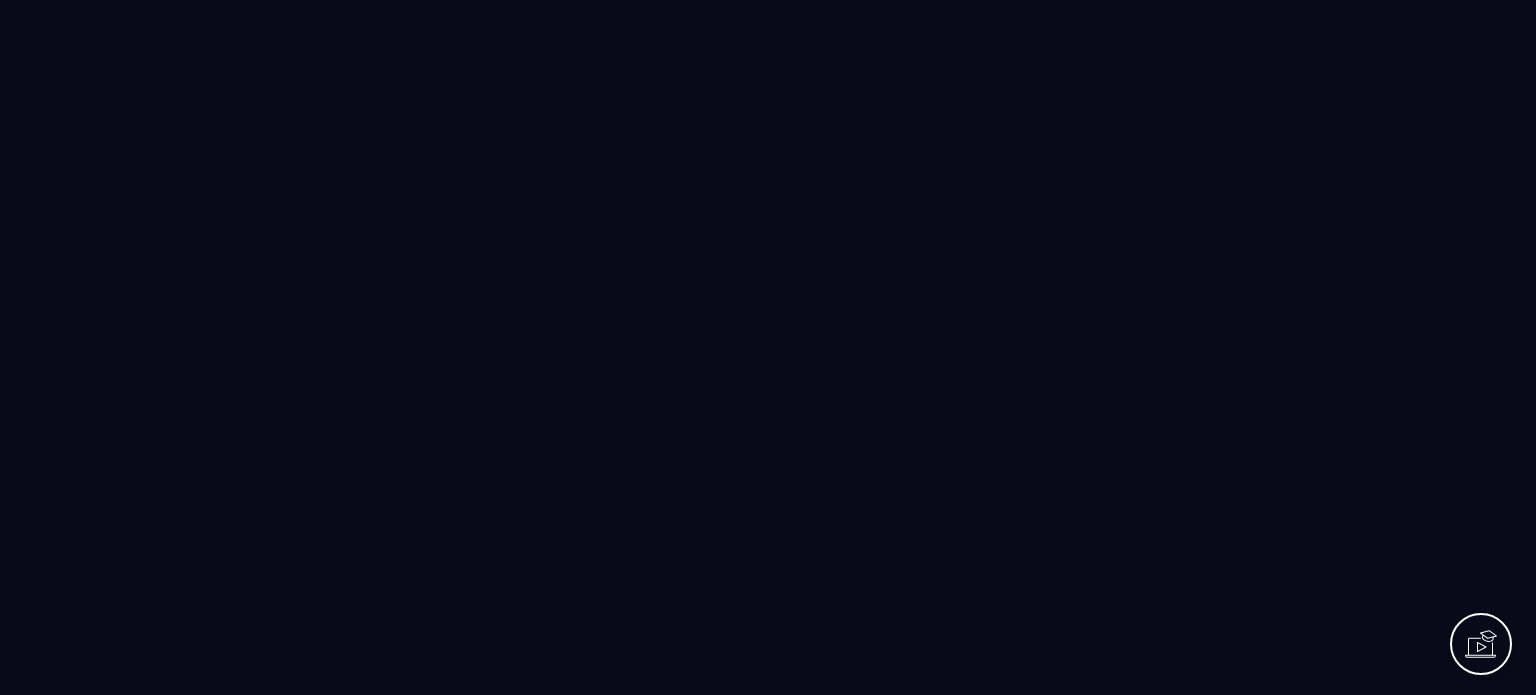 scroll, scrollTop: 0, scrollLeft: 0, axis: both 